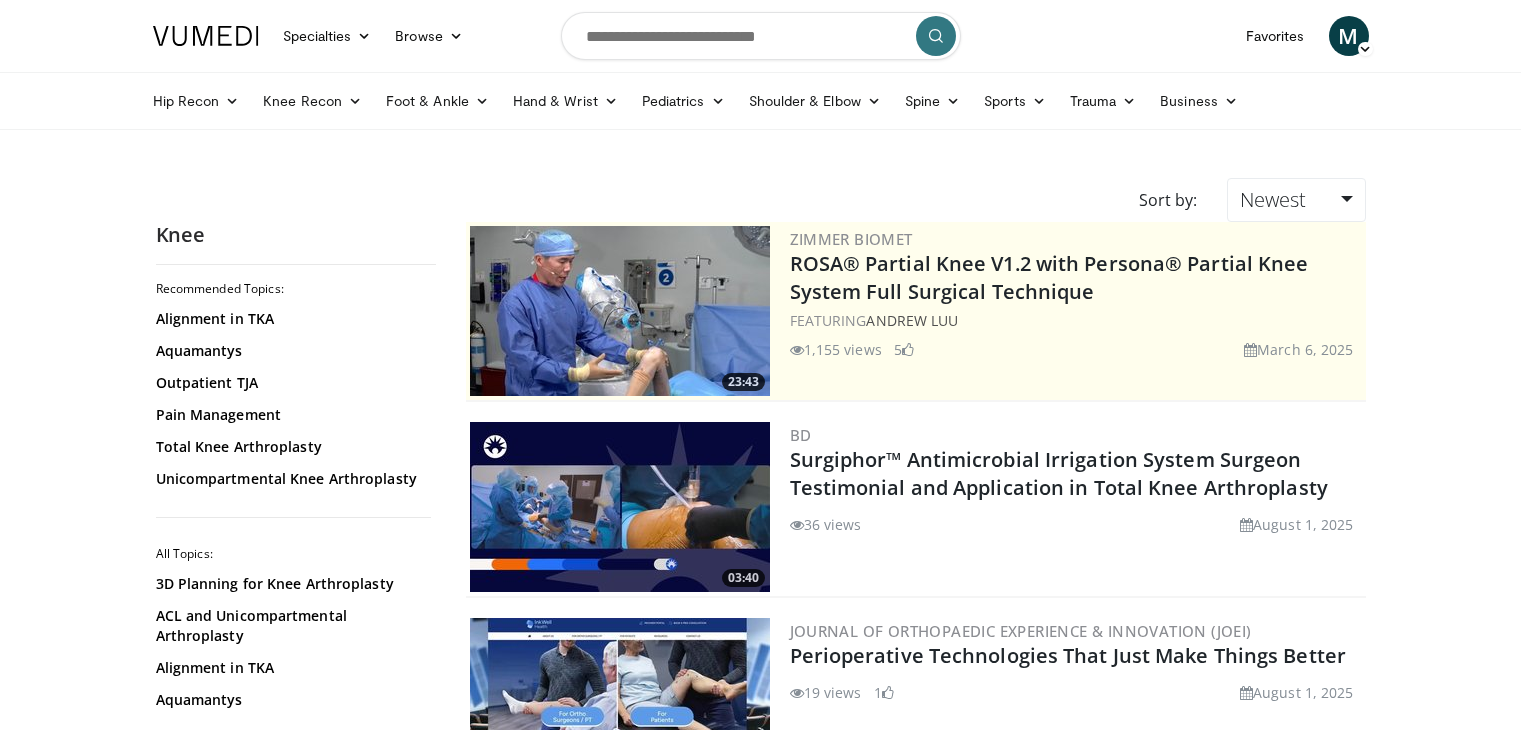 scroll, scrollTop: 0, scrollLeft: 0, axis: both 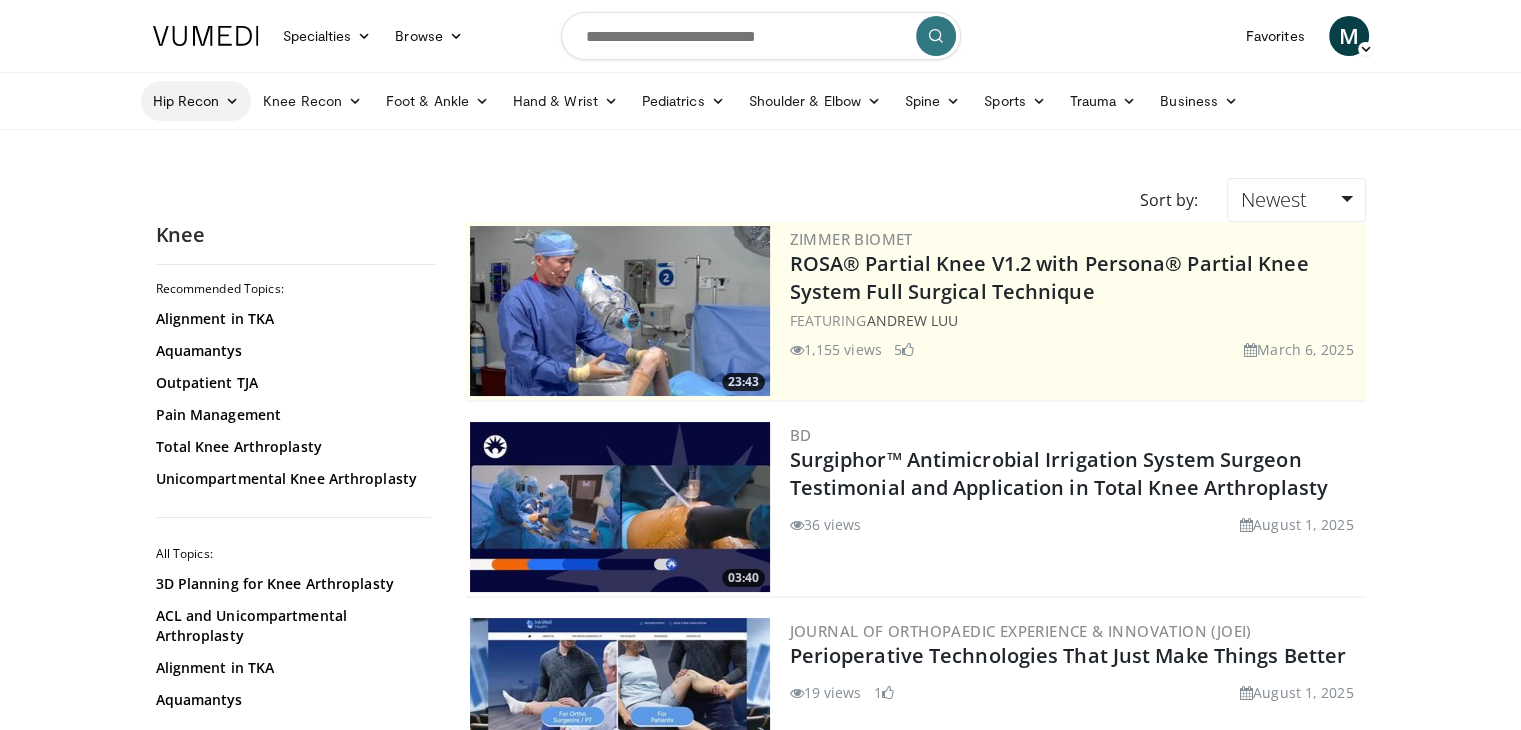 click on "Hip Recon" at bounding box center [196, 101] 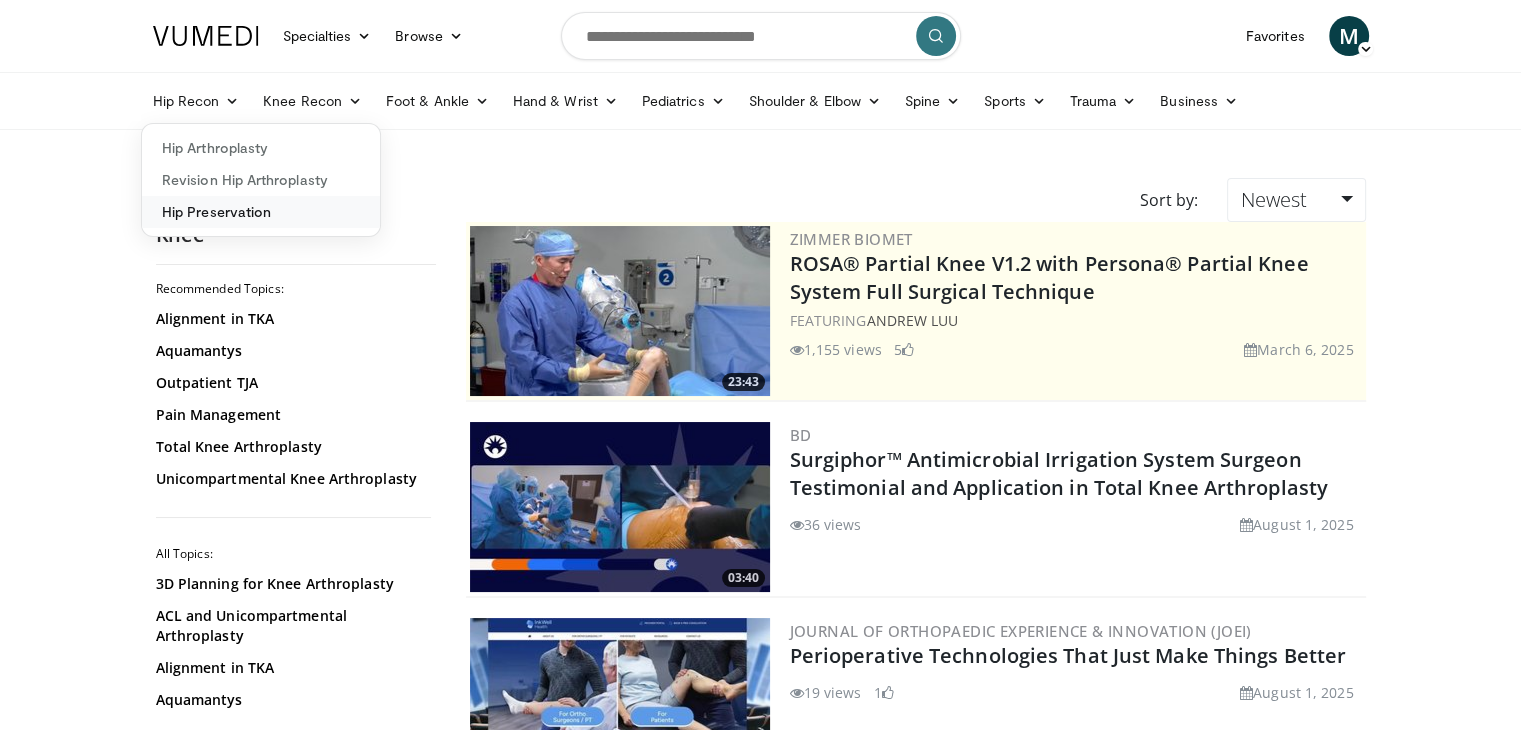 click on "Hip Preservation" at bounding box center (261, 212) 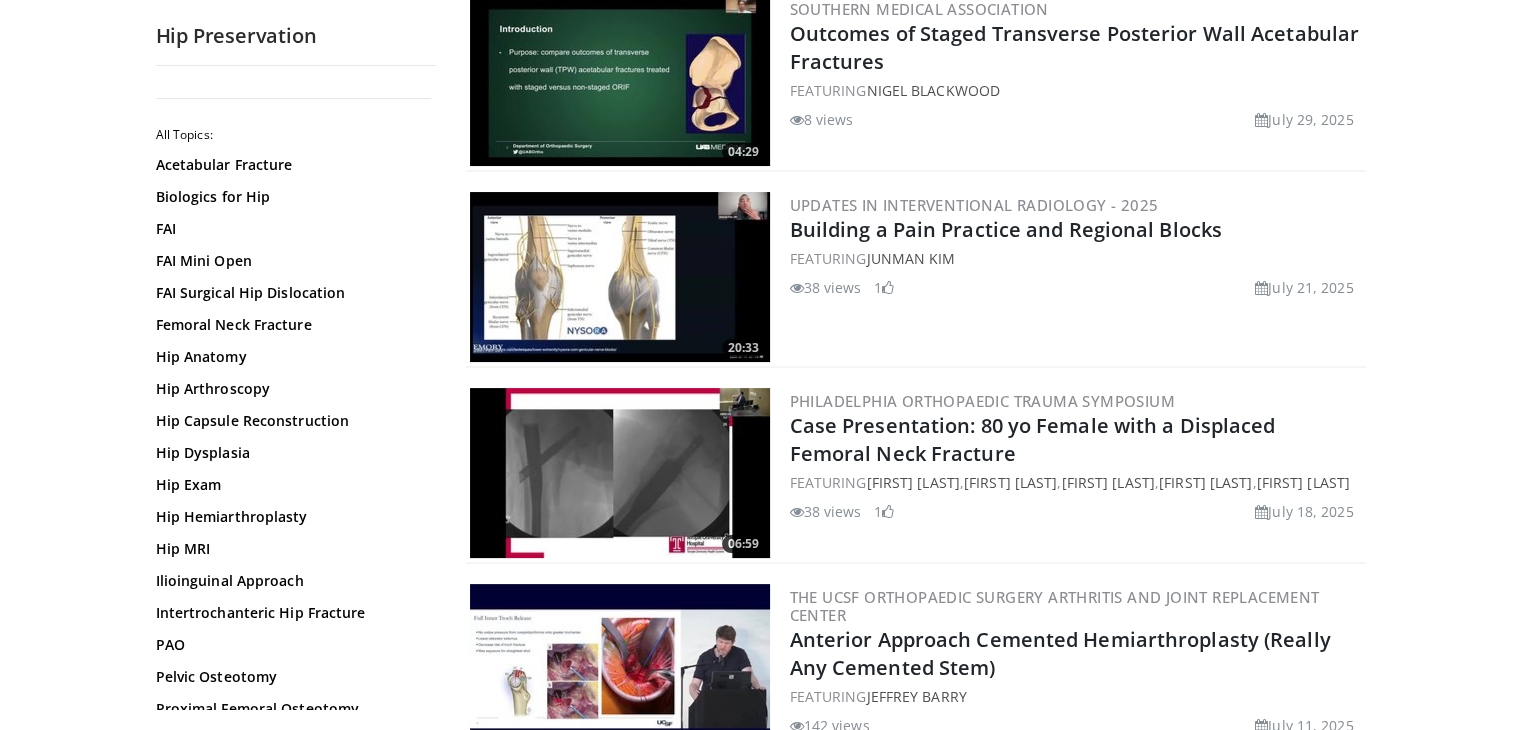 scroll, scrollTop: 287, scrollLeft: 0, axis: vertical 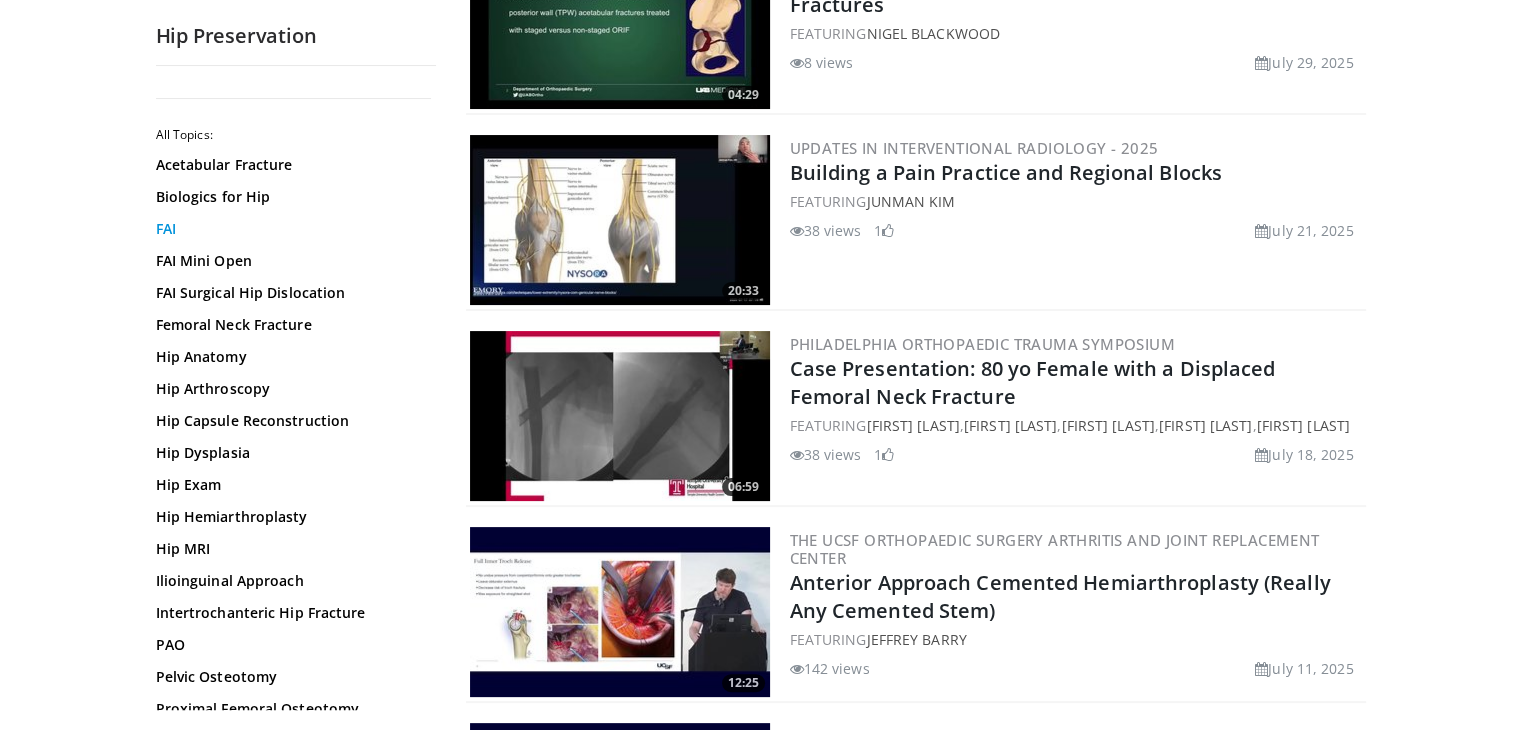 click on "FAI" at bounding box center [291, 229] 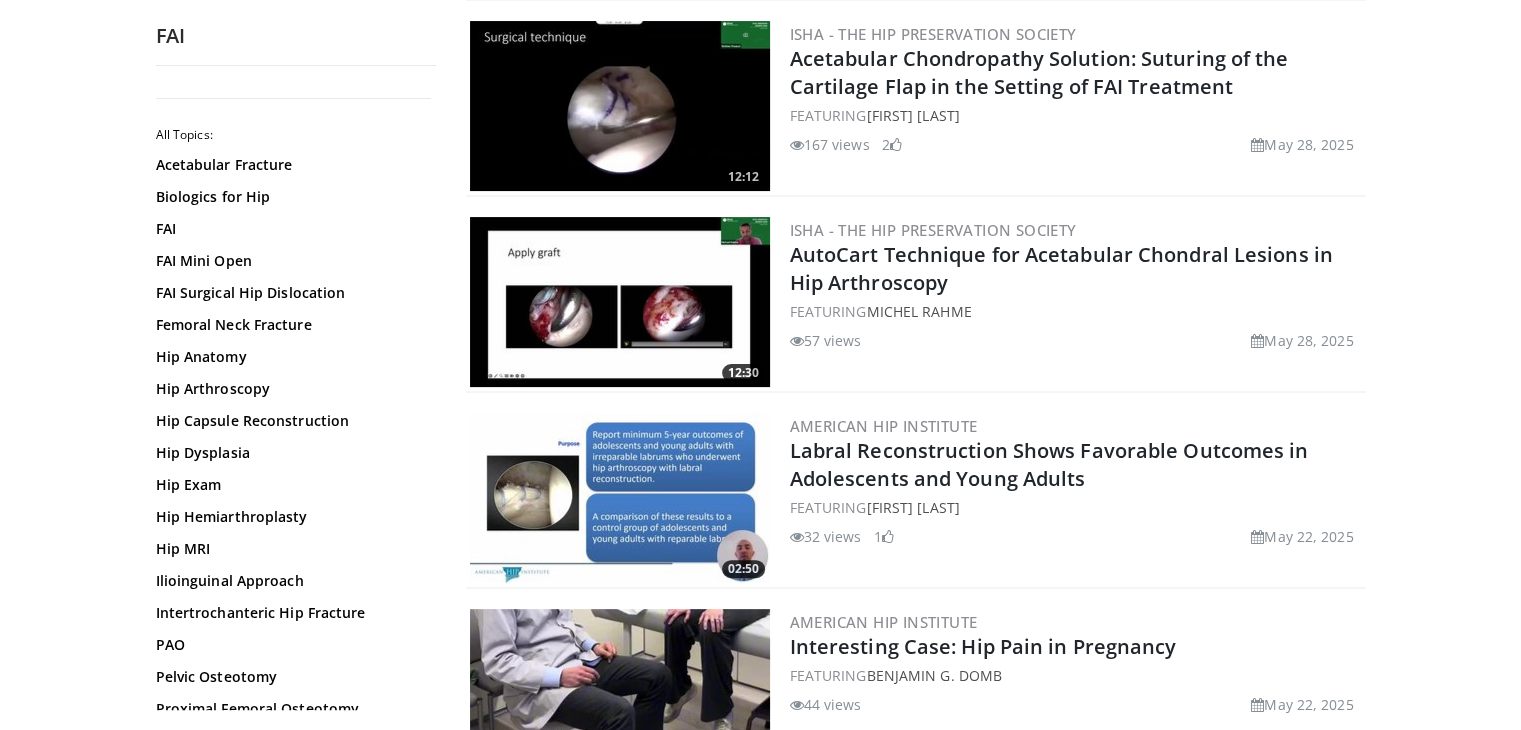 scroll, scrollTop: 403, scrollLeft: 0, axis: vertical 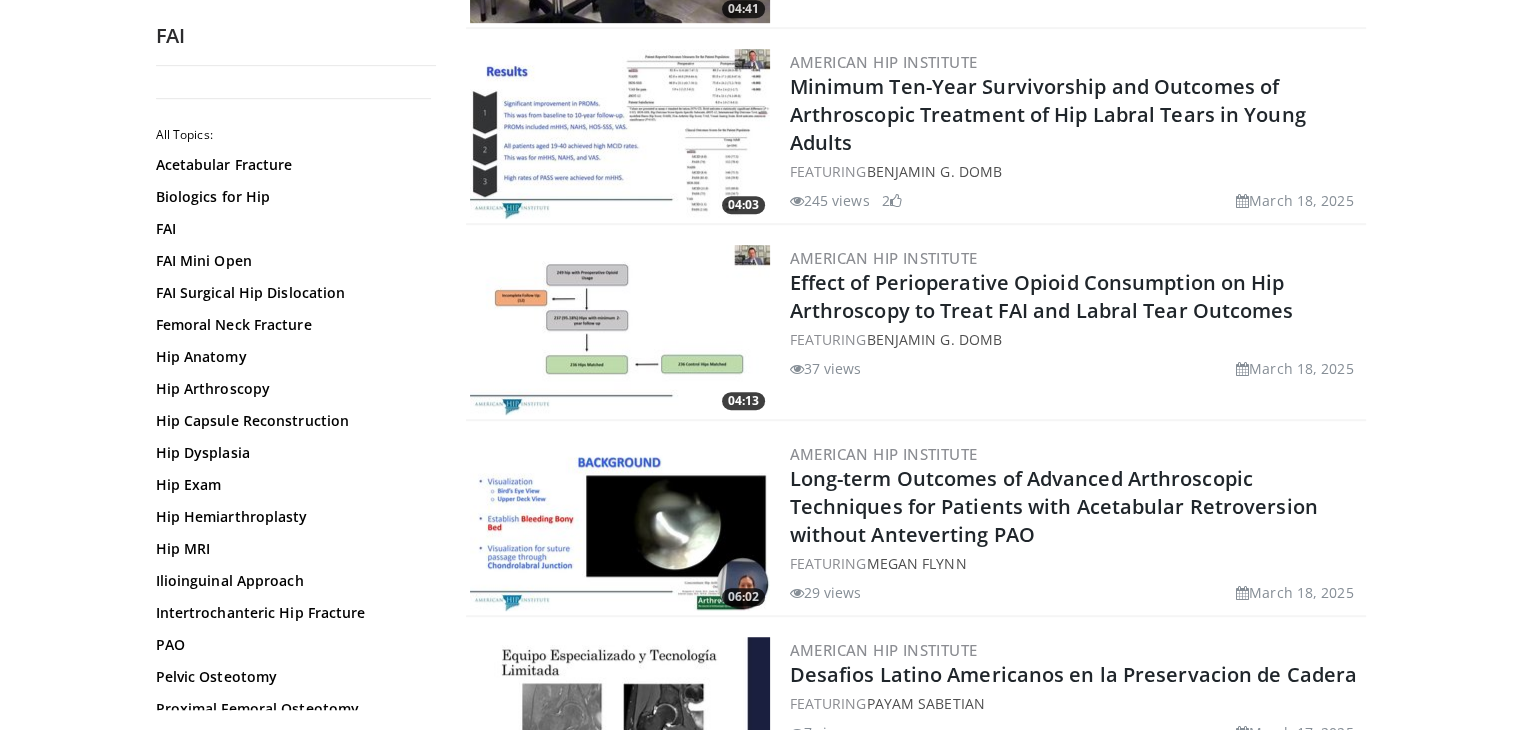 click on "Specialties
Adult & Family Medicine
Allergy, Asthma, Immunology
Anesthesiology
Cardiology
Dental
Dermatology
Endocrinology
Gastroenterology & Hepatology
General Surgery
Hematology & Oncology
Infectious Disease
Nephrology
Neurology
Neurosurgery
Obstetrics & Gynecology
Ophthalmology
Oral Maxillofacial
Orthopaedics
Otolaryngology
Pediatrics
Plastic Surgery
Podiatry
Psychiatry
Pulmonology
Radiation Oncology
Radiology
Rheumatology
Urology" at bounding box center (760, 1530) 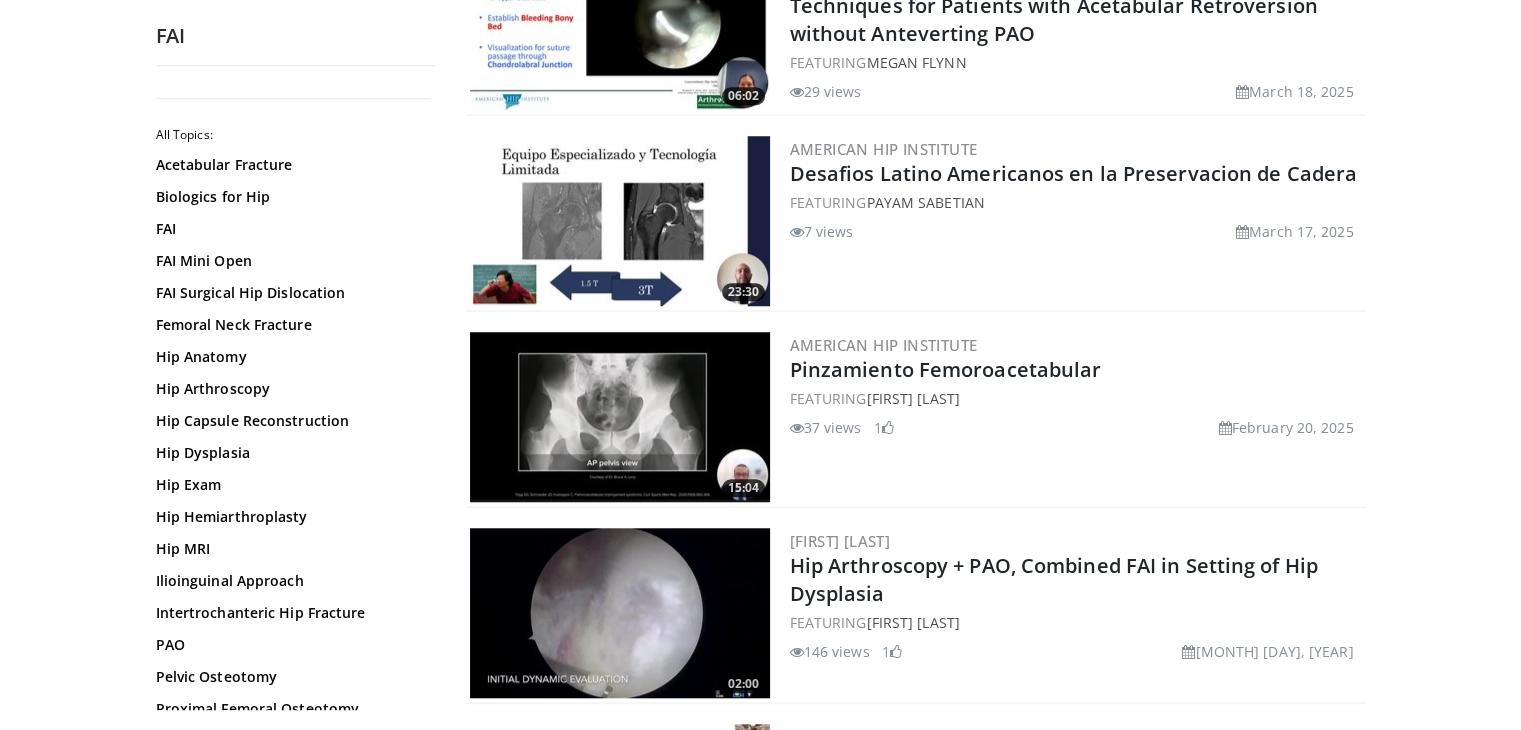 scroll, scrollTop: 1659, scrollLeft: 0, axis: vertical 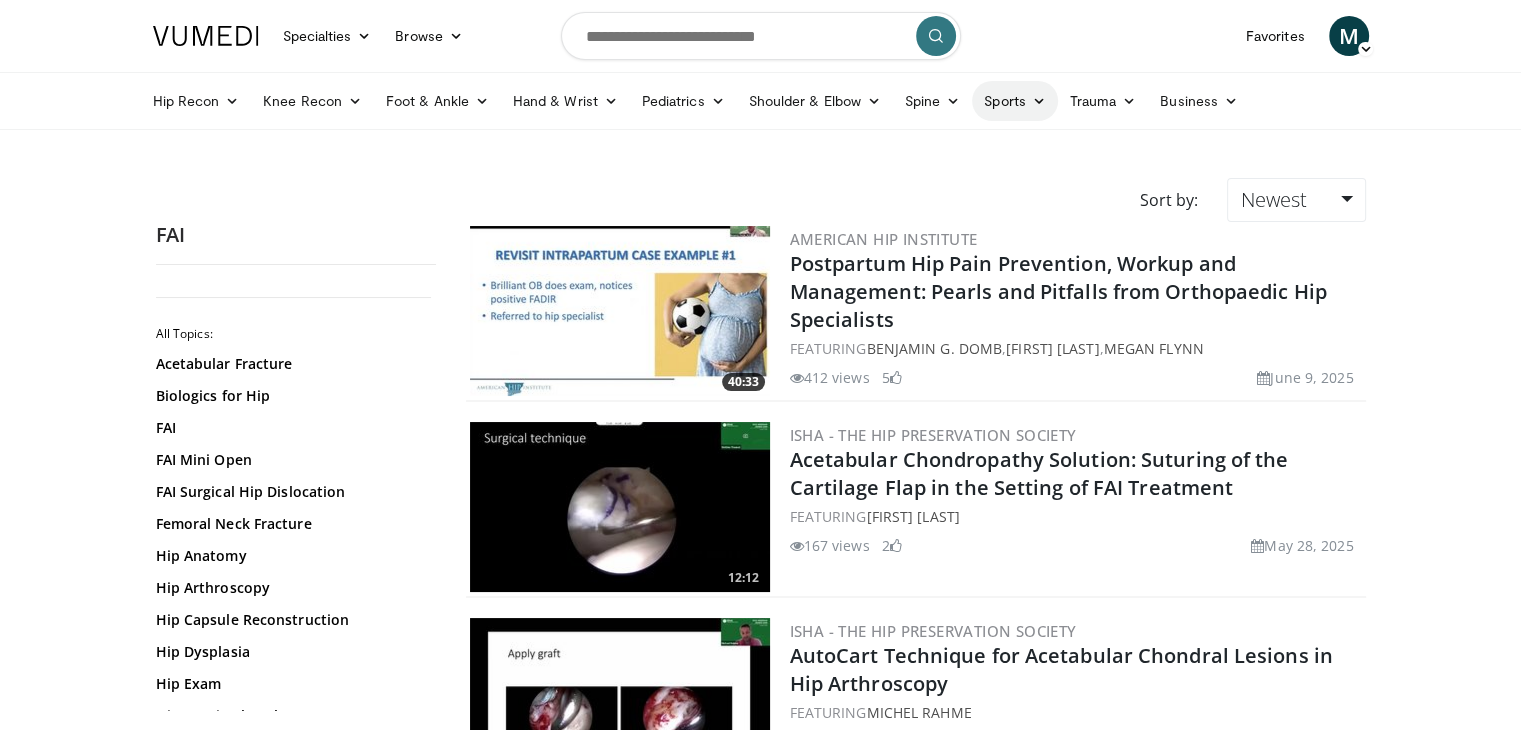 click on "Sports" at bounding box center (1015, 101) 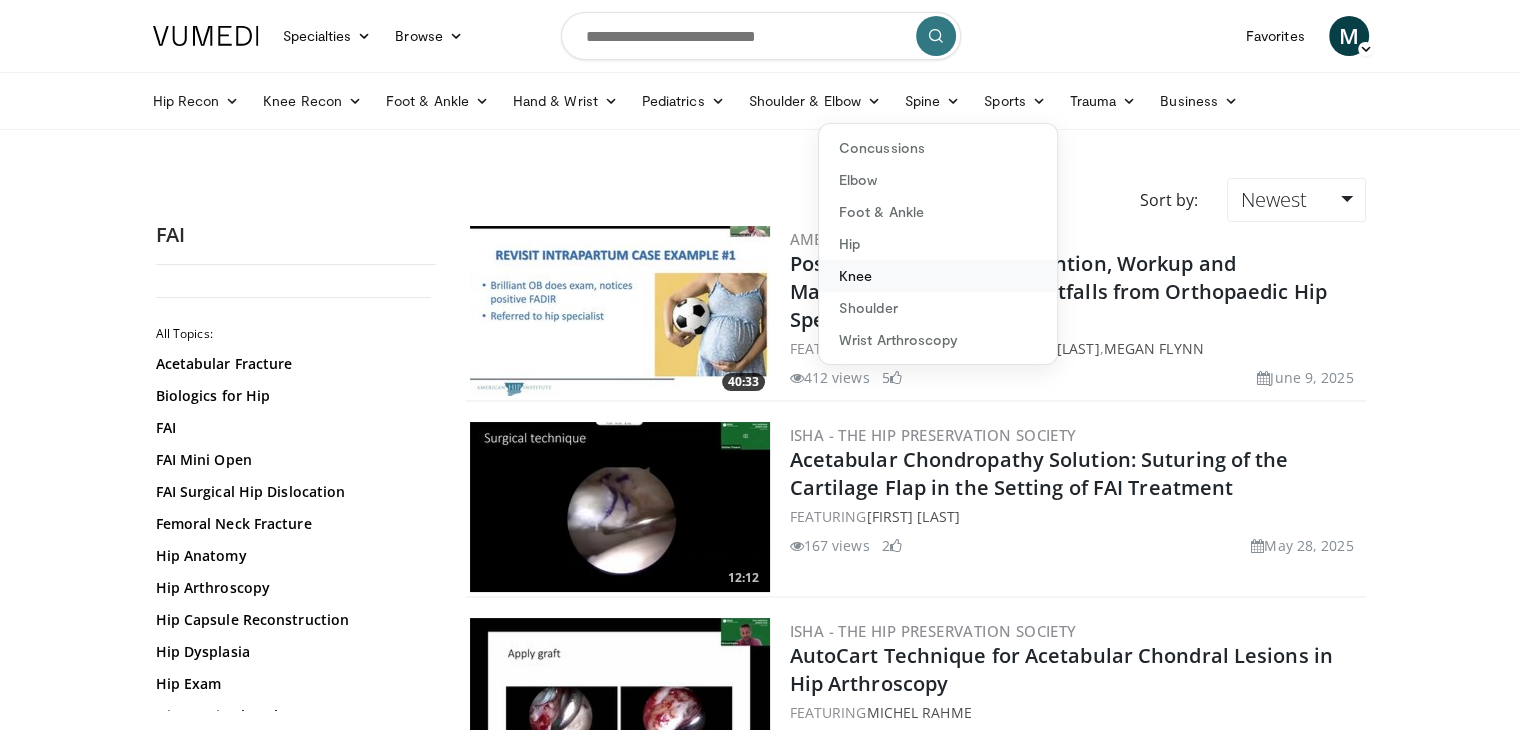 click on "Knee" at bounding box center (938, 276) 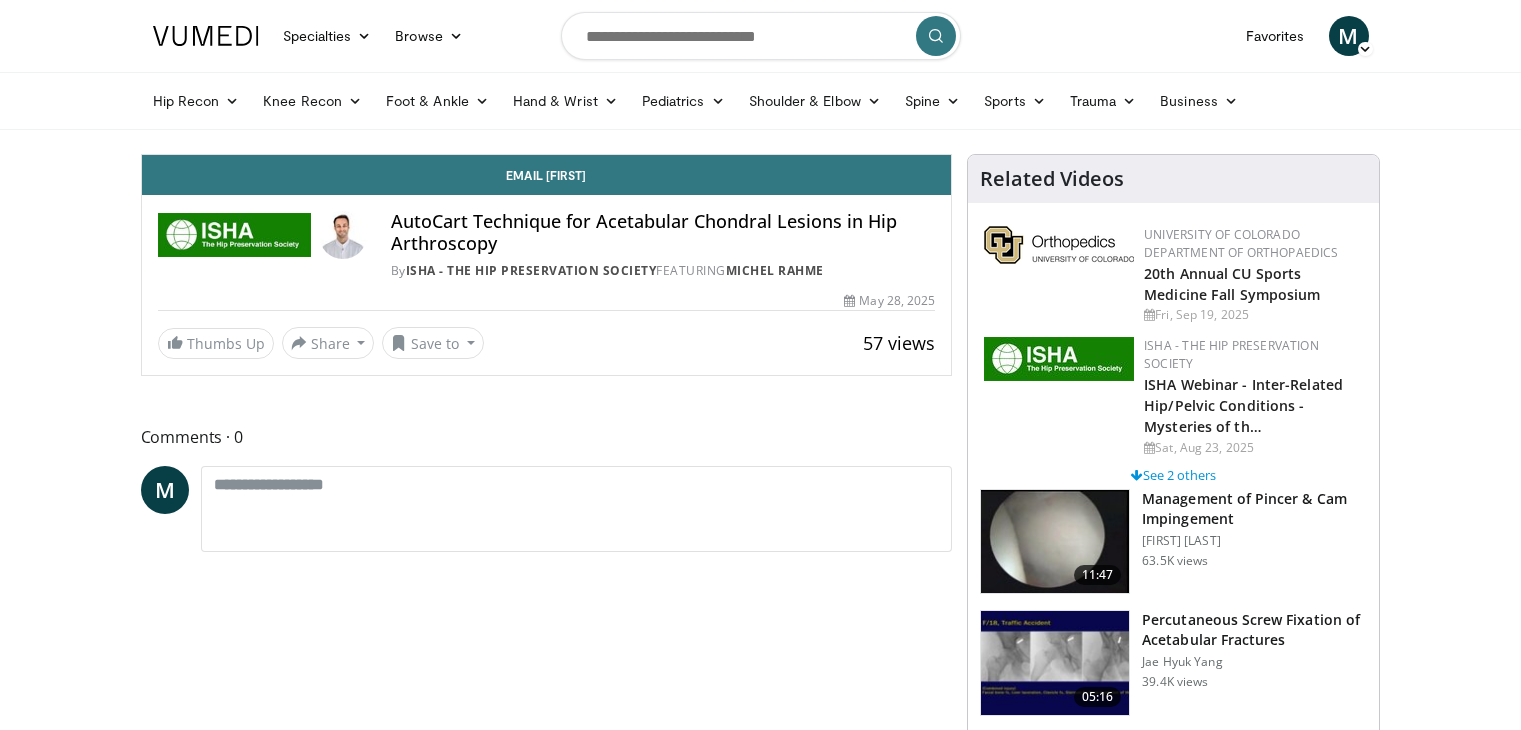 scroll, scrollTop: 0, scrollLeft: 0, axis: both 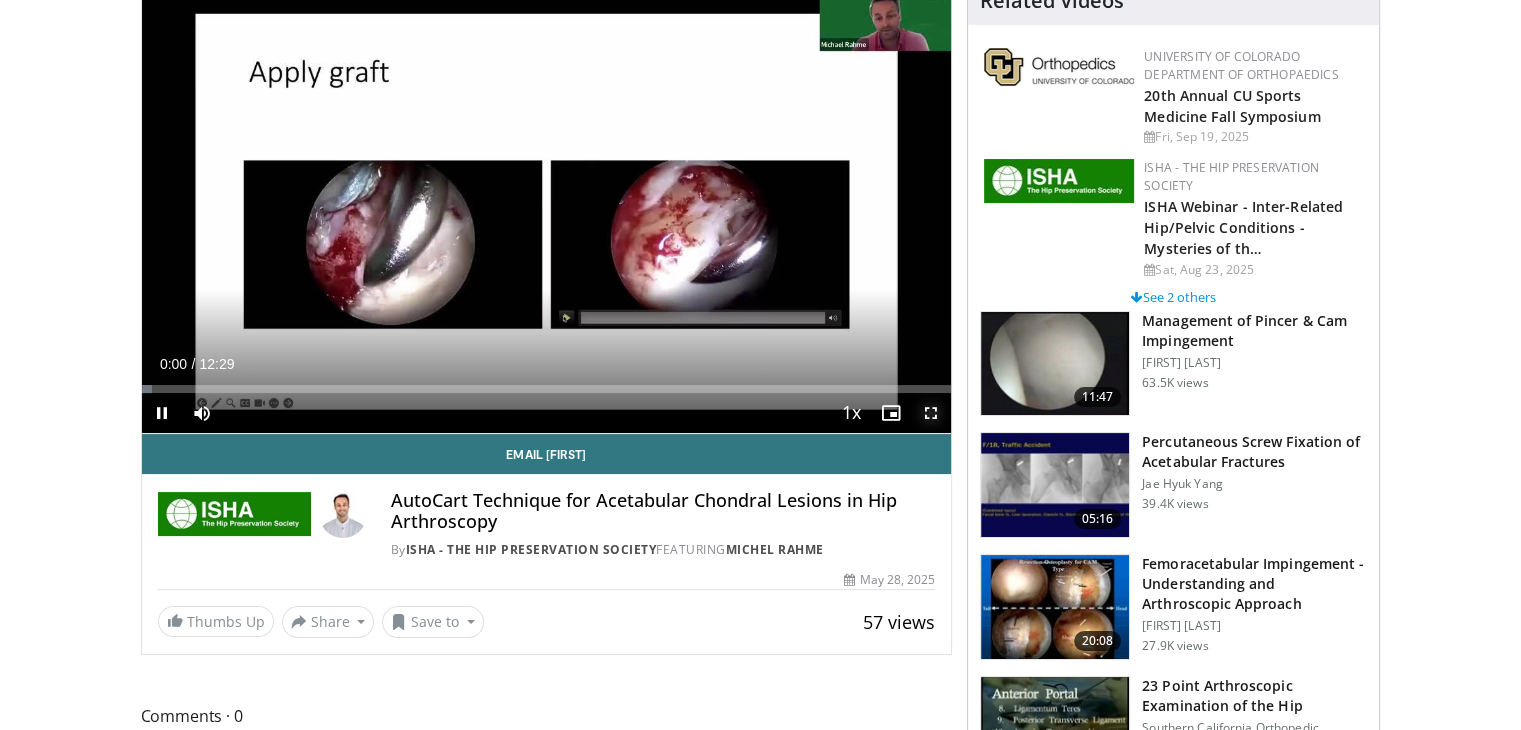 click at bounding box center (931, 413) 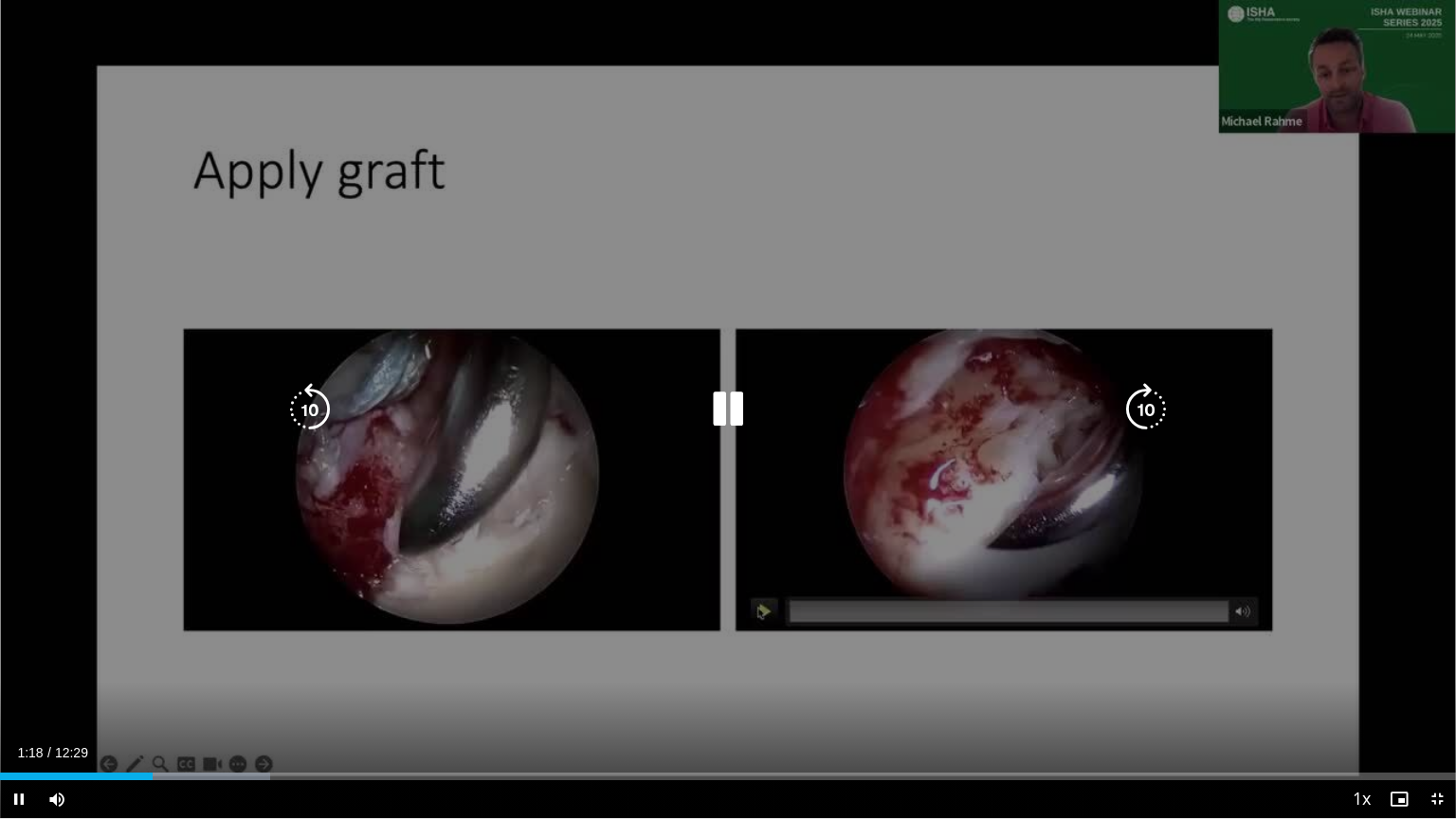 click at bounding box center (1146, 410) 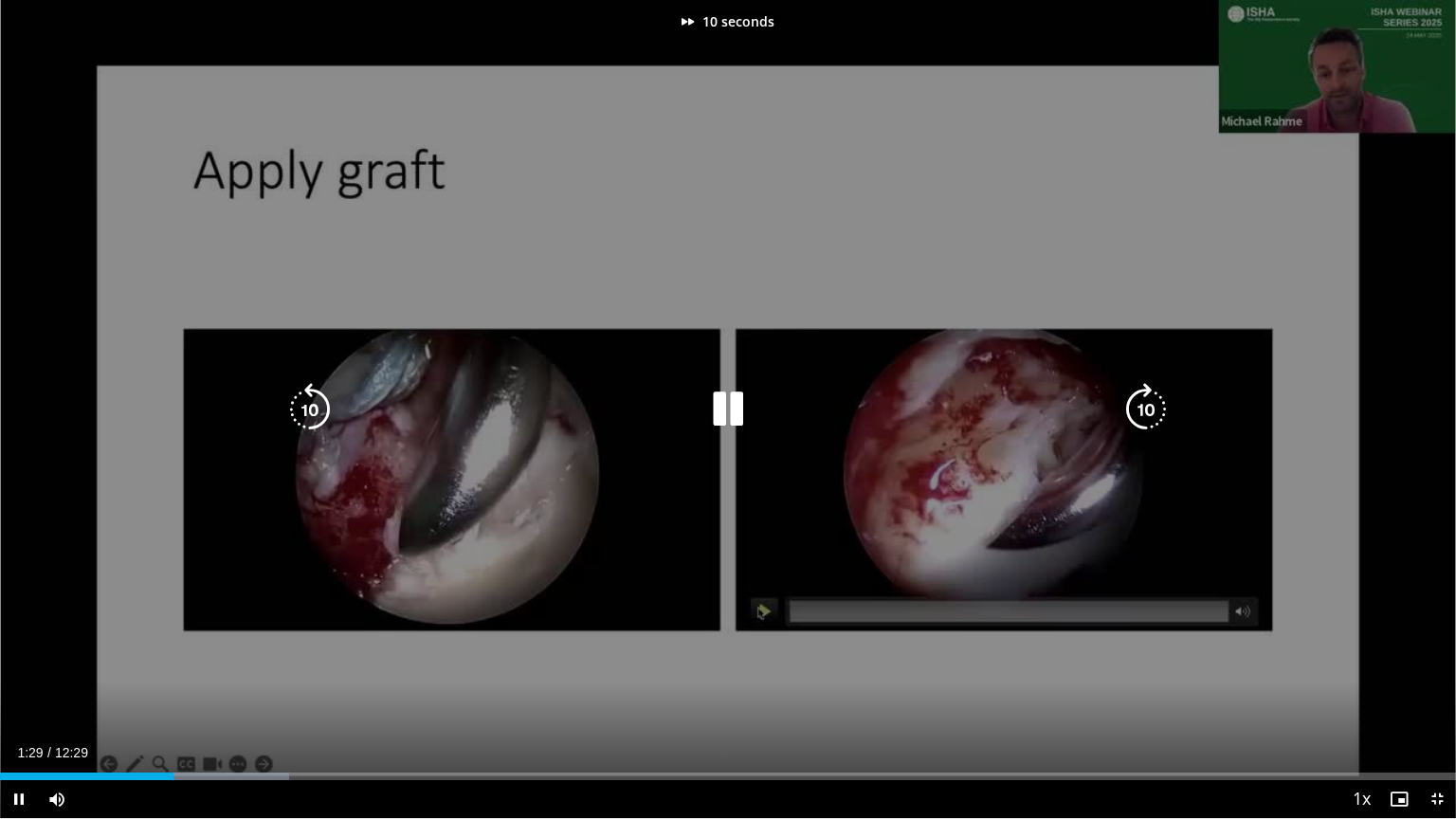 click at bounding box center [1146, 410] 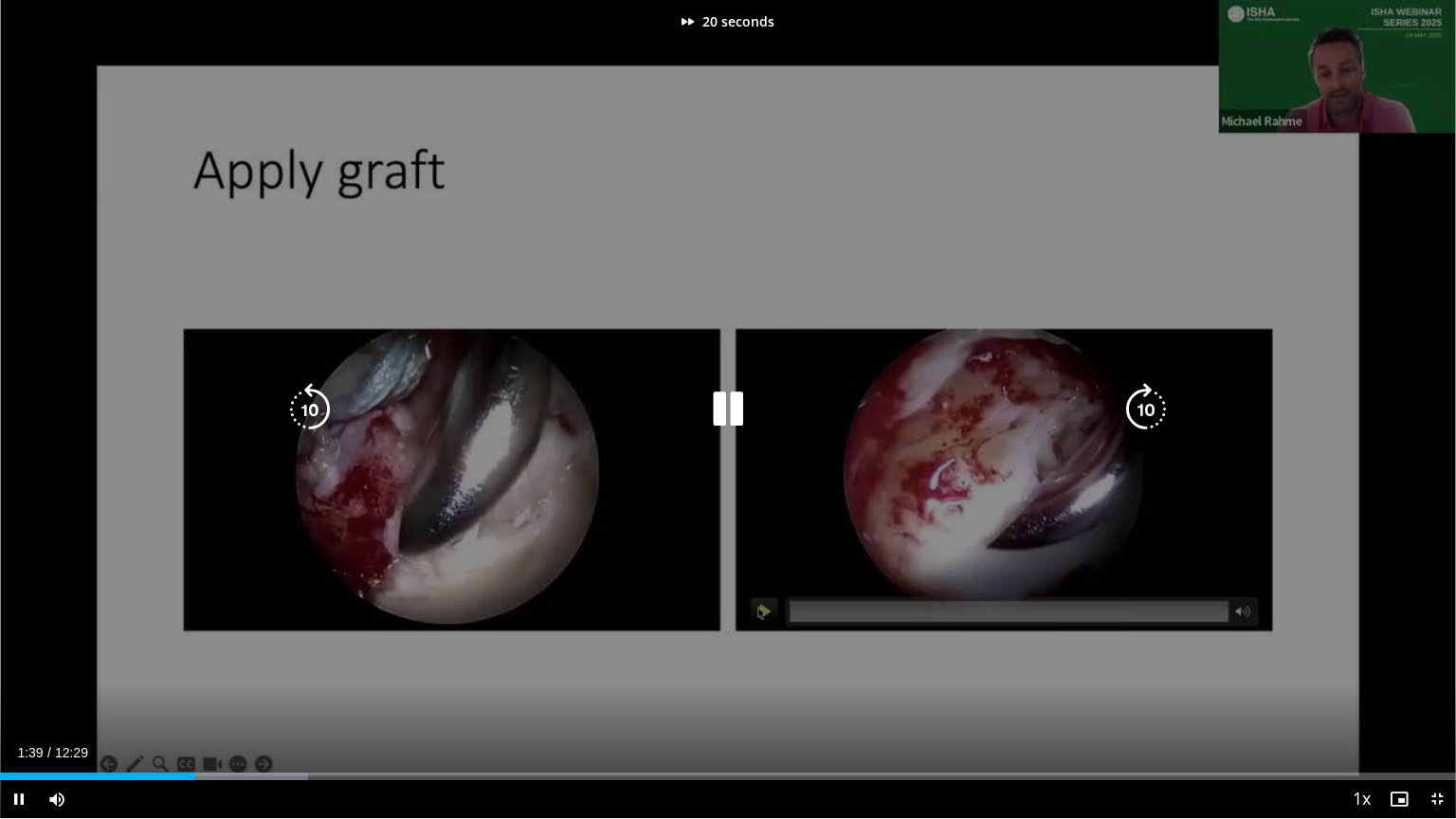 click at bounding box center [1146, 410] 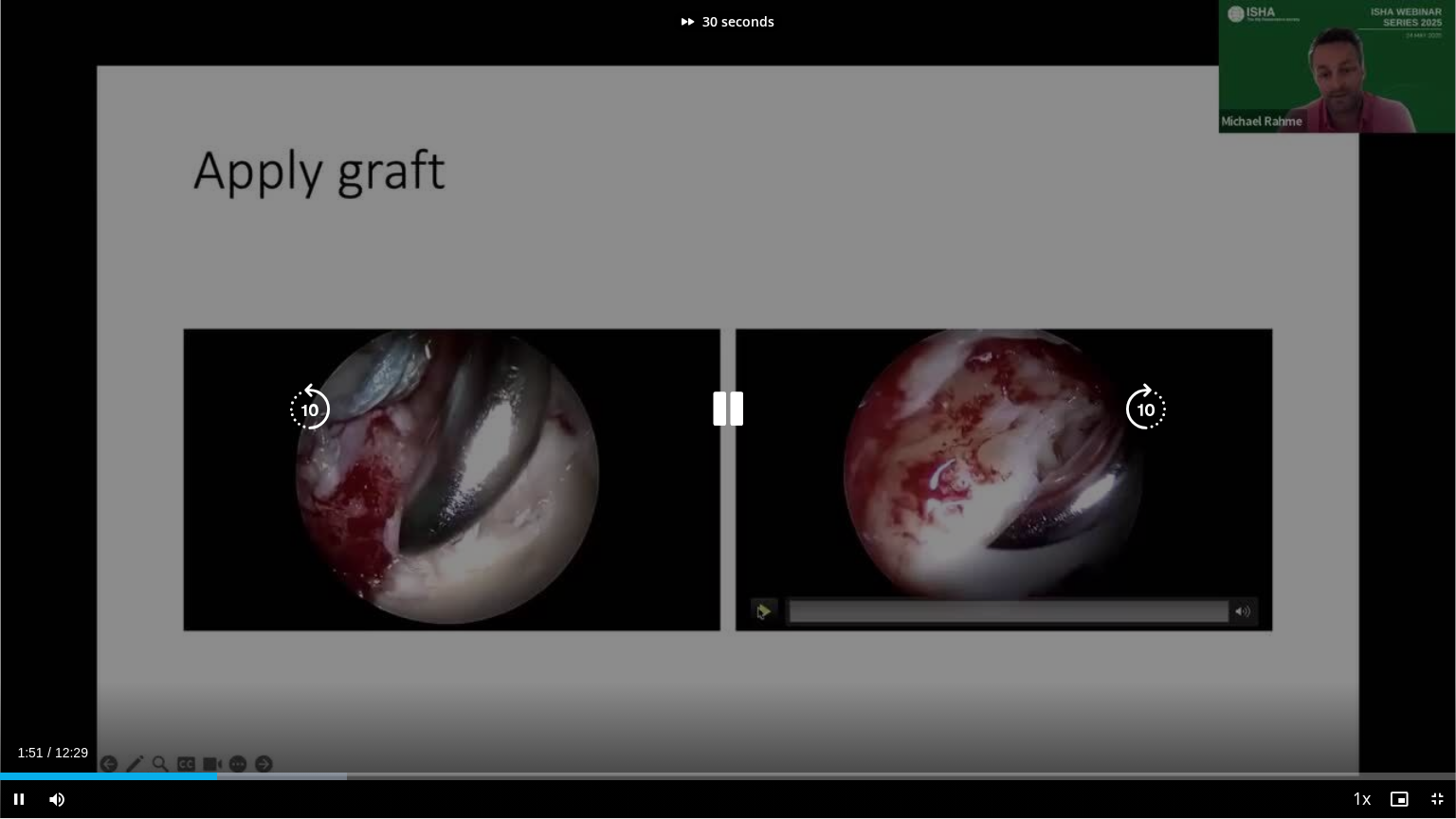 click at bounding box center (1146, 410) 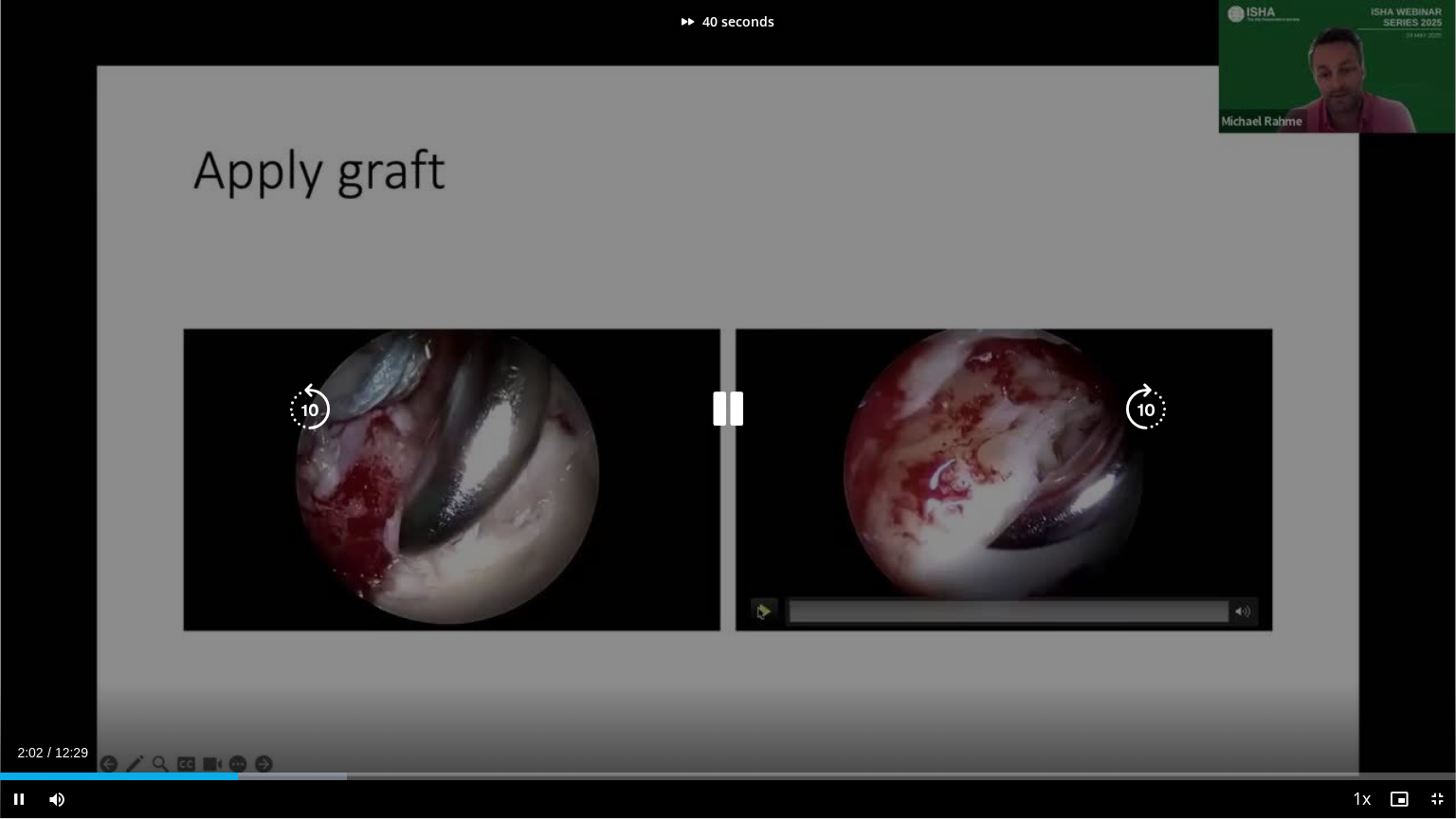 click at bounding box center [1146, 410] 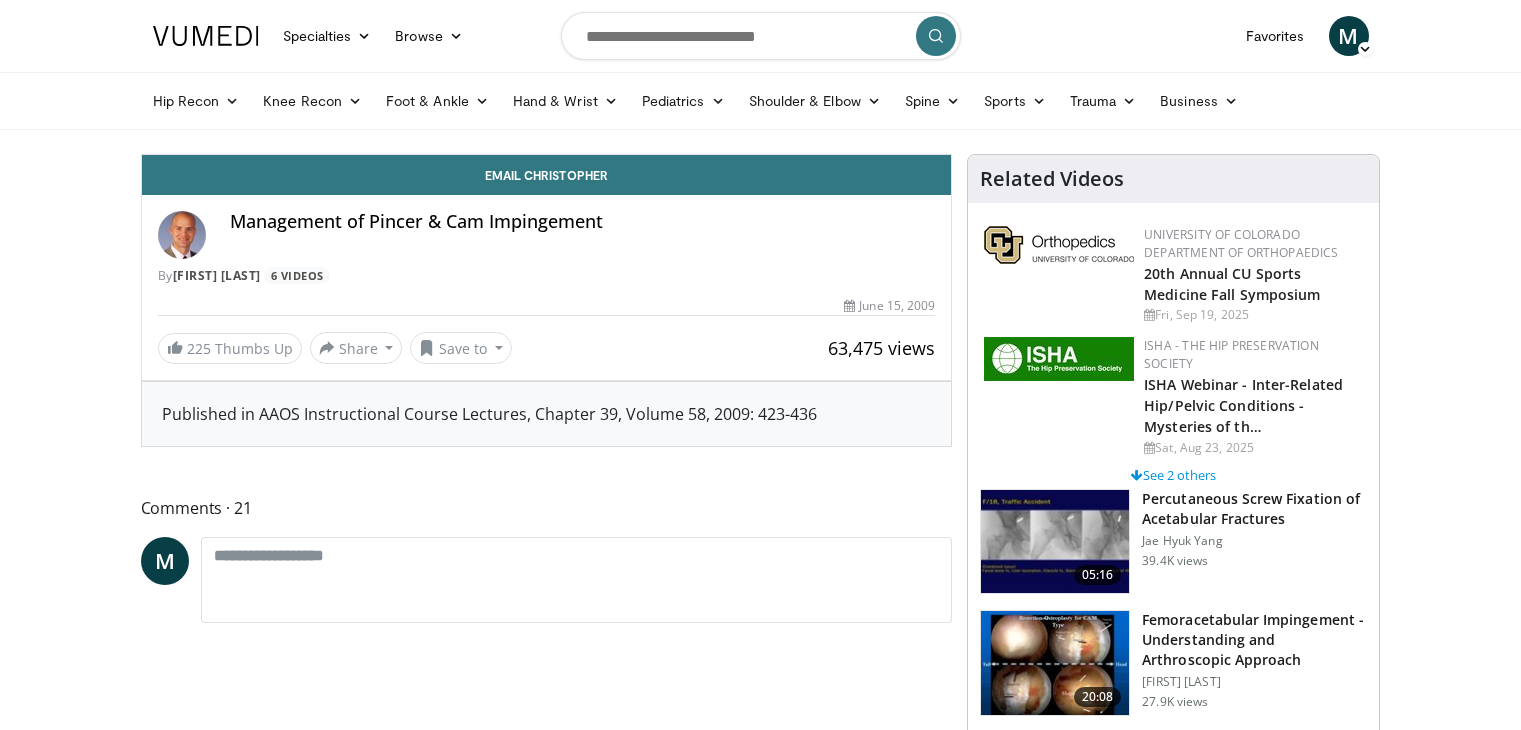 scroll, scrollTop: 0, scrollLeft: 0, axis: both 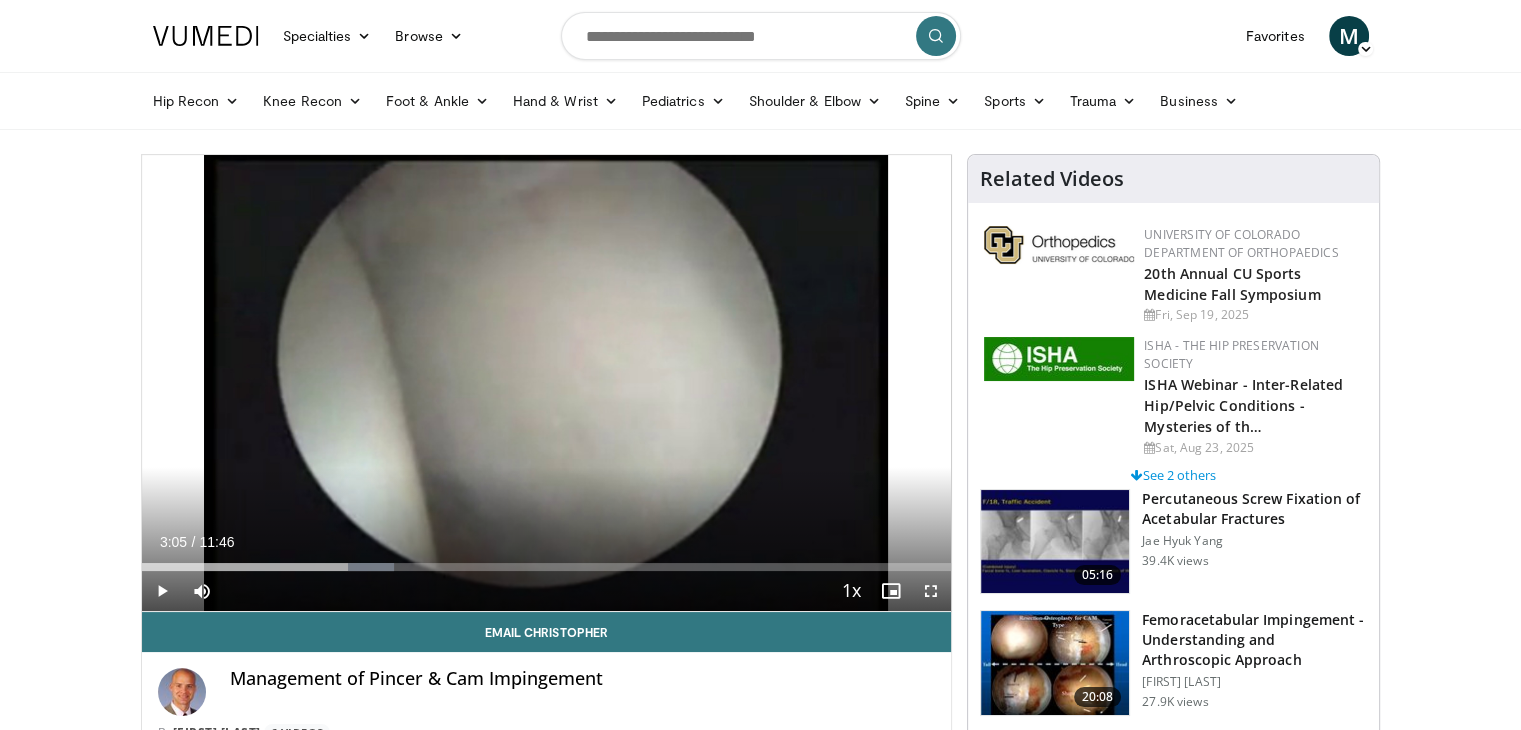 click at bounding box center [1059, 389] 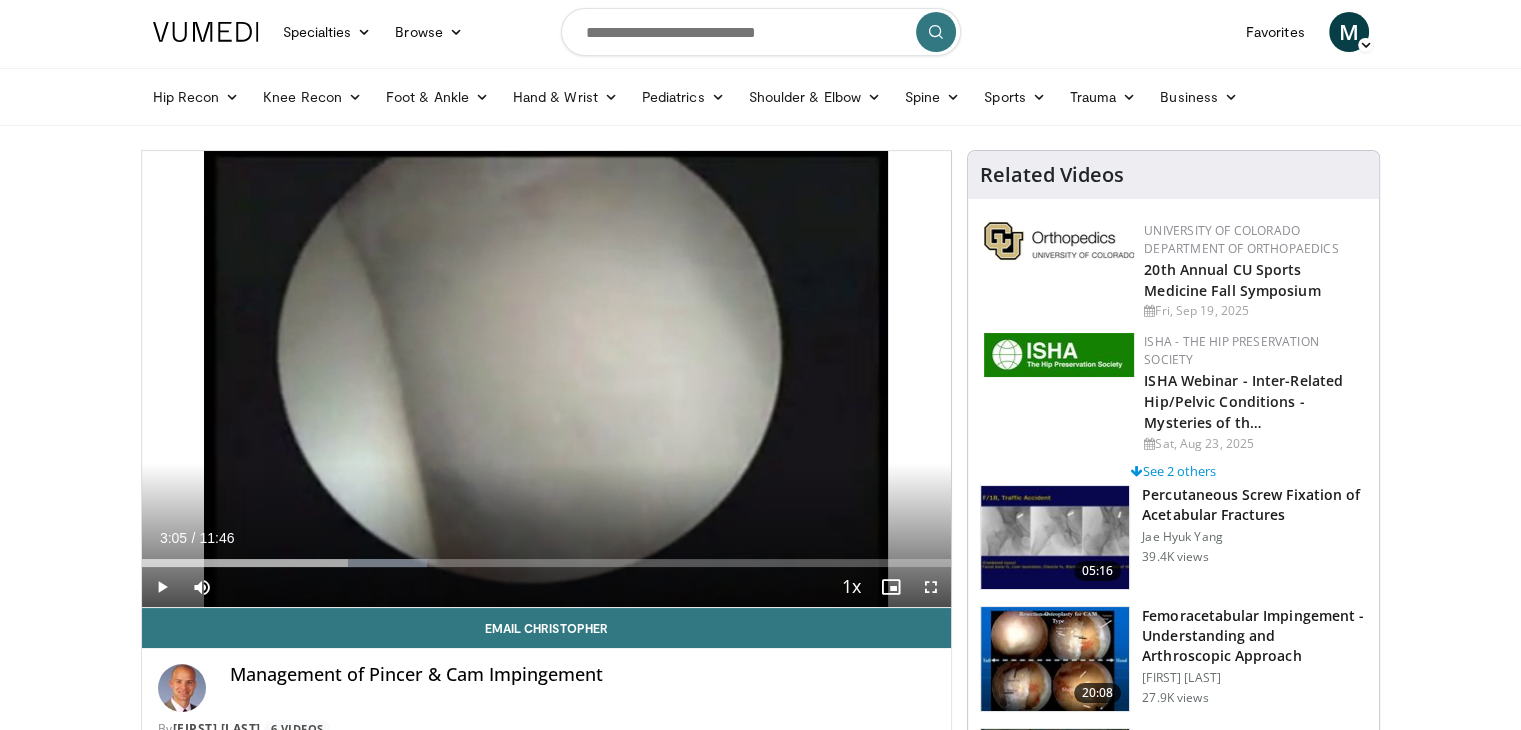 scroll, scrollTop: 0, scrollLeft: 0, axis: both 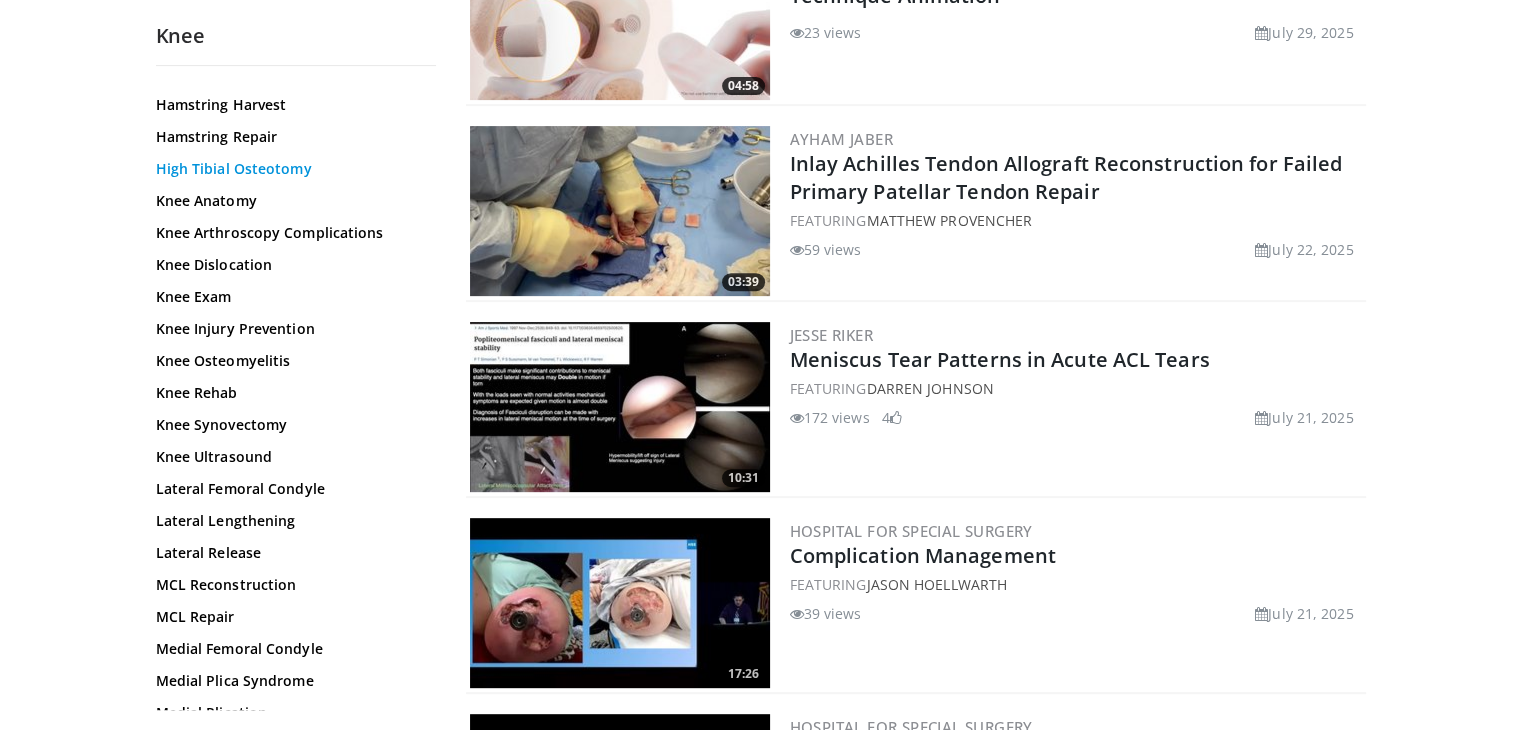click on "High Tibial Osteotomy" at bounding box center (291, 169) 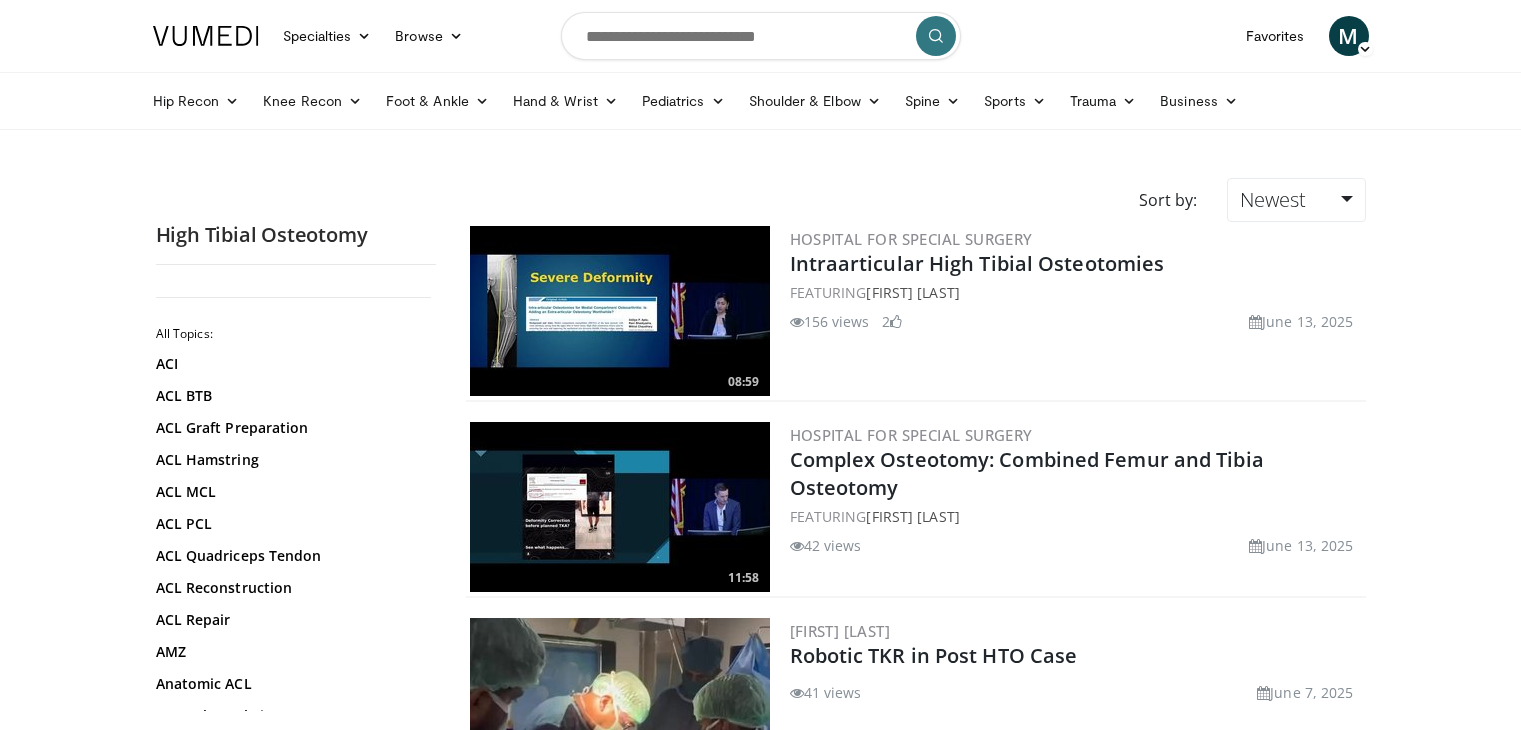 scroll, scrollTop: 0, scrollLeft: 0, axis: both 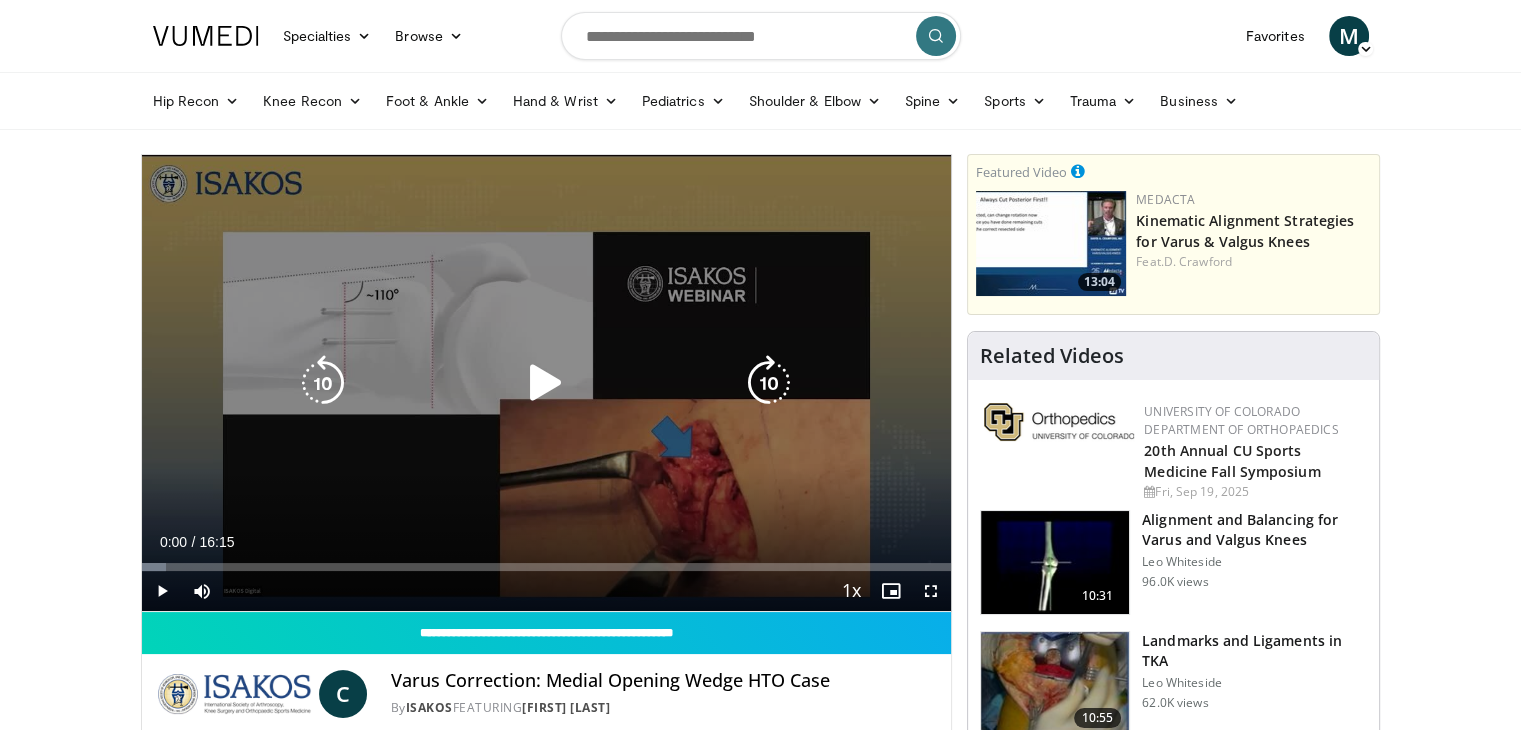 click at bounding box center [546, 383] 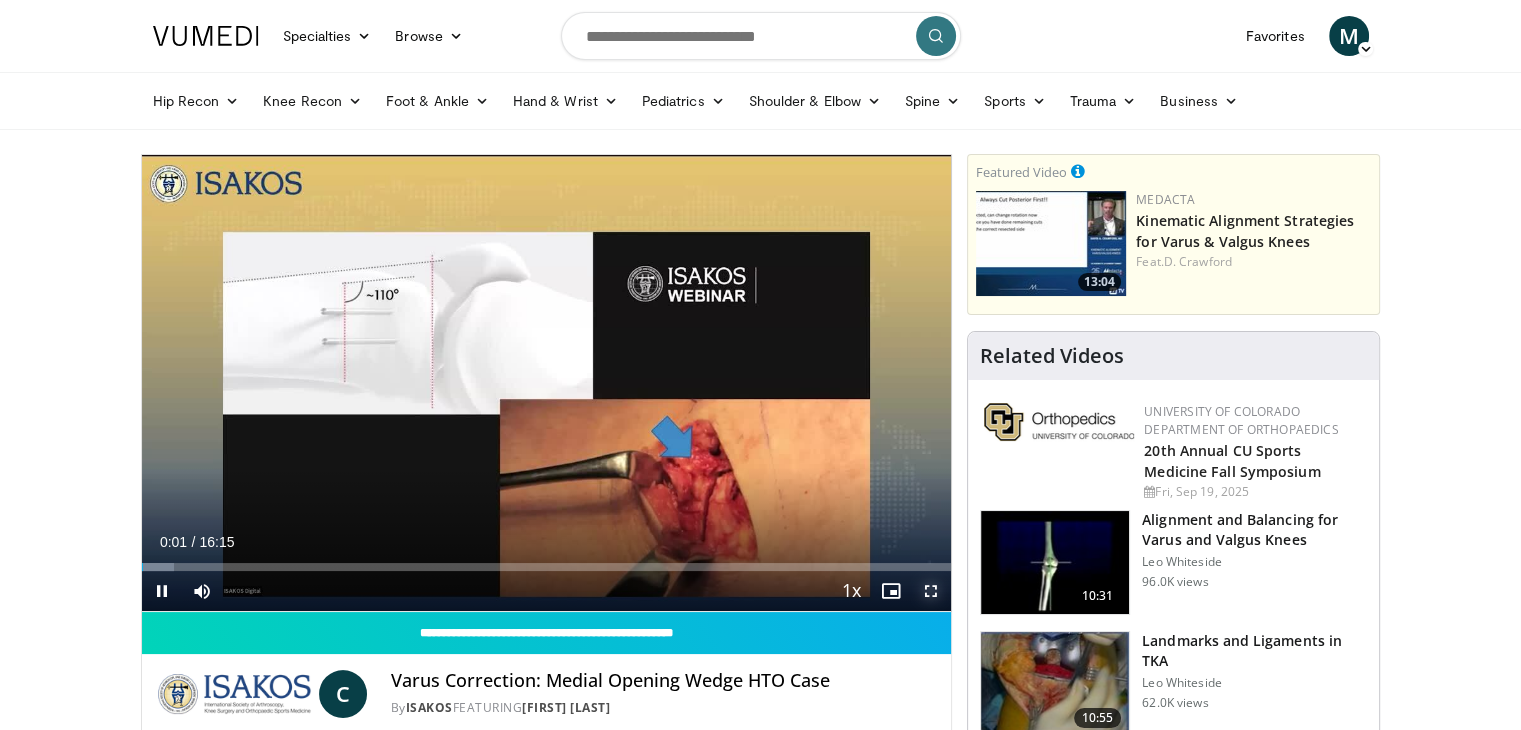 click at bounding box center [931, 591] 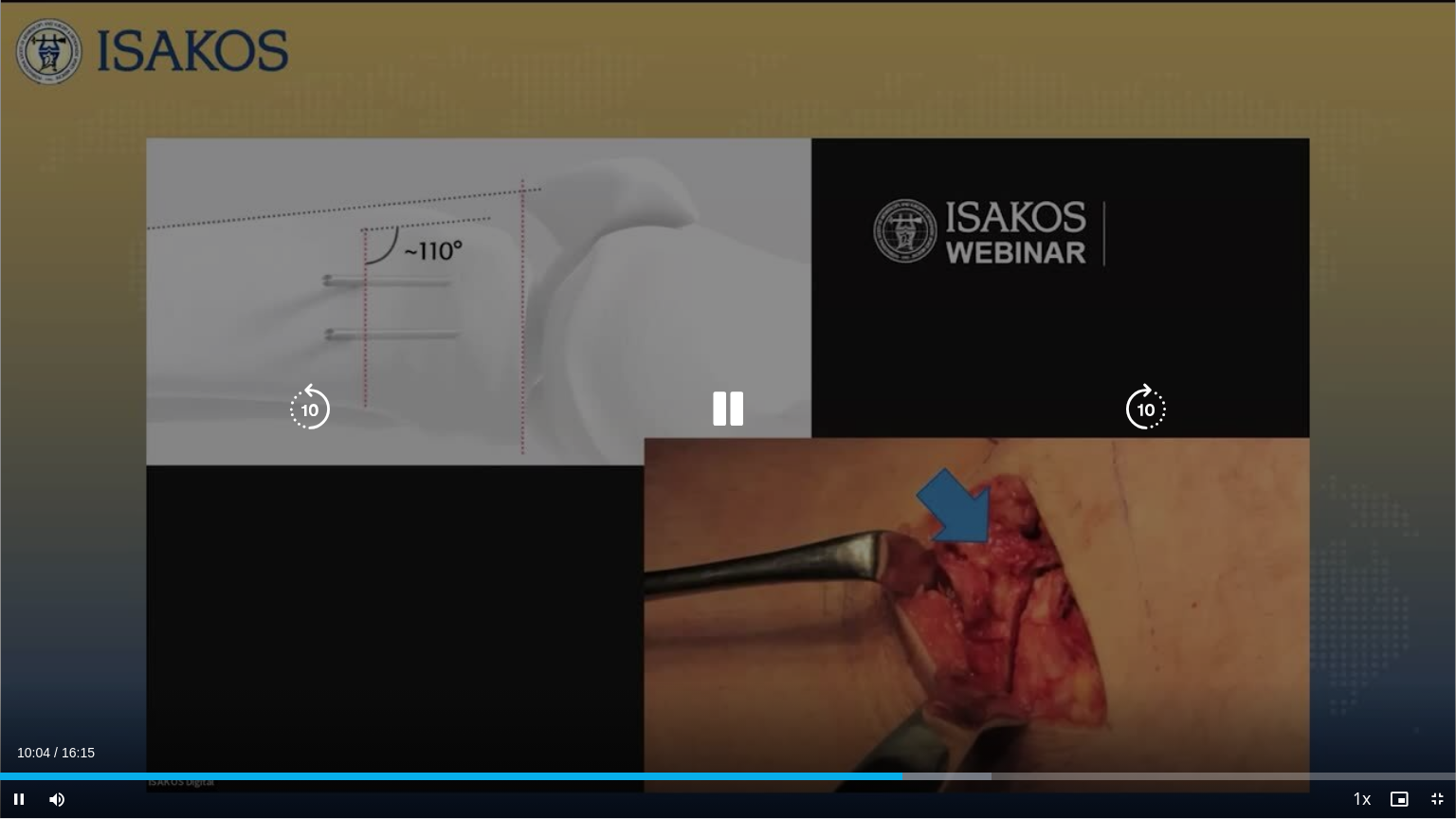 click at bounding box center (728, 410) 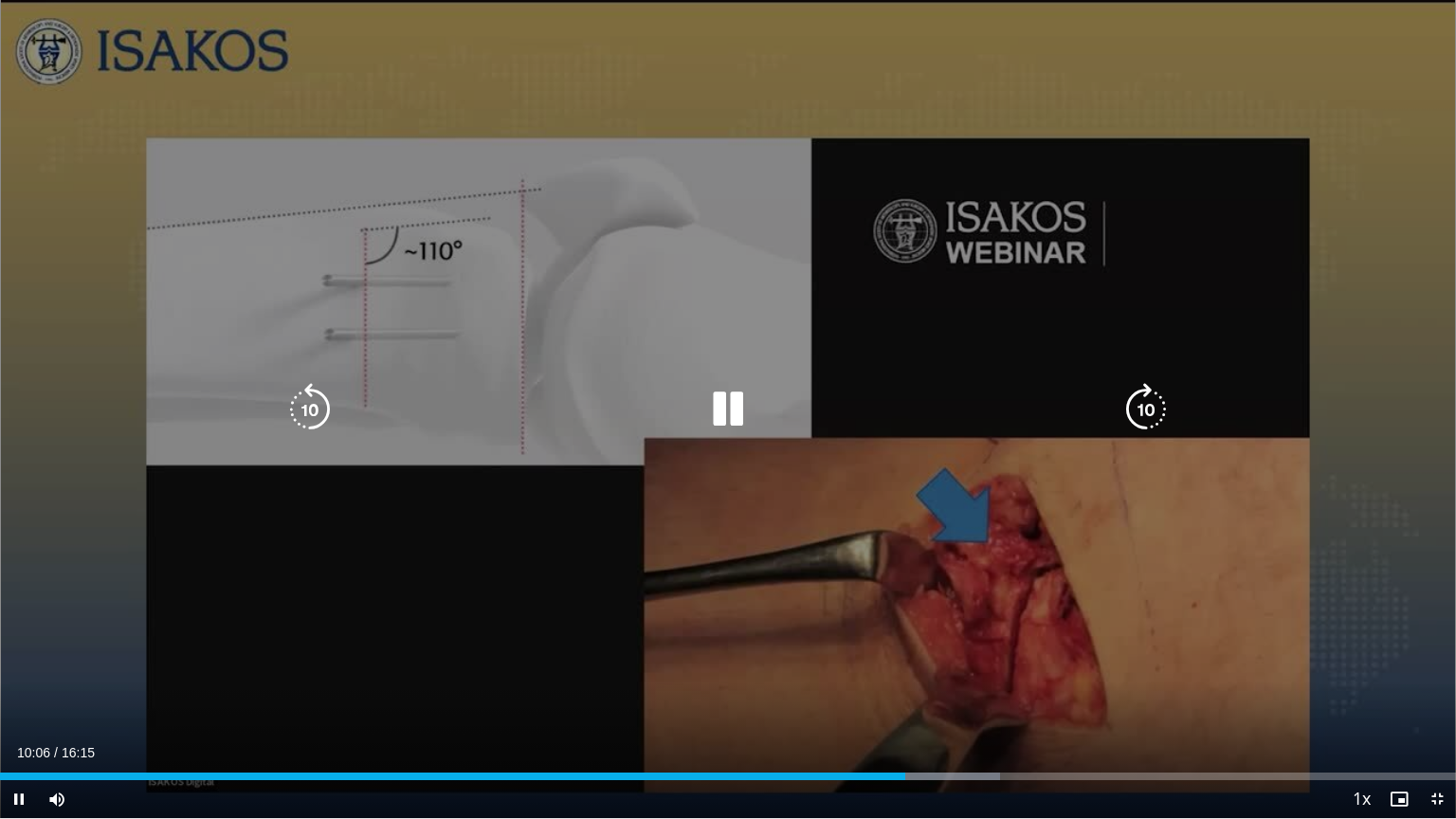 click at bounding box center (728, 410) 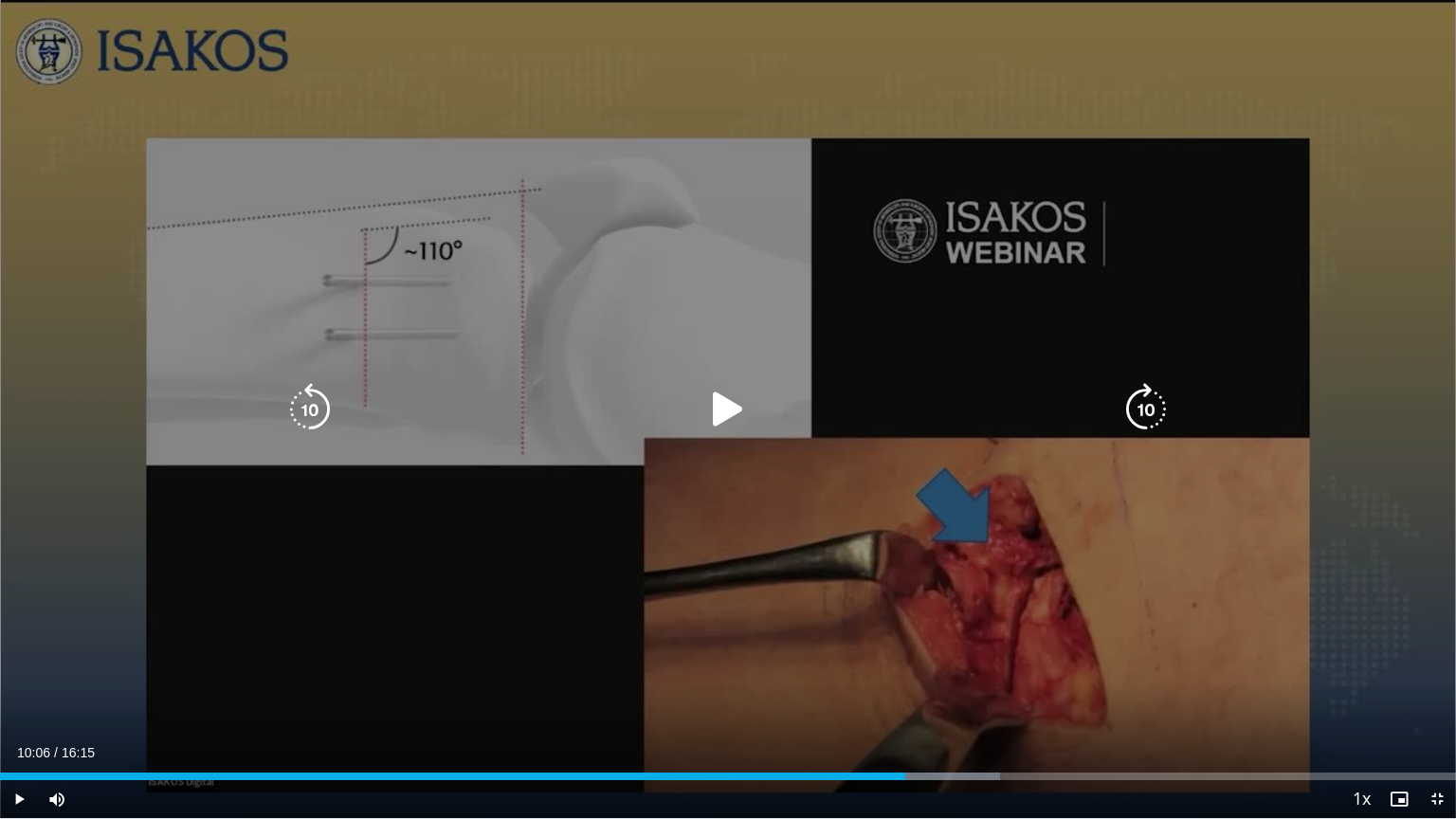 click at bounding box center (728, 410) 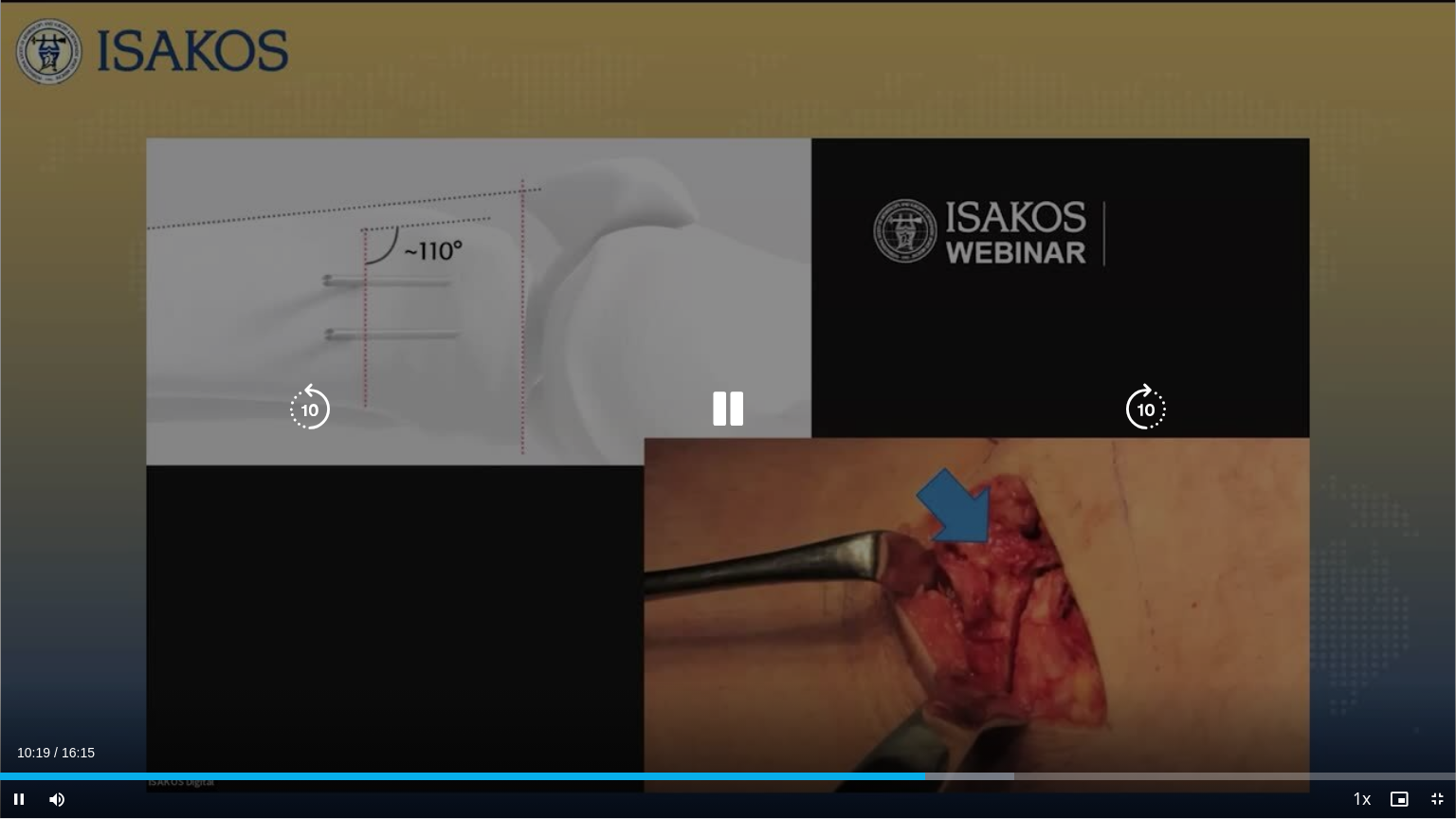 click at bounding box center [1146, 410] 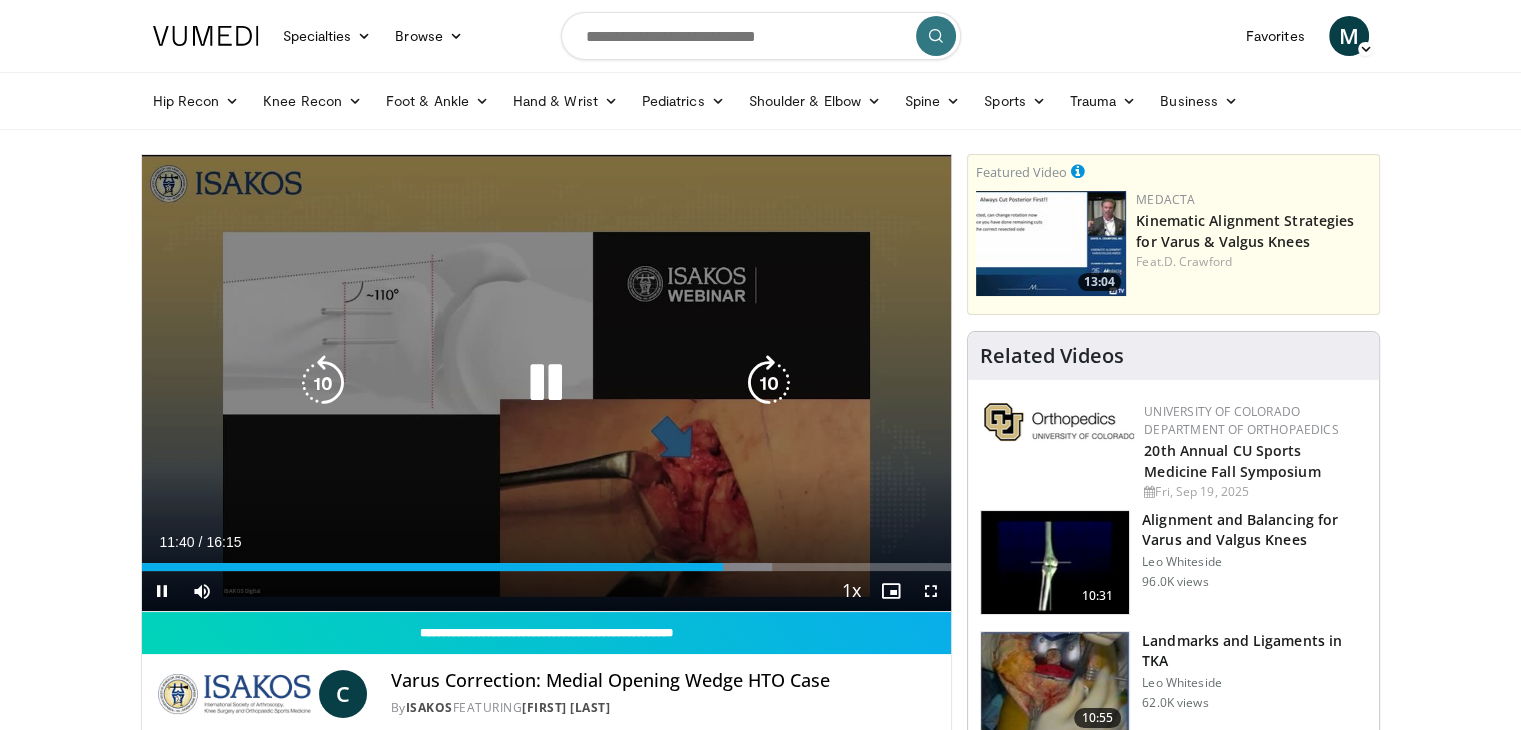 click at bounding box center [546, 383] 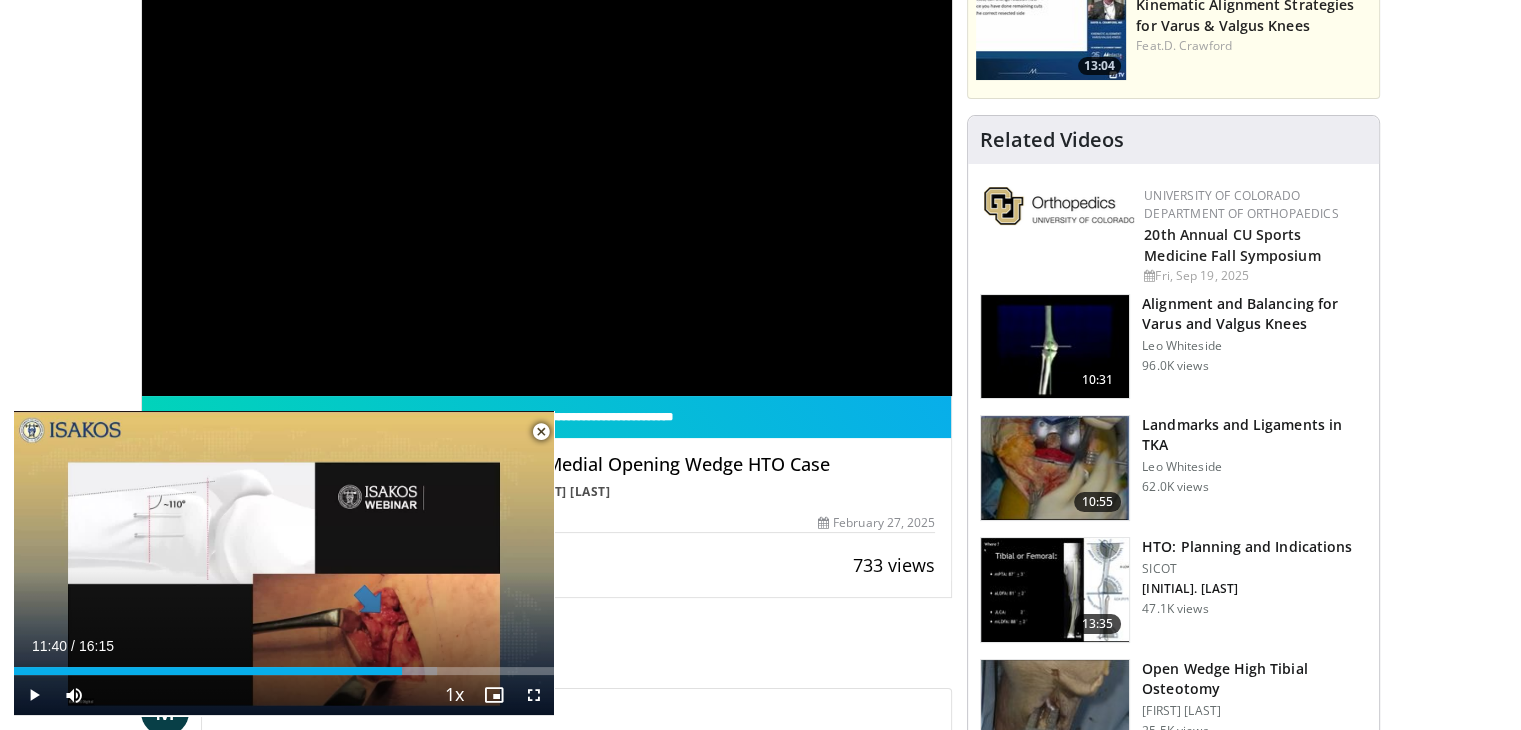 scroll, scrollTop: 0, scrollLeft: 0, axis: both 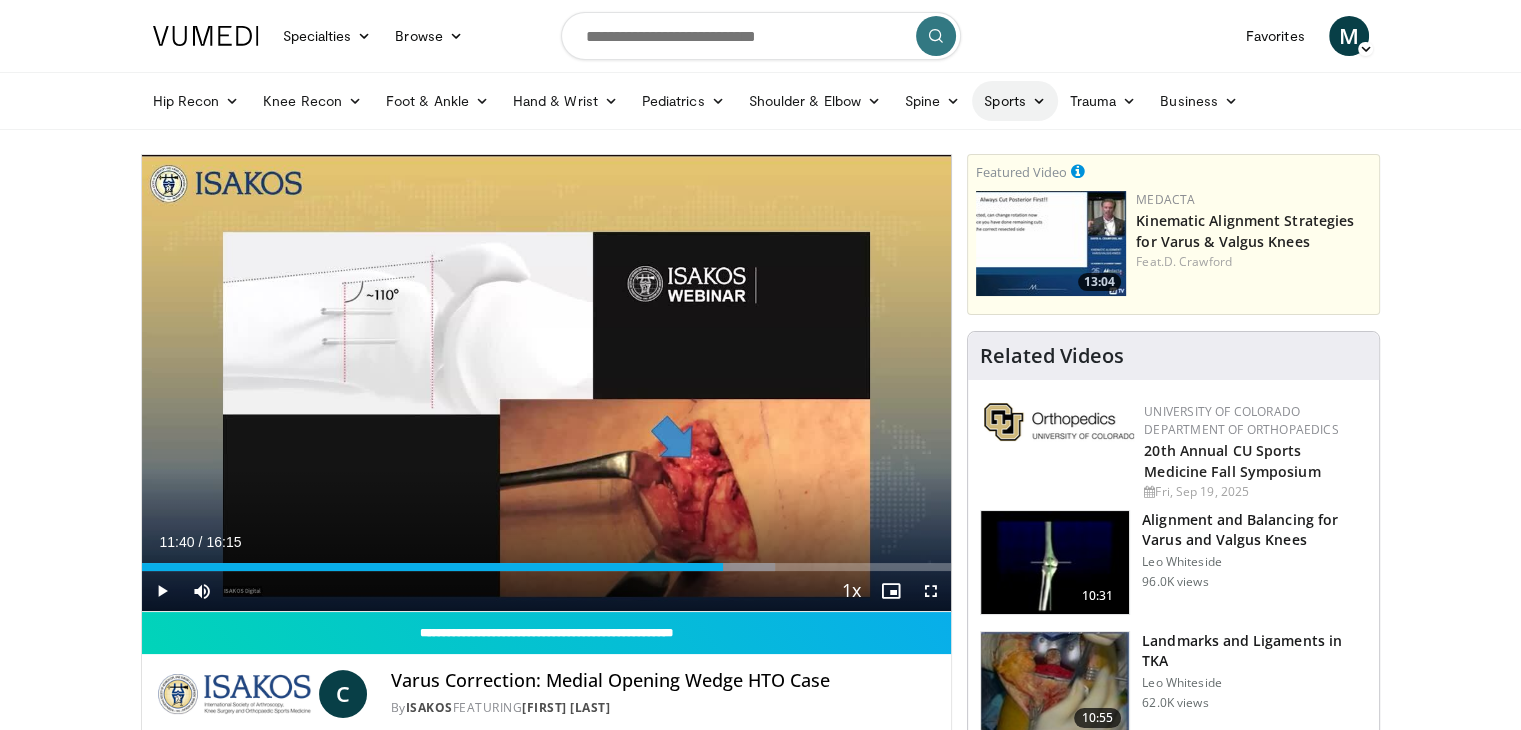 click on "Sports" at bounding box center [1015, 101] 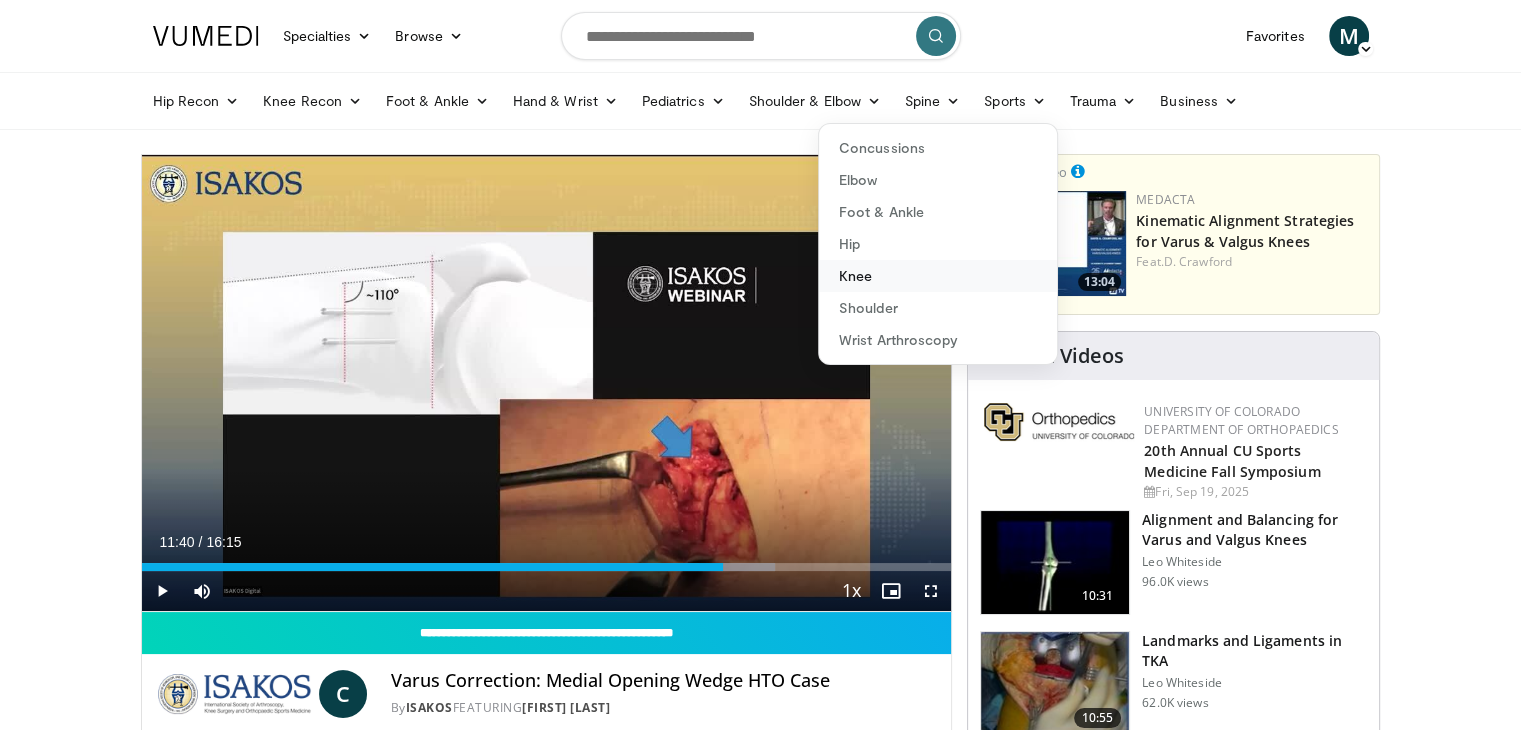 click on "Knee" at bounding box center [938, 276] 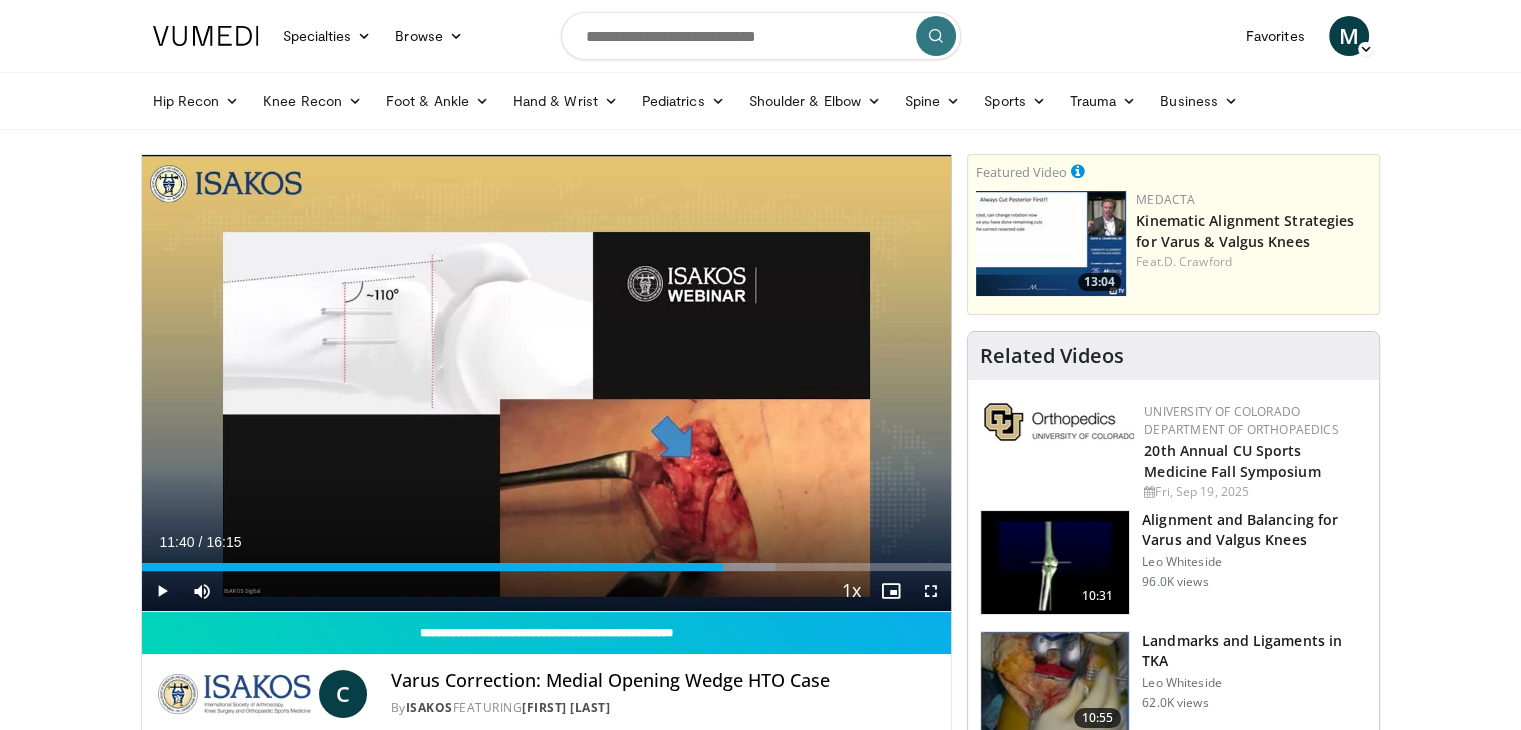 click on "10 seconds
Tap to unmute" at bounding box center (547, 383) 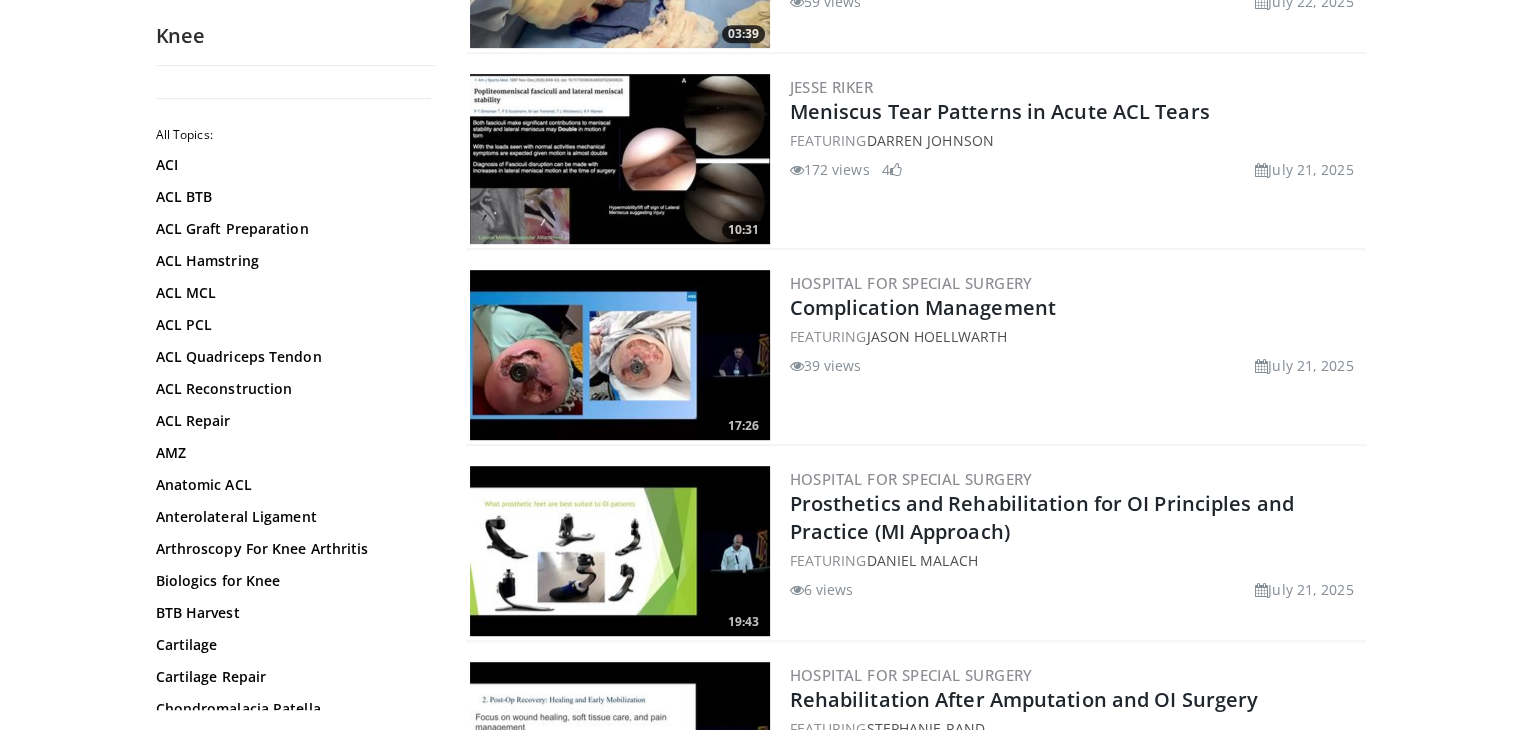 scroll, scrollTop: 916, scrollLeft: 0, axis: vertical 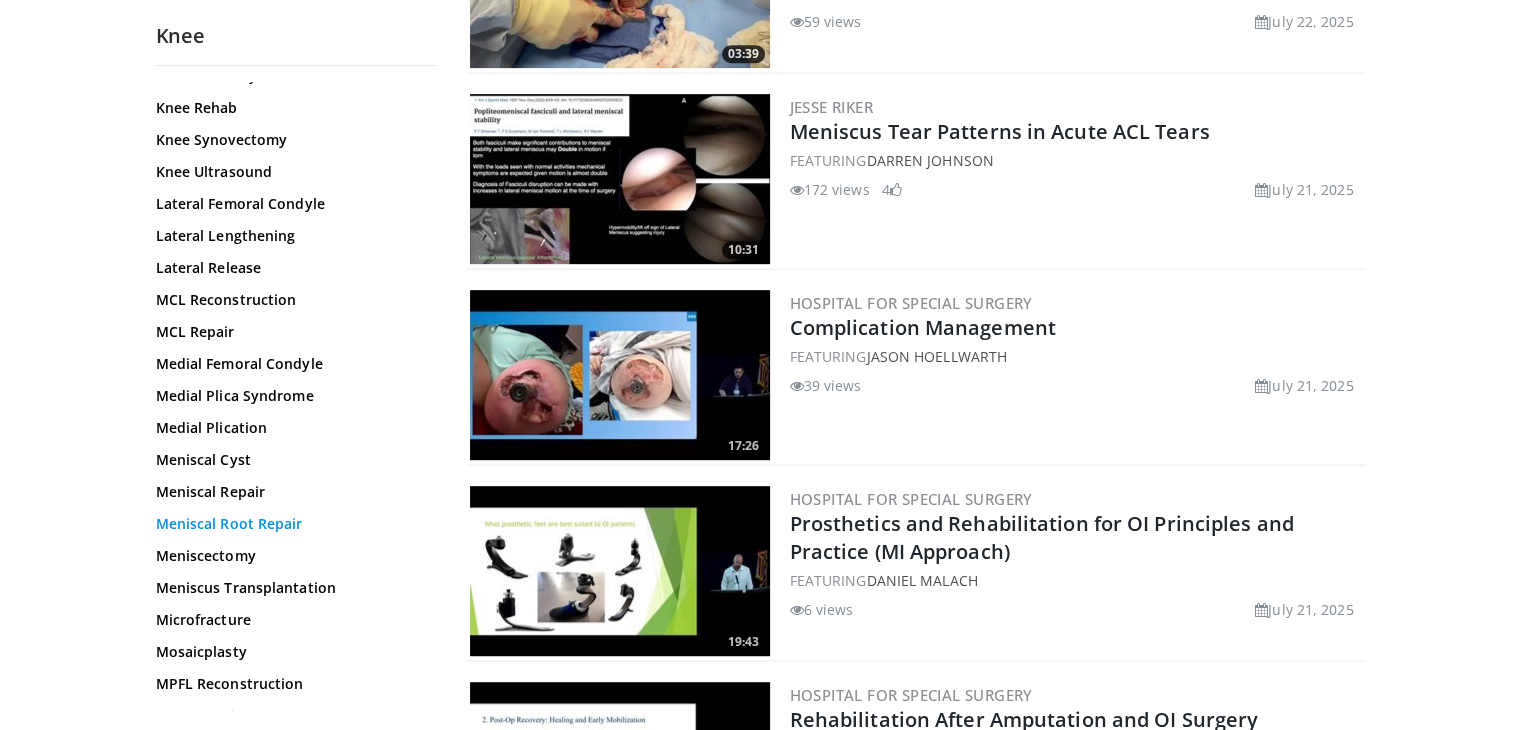click on "Meniscal Root Repair" at bounding box center [291, 524] 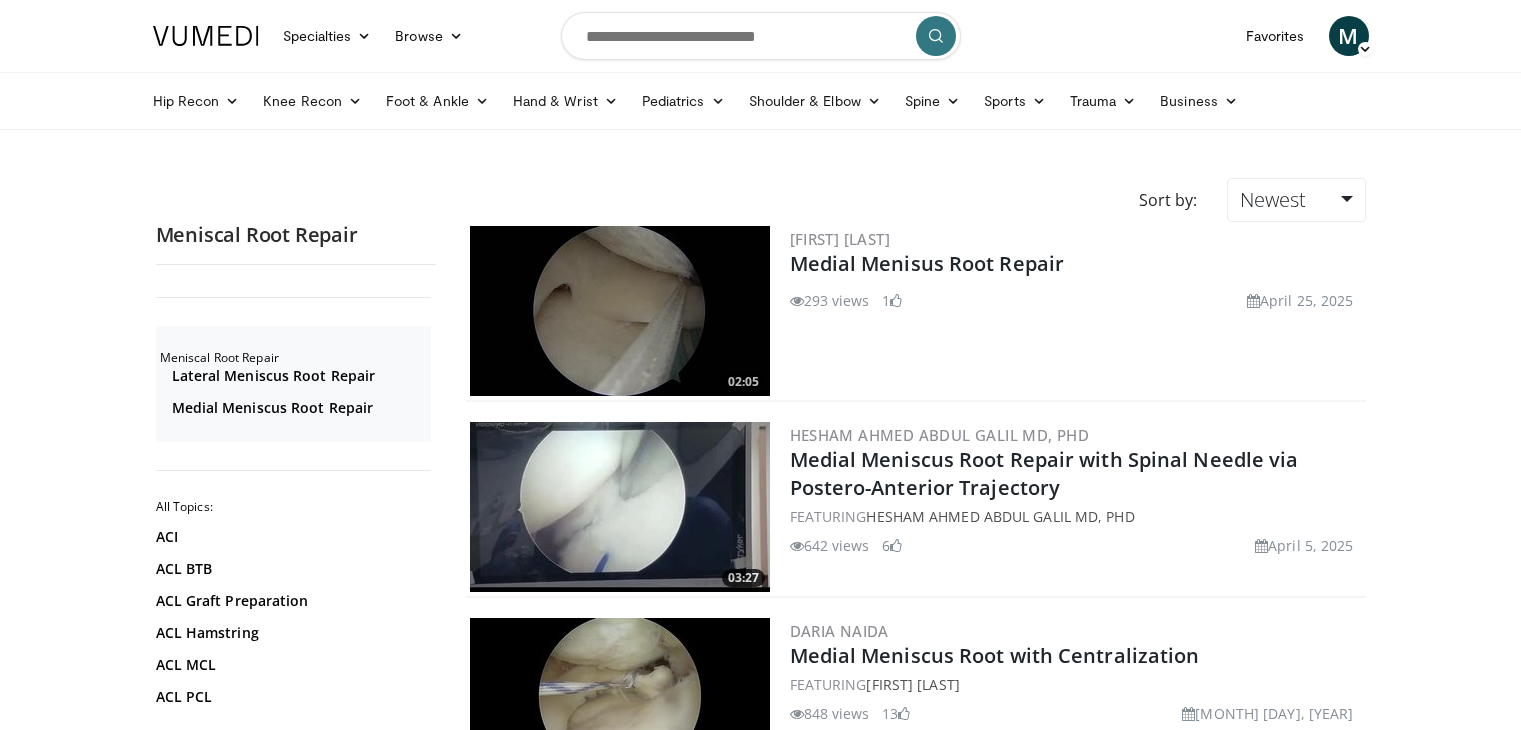 scroll, scrollTop: 0, scrollLeft: 0, axis: both 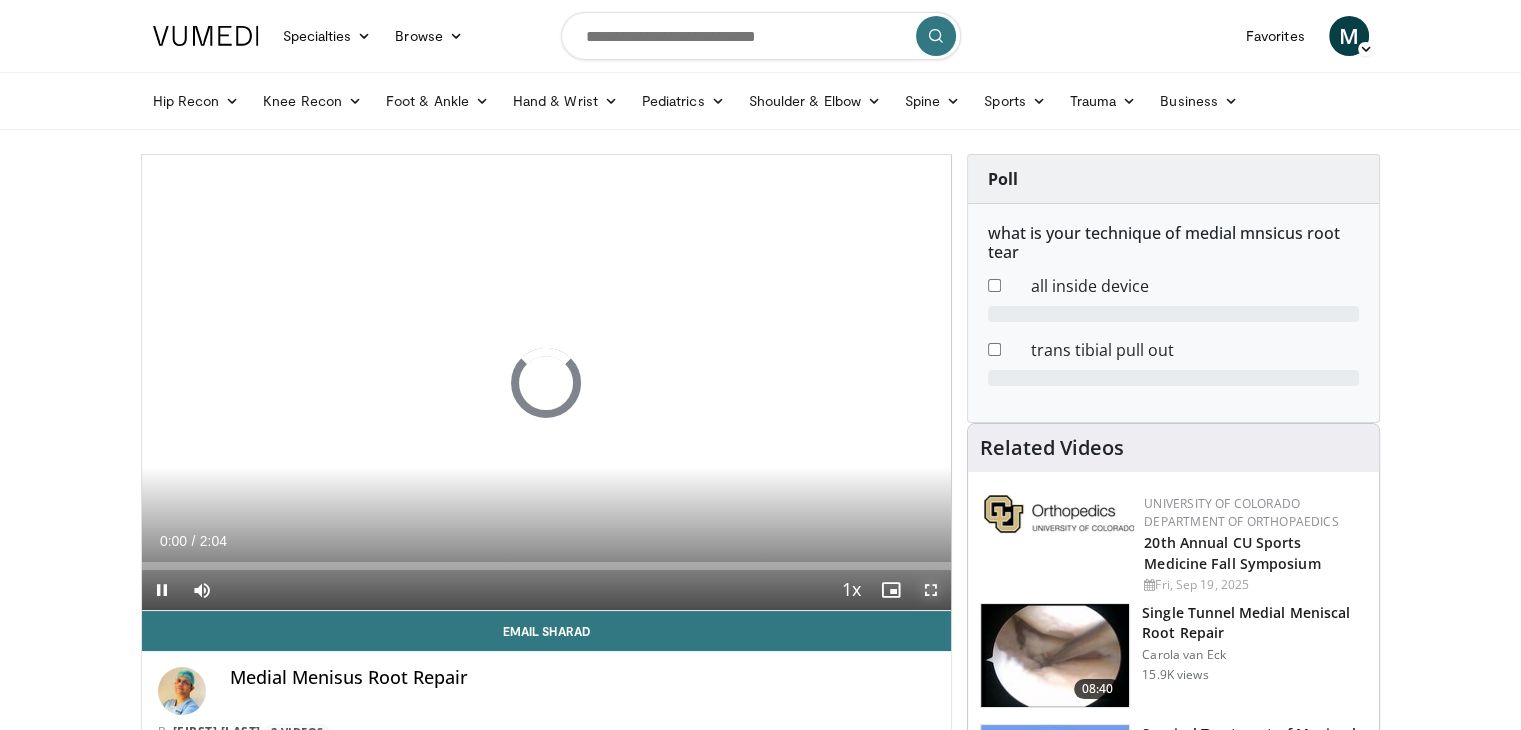 click at bounding box center (931, 590) 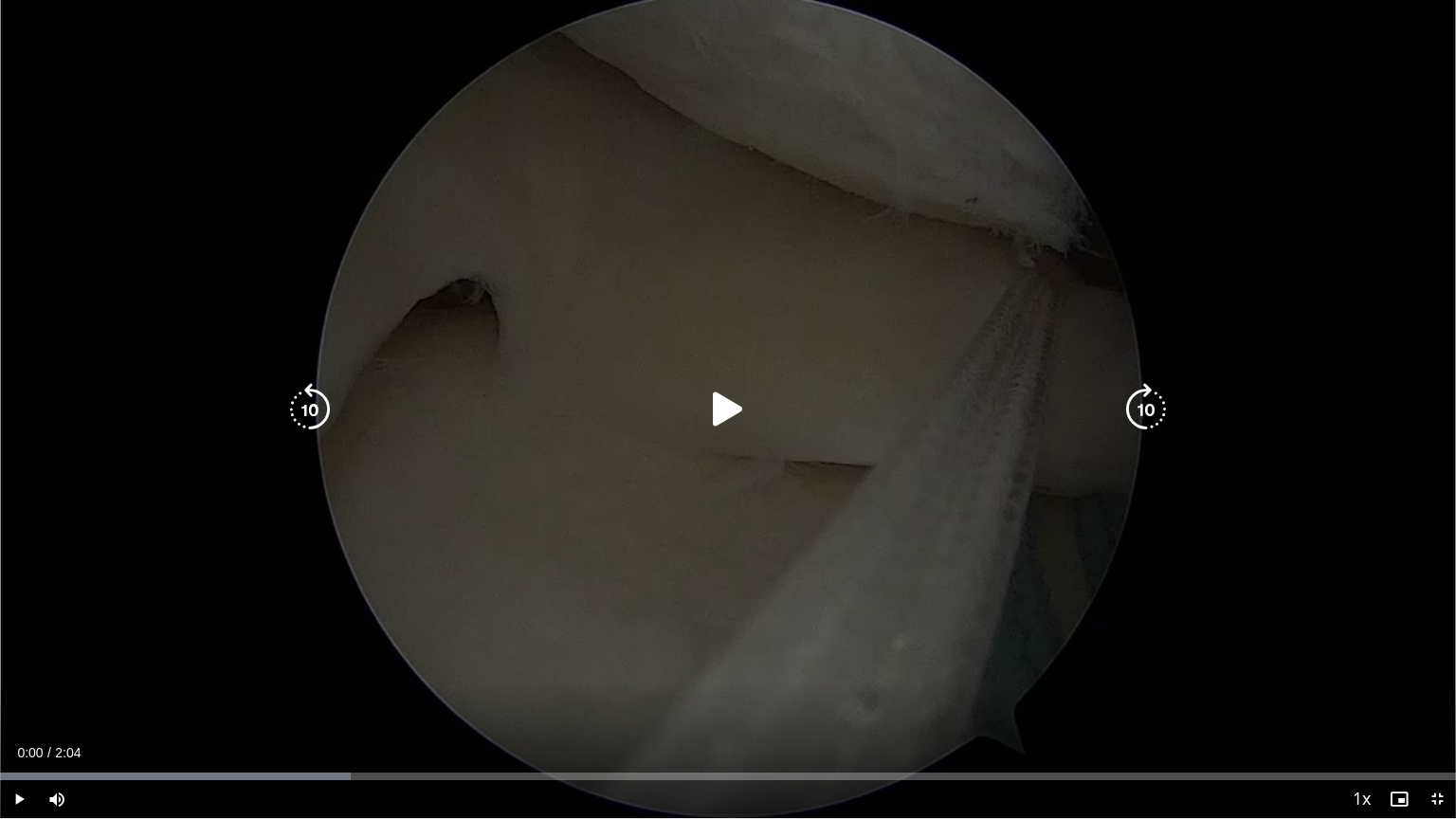 click at bounding box center [728, 410] 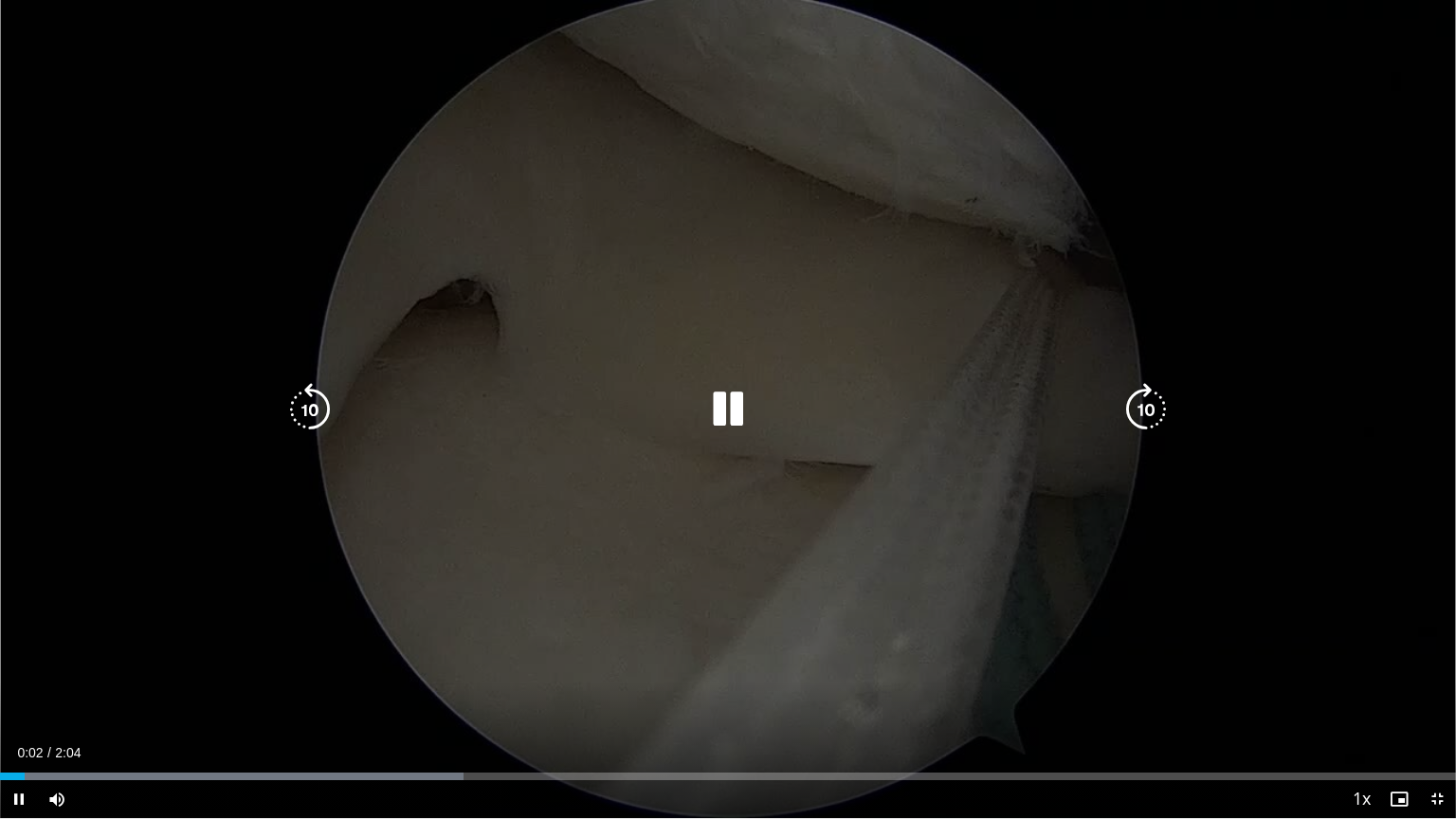 click on "10 seconds
Tap to unmute" at bounding box center (728, 409) 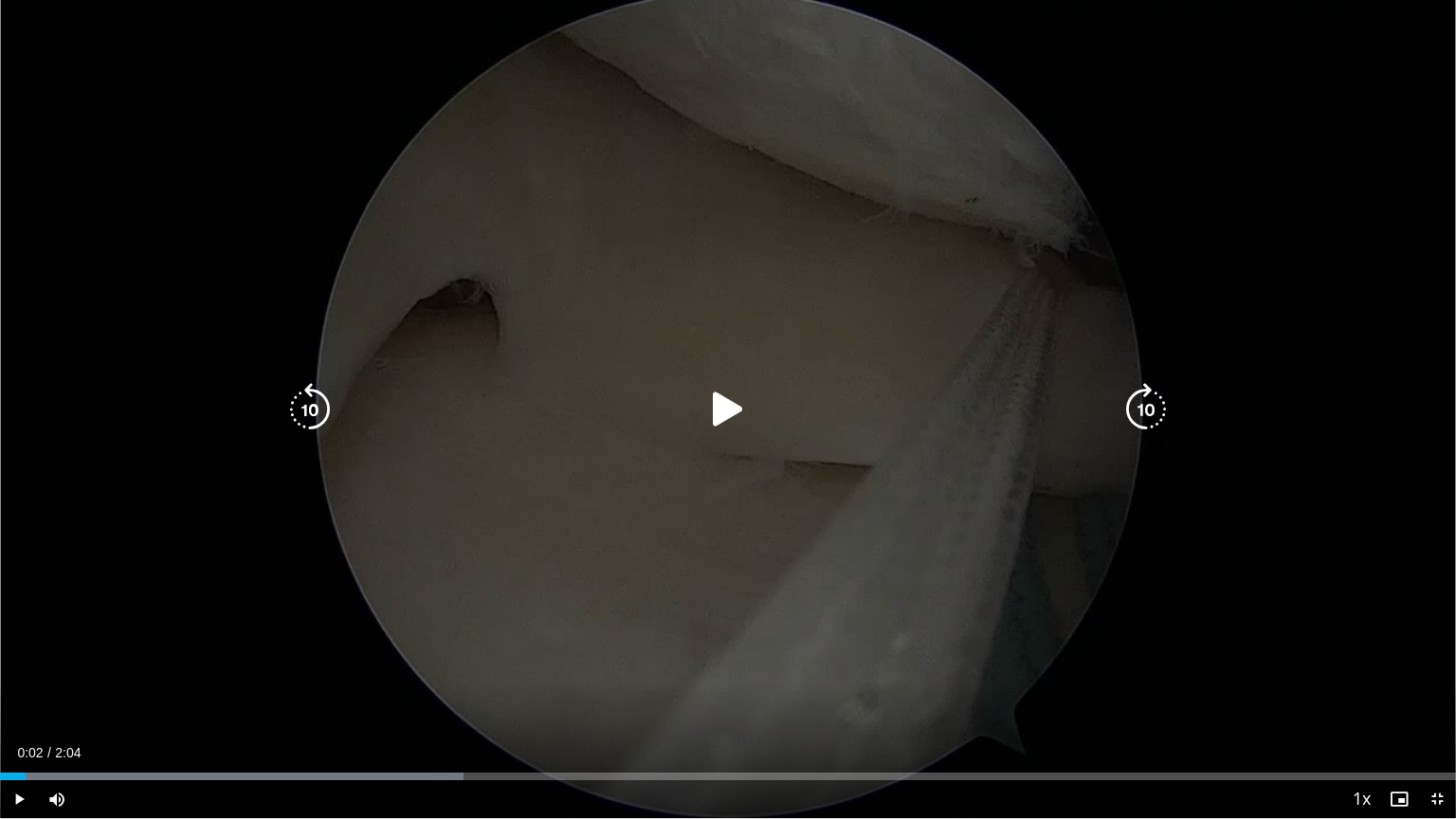 click on "10 seconds
Tap to unmute" at bounding box center [728, 409] 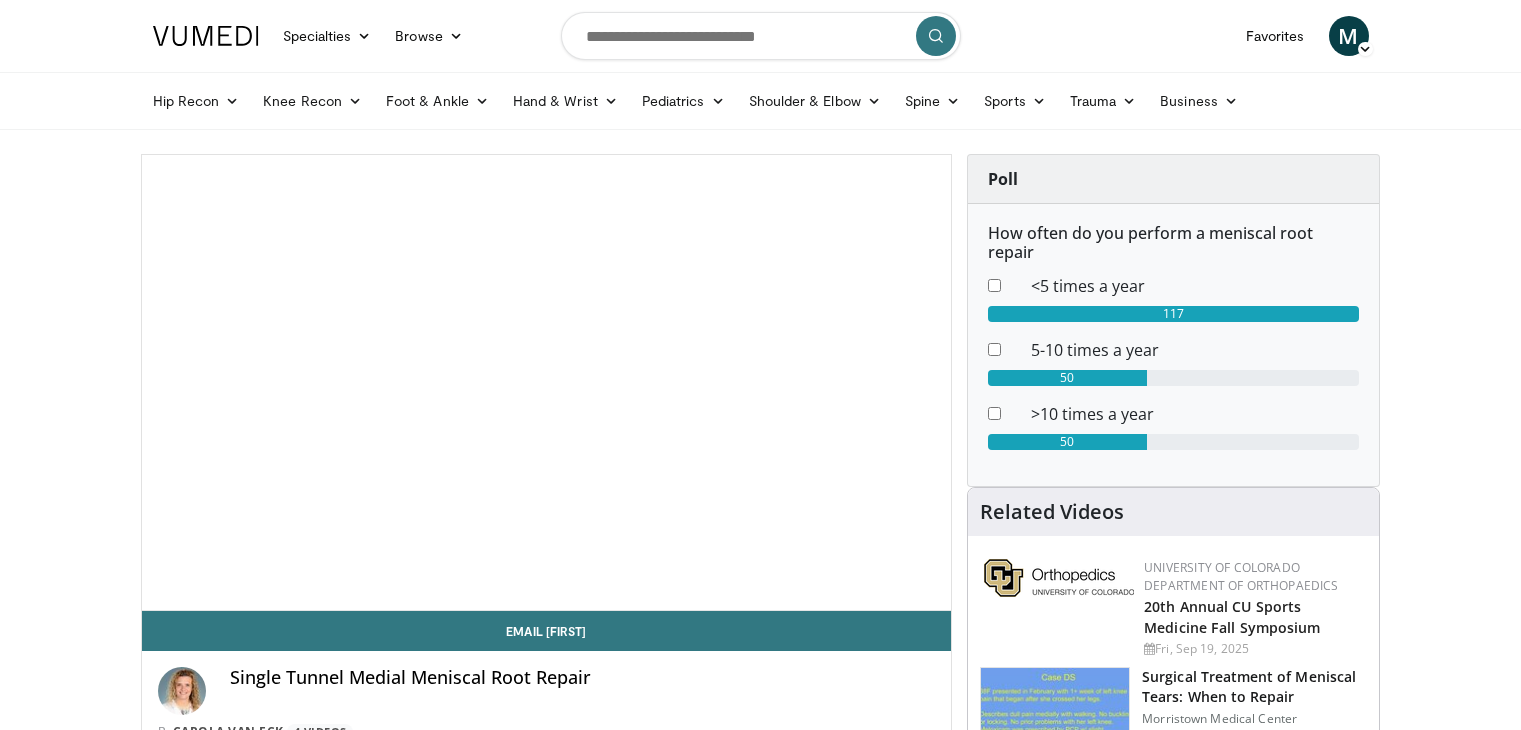 scroll, scrollTop: 0, scrollLeft: 0, axis: both 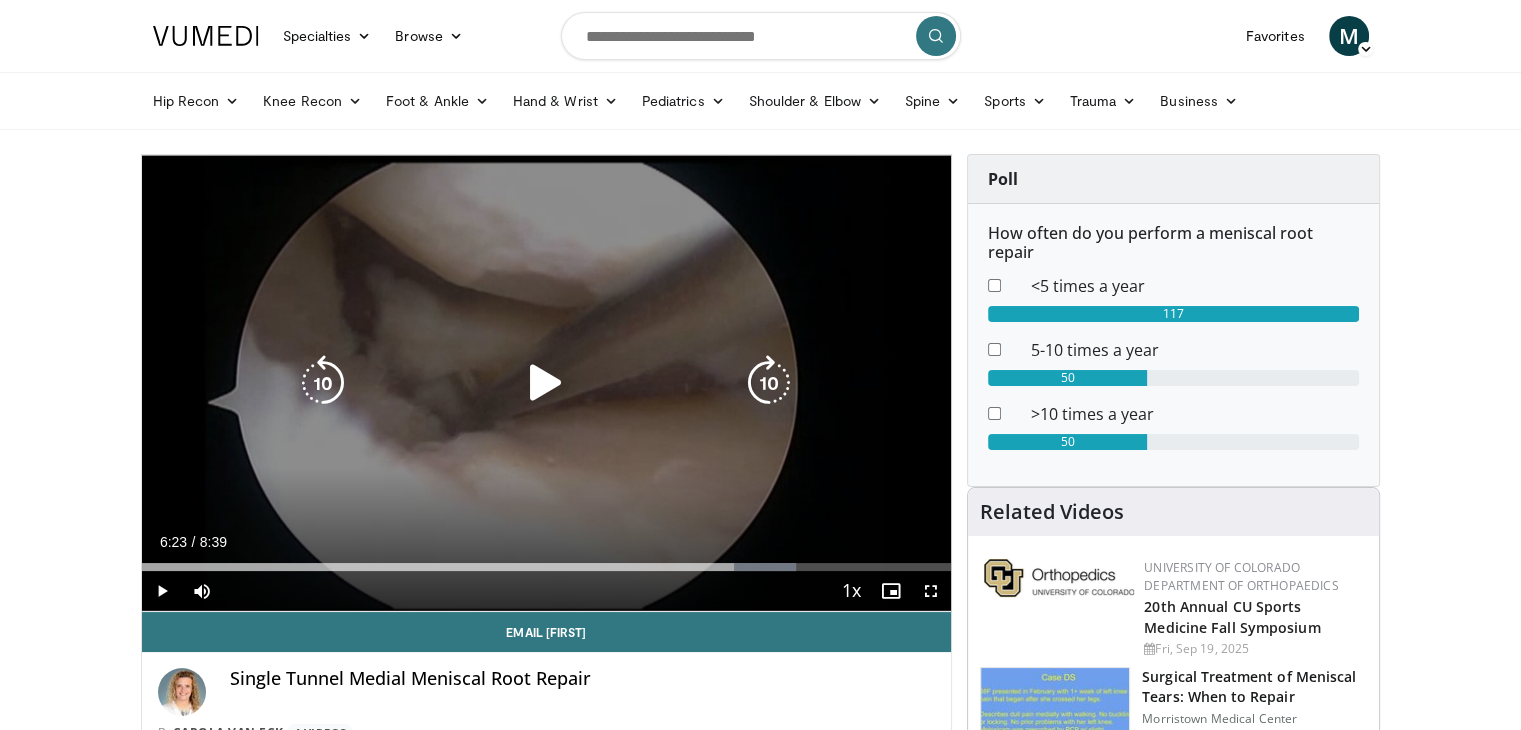 click at bounding box center [546, 383] 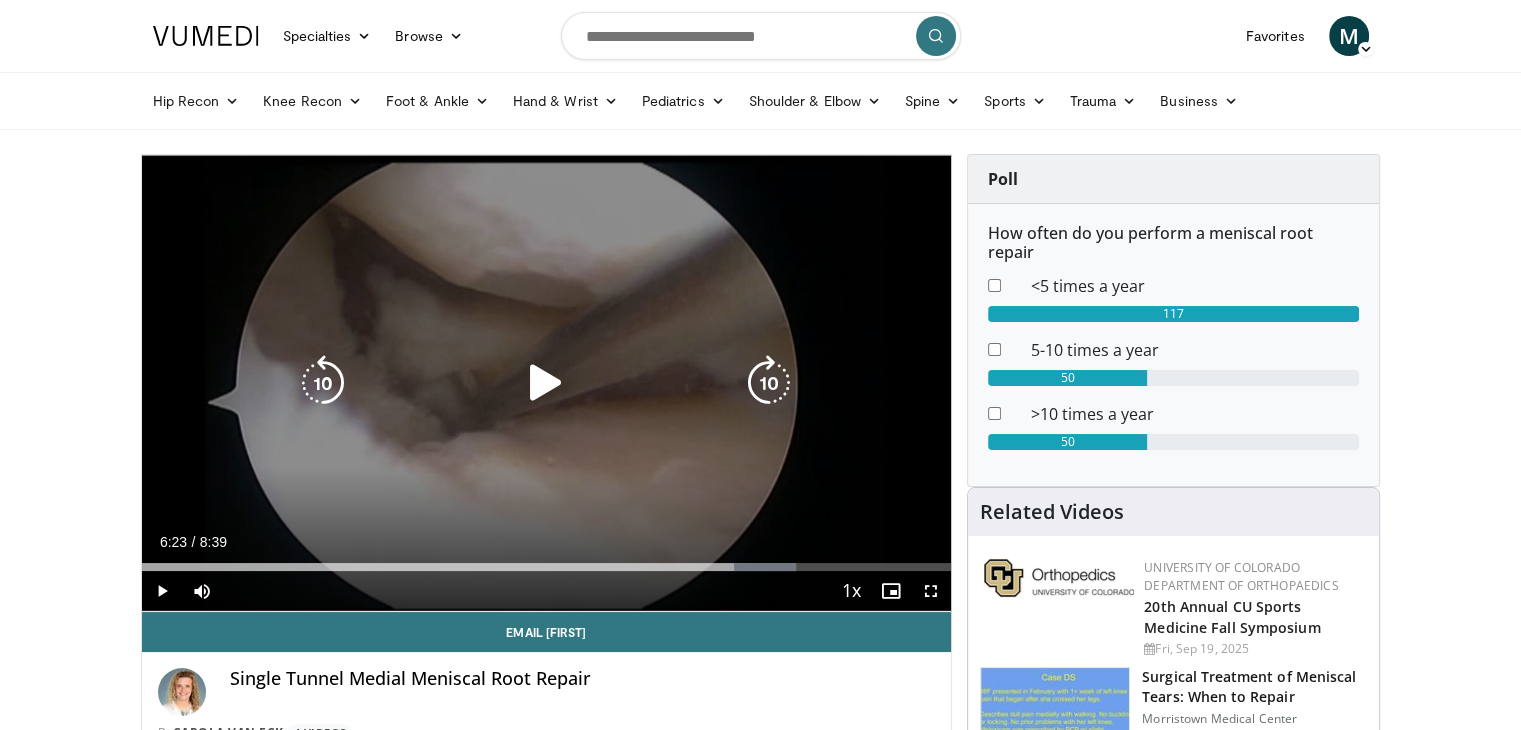 click at bounding box center [546, 383] 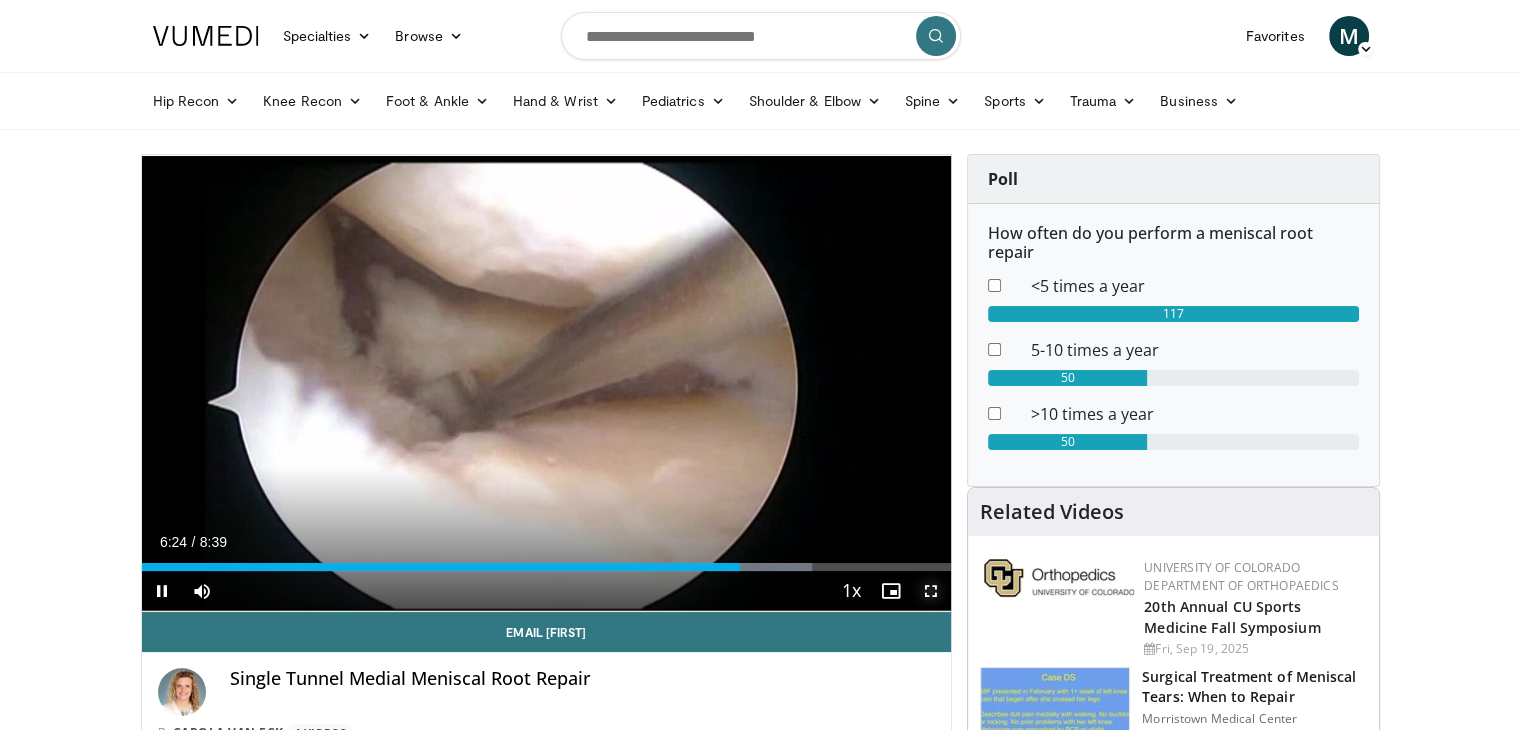 click at bounding box center (931, 591) 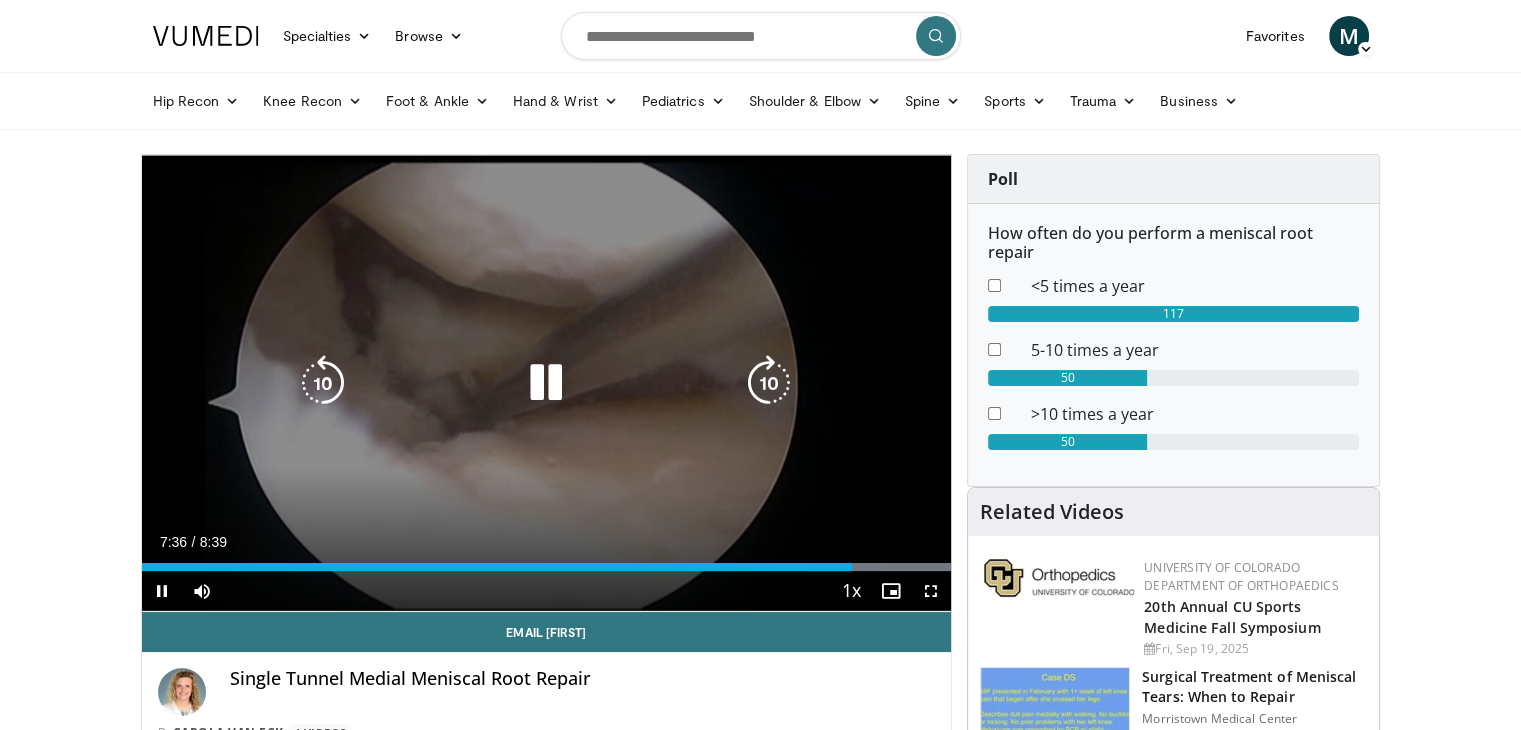 click at bounding box center (546, 383) 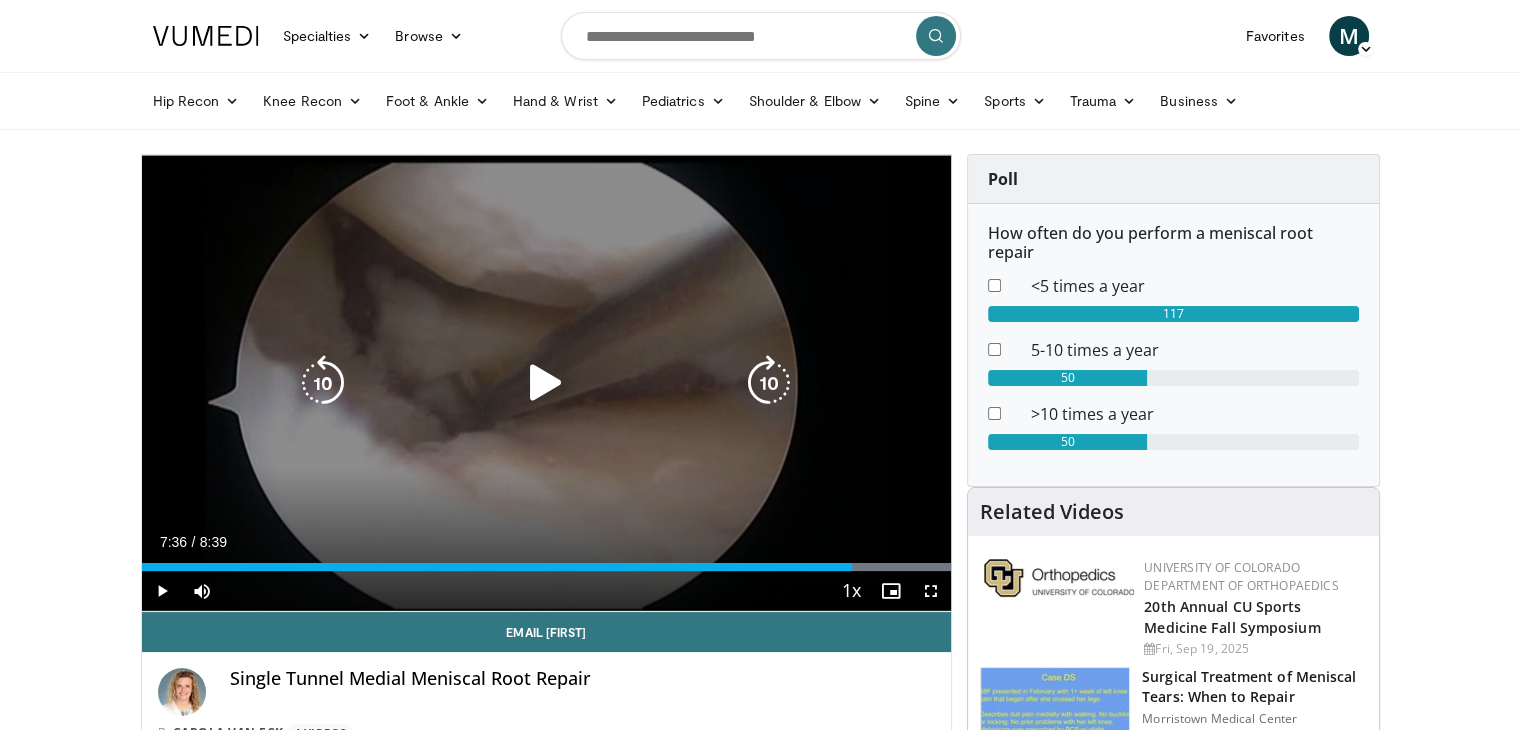 click at bounding box center [546, 383] 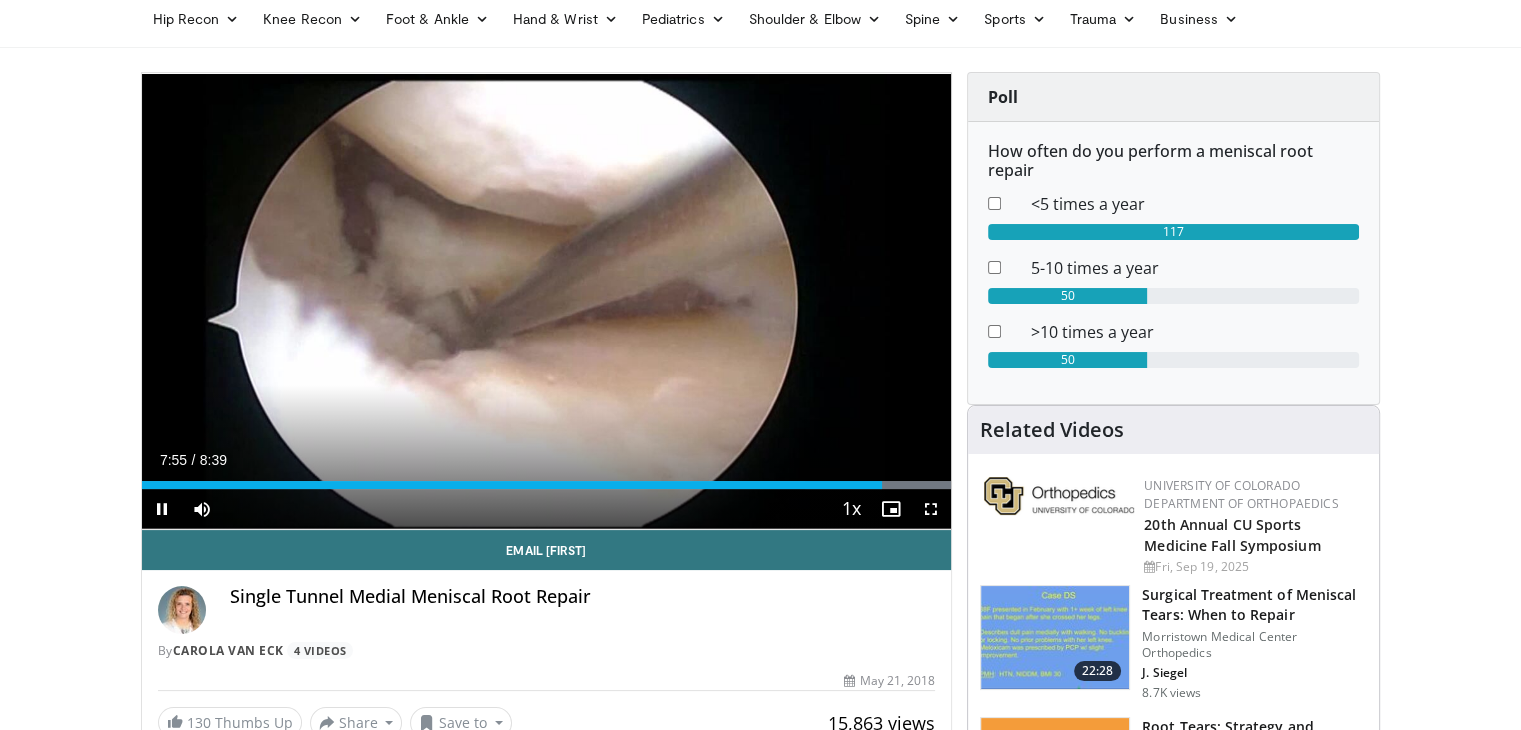 scroll, scrollTop: 0, scrollLeft: 0, axis: both 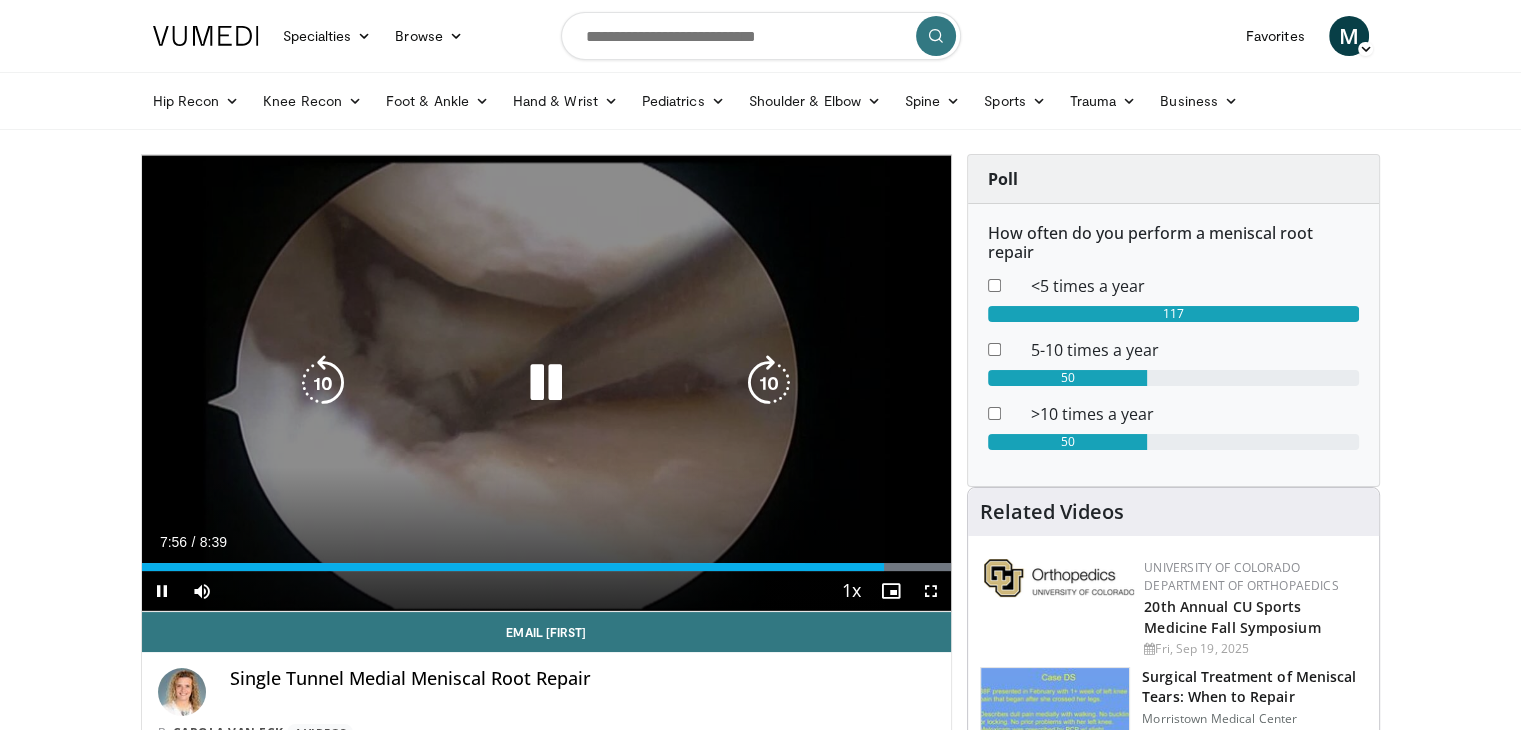 click at bounding box center (546, 383) 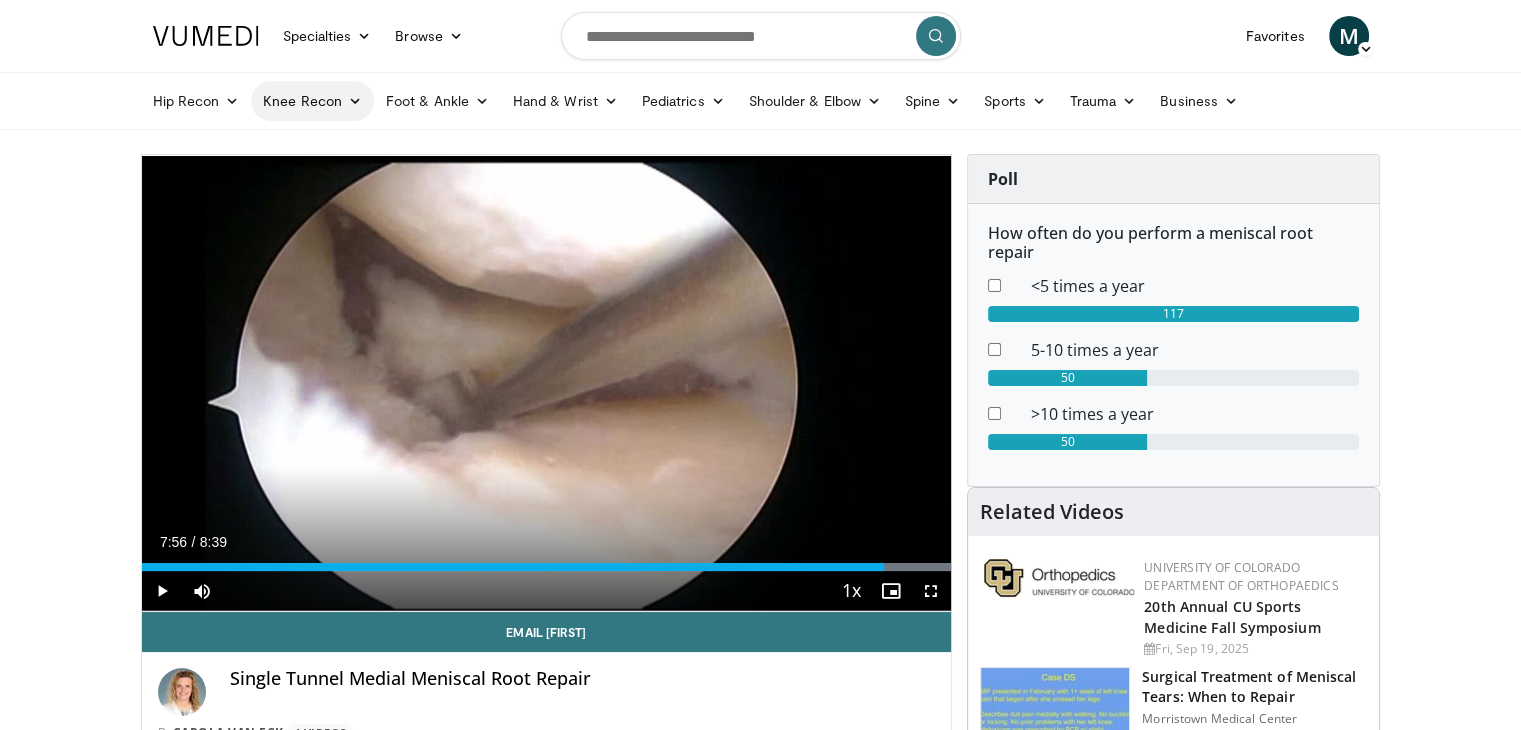 click at bounding box center (355, 101) 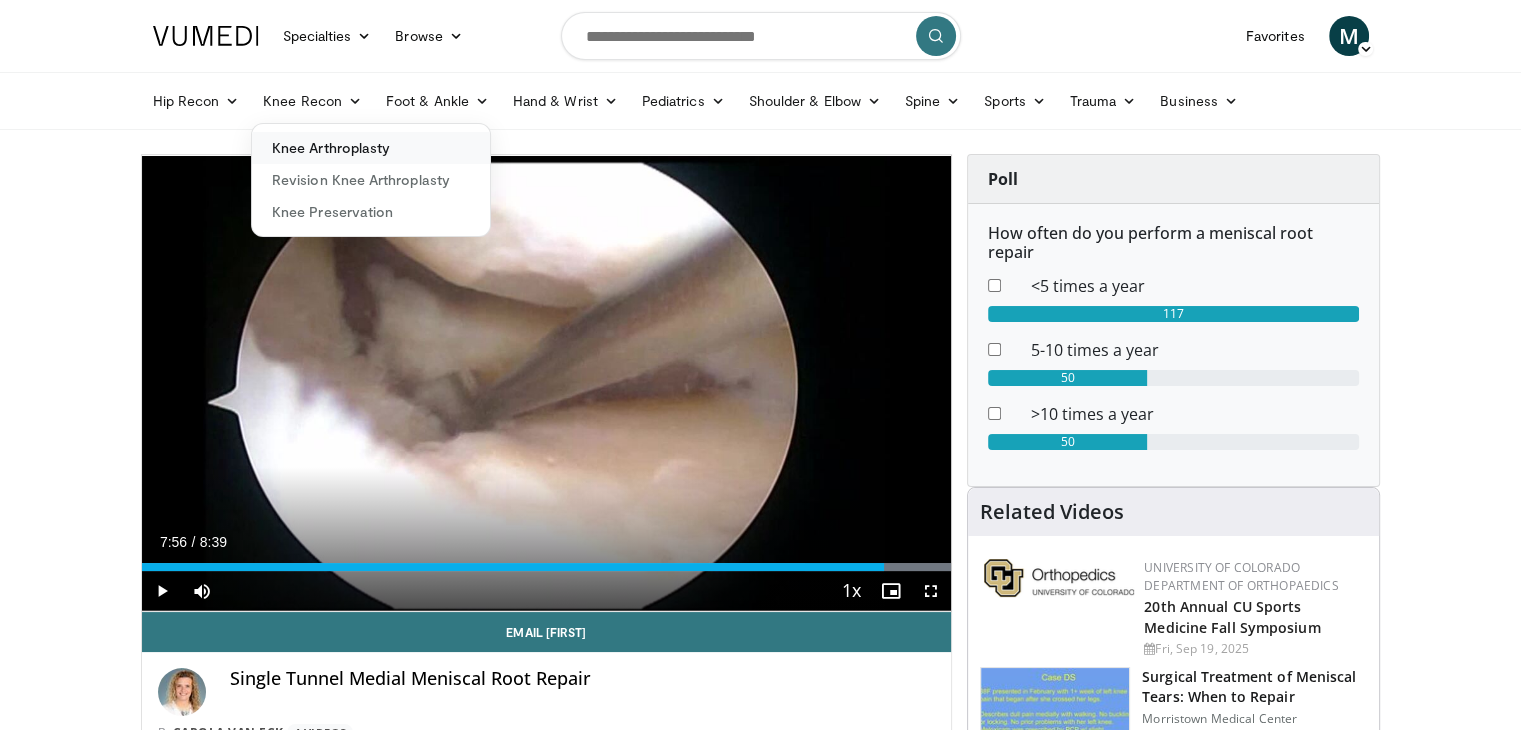 click on "Knee Arthroplasty" at bounding box center (371, 148) 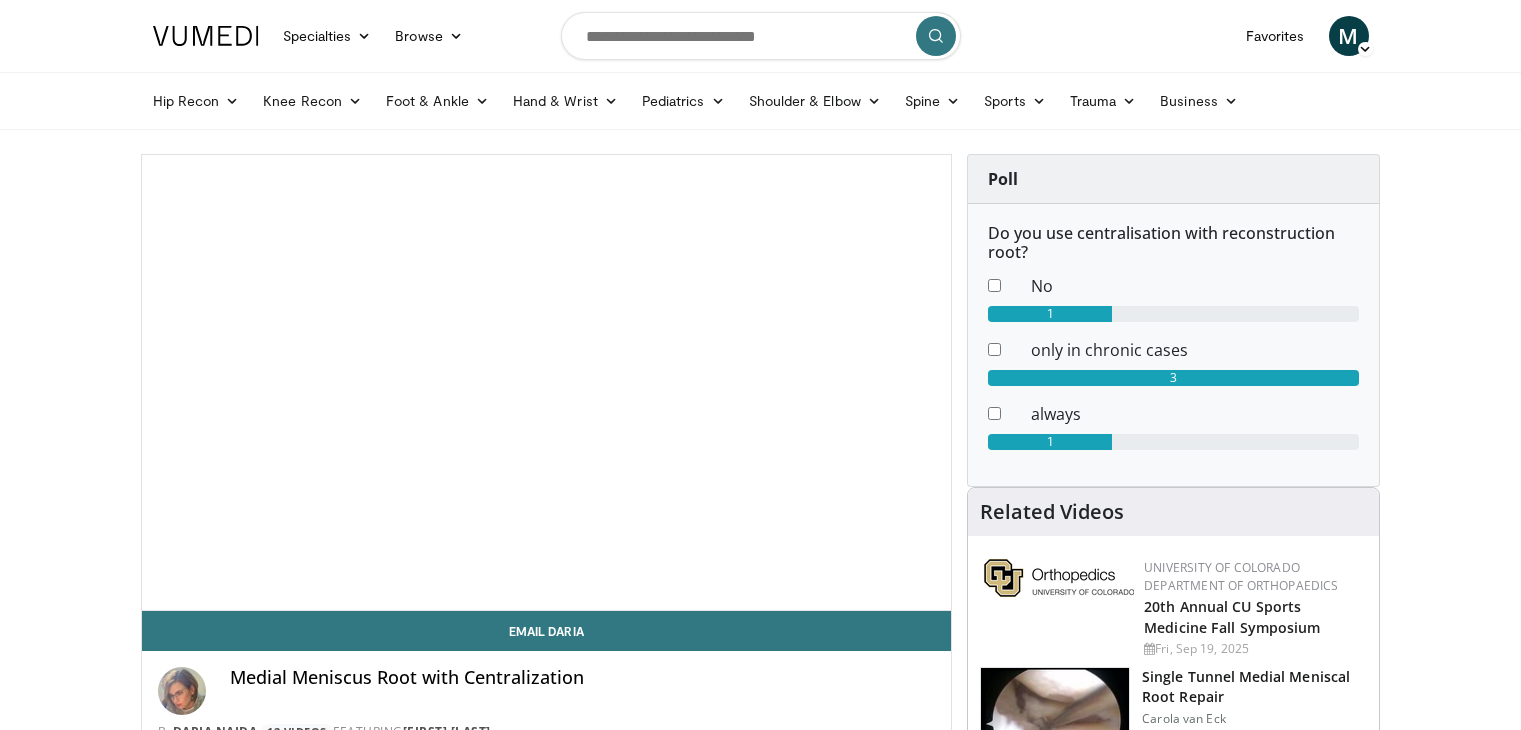 scroll, scrollTop: 0, scrollLeft: 0, axis: both 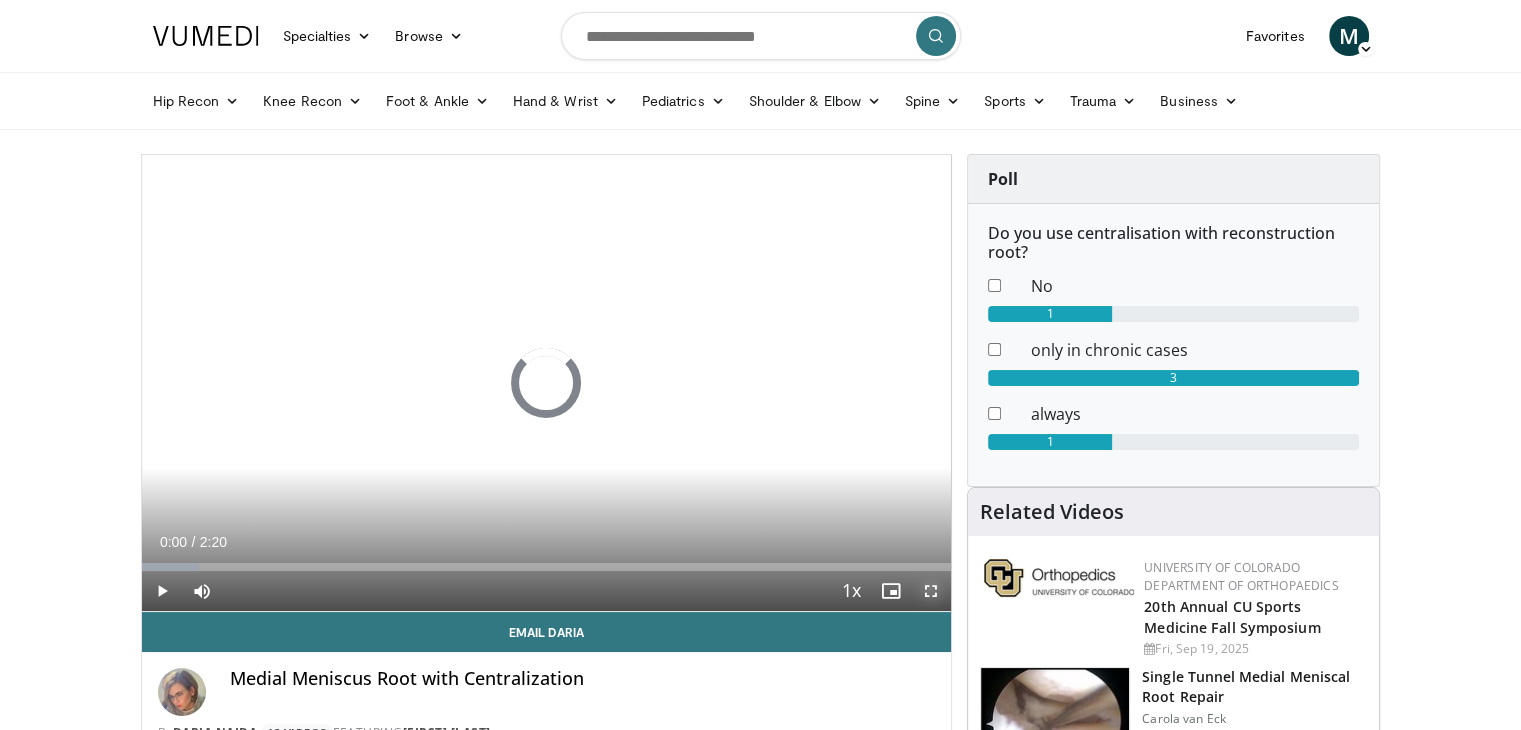 click at bounding box center [931, 591] 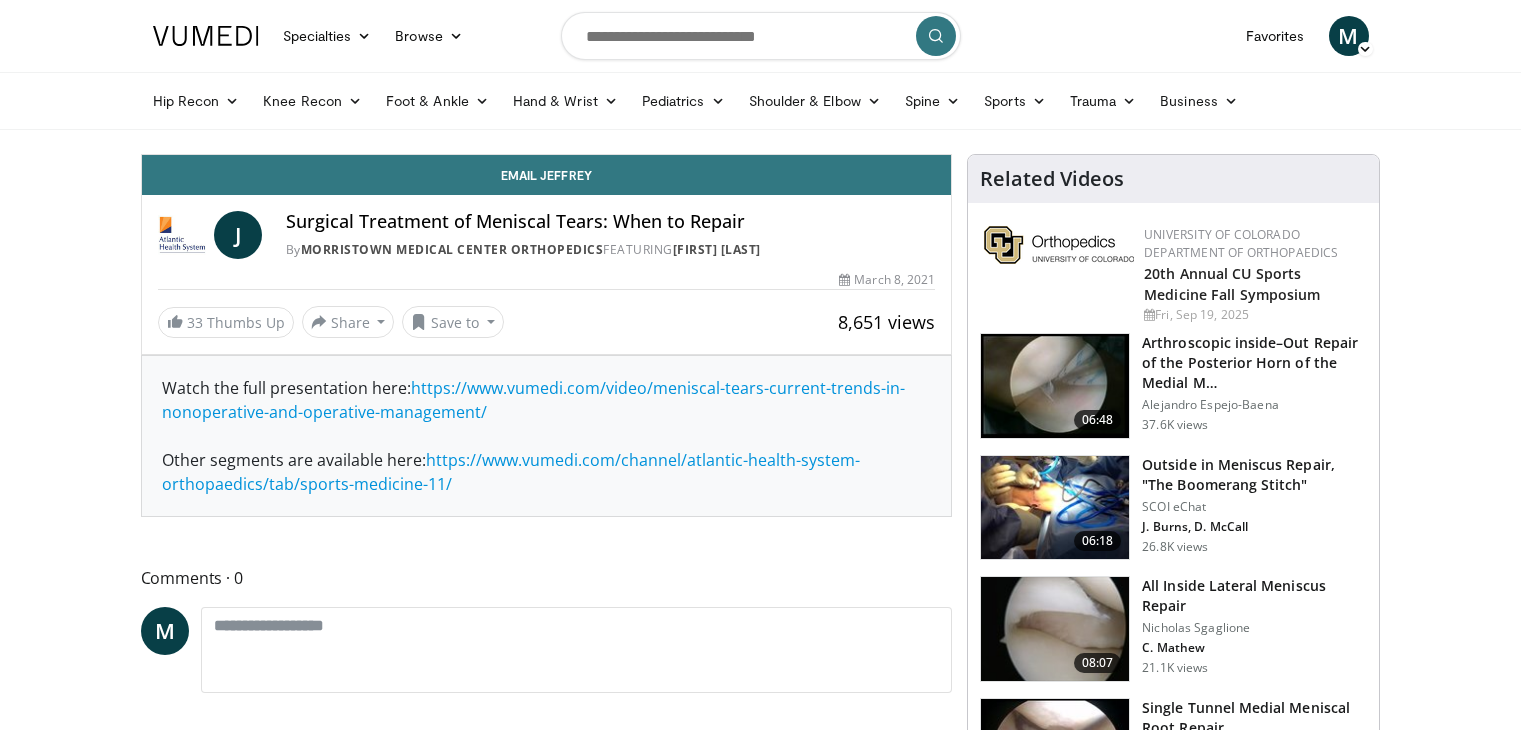 scroll, scrollTop: 0, scrollLeft: 0, axis: both 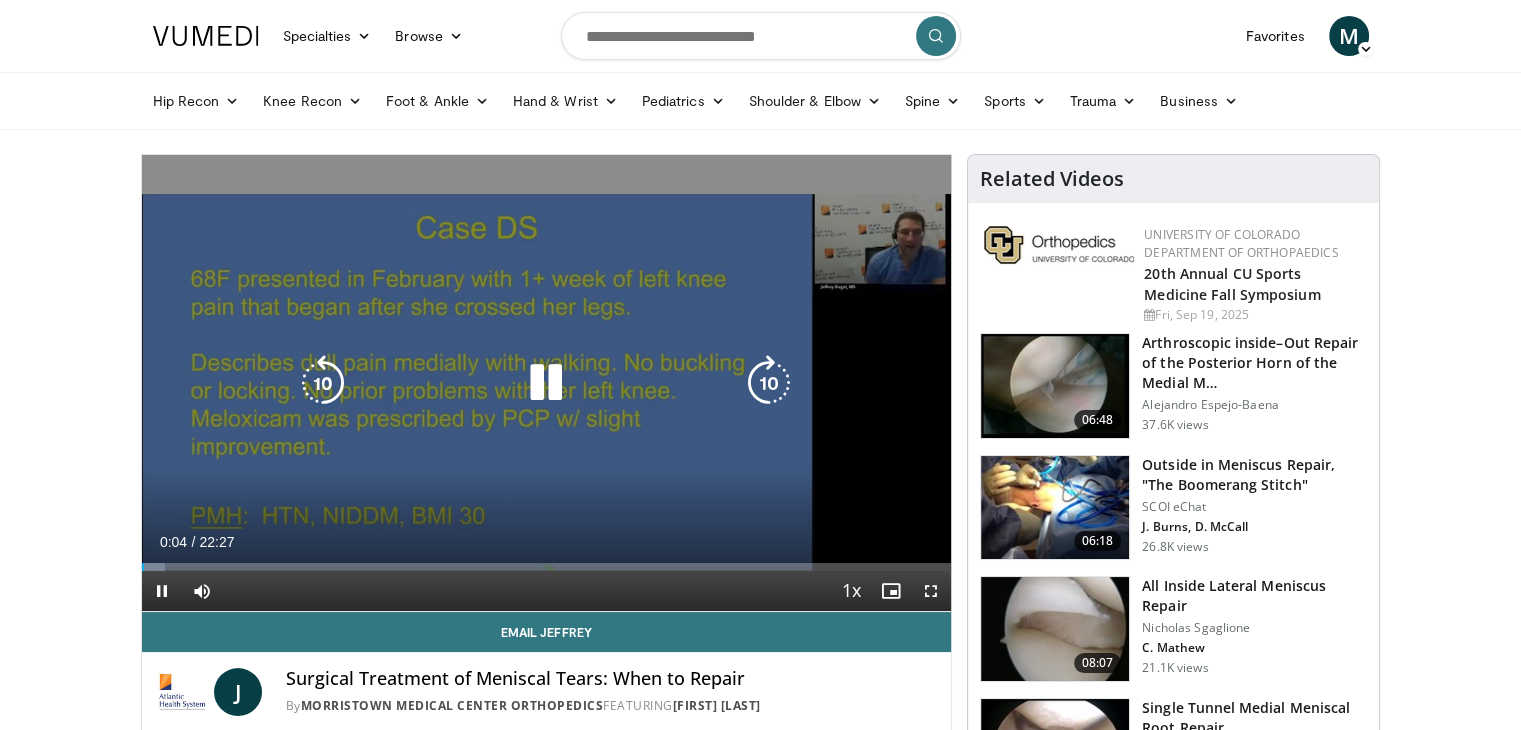 click at bounding box center [546, 383] 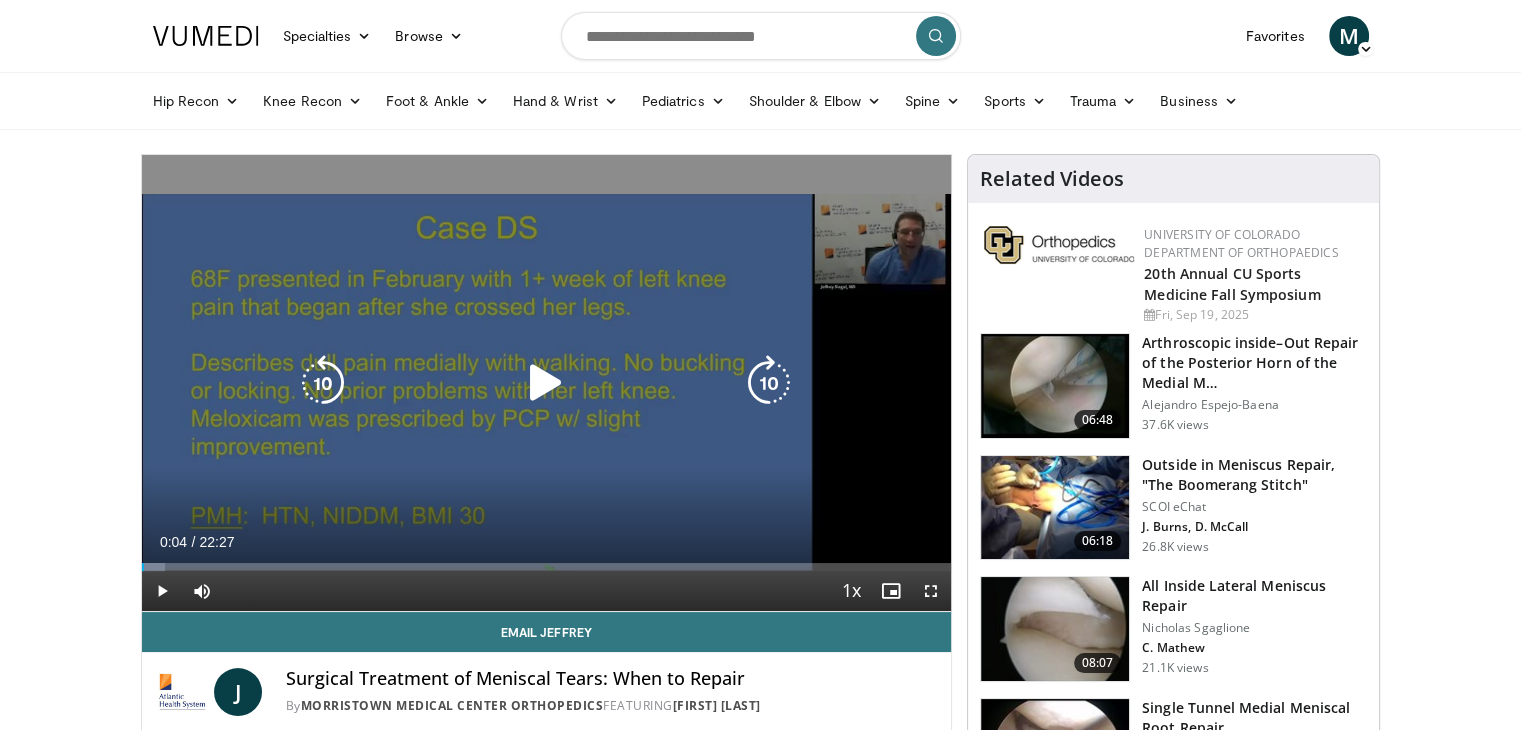 click at bounding box center [323, 383] 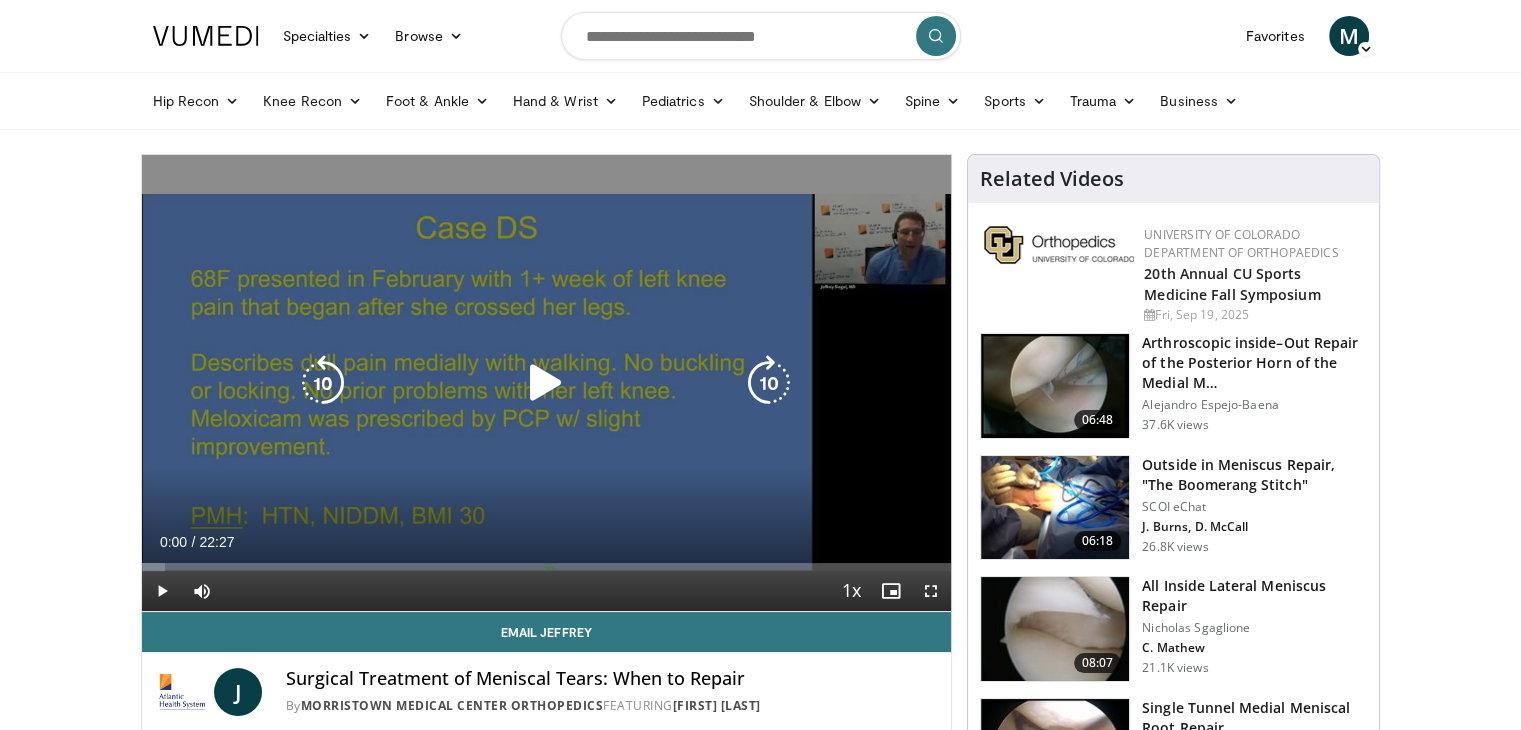 click at bounding box center [323, 383] 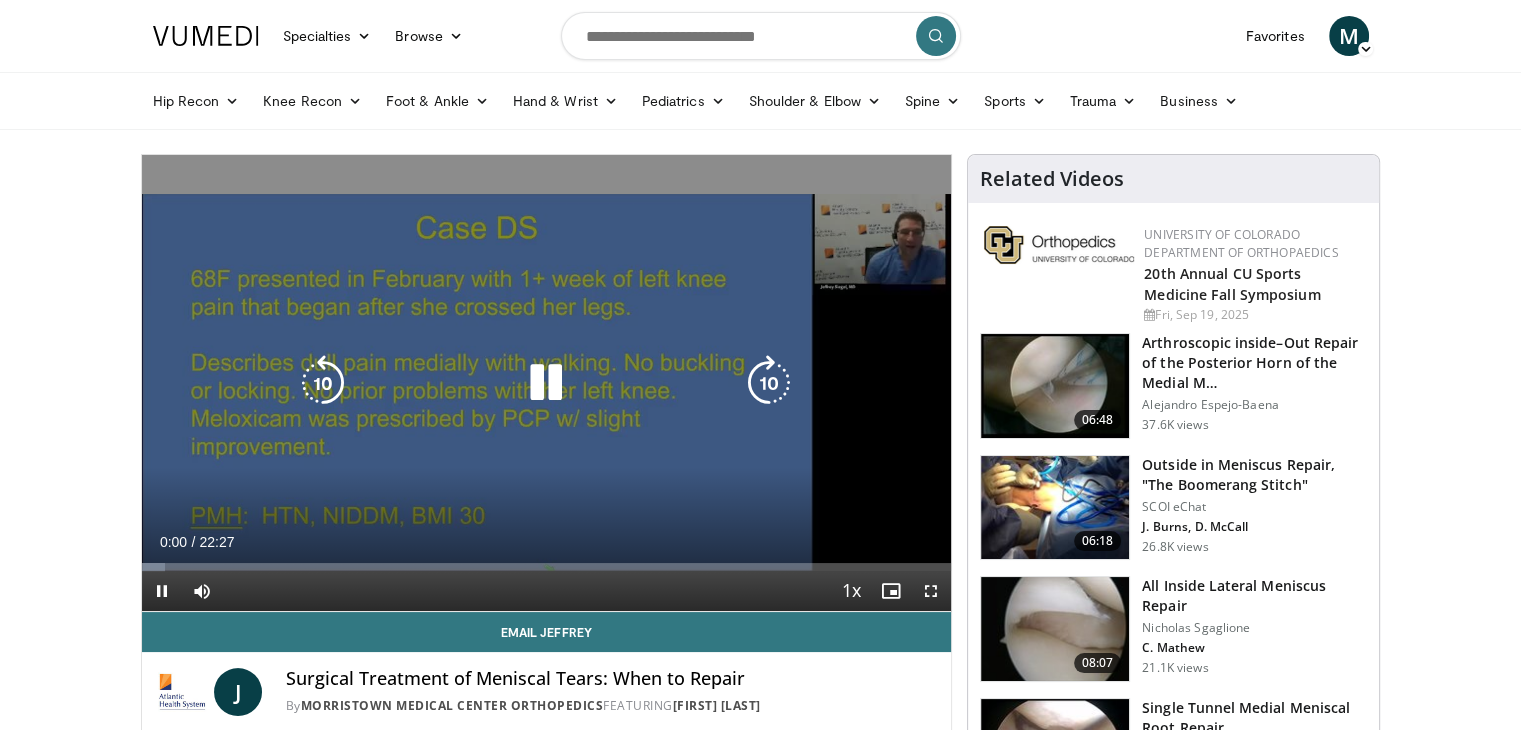 click at bounding box center [546, 383] 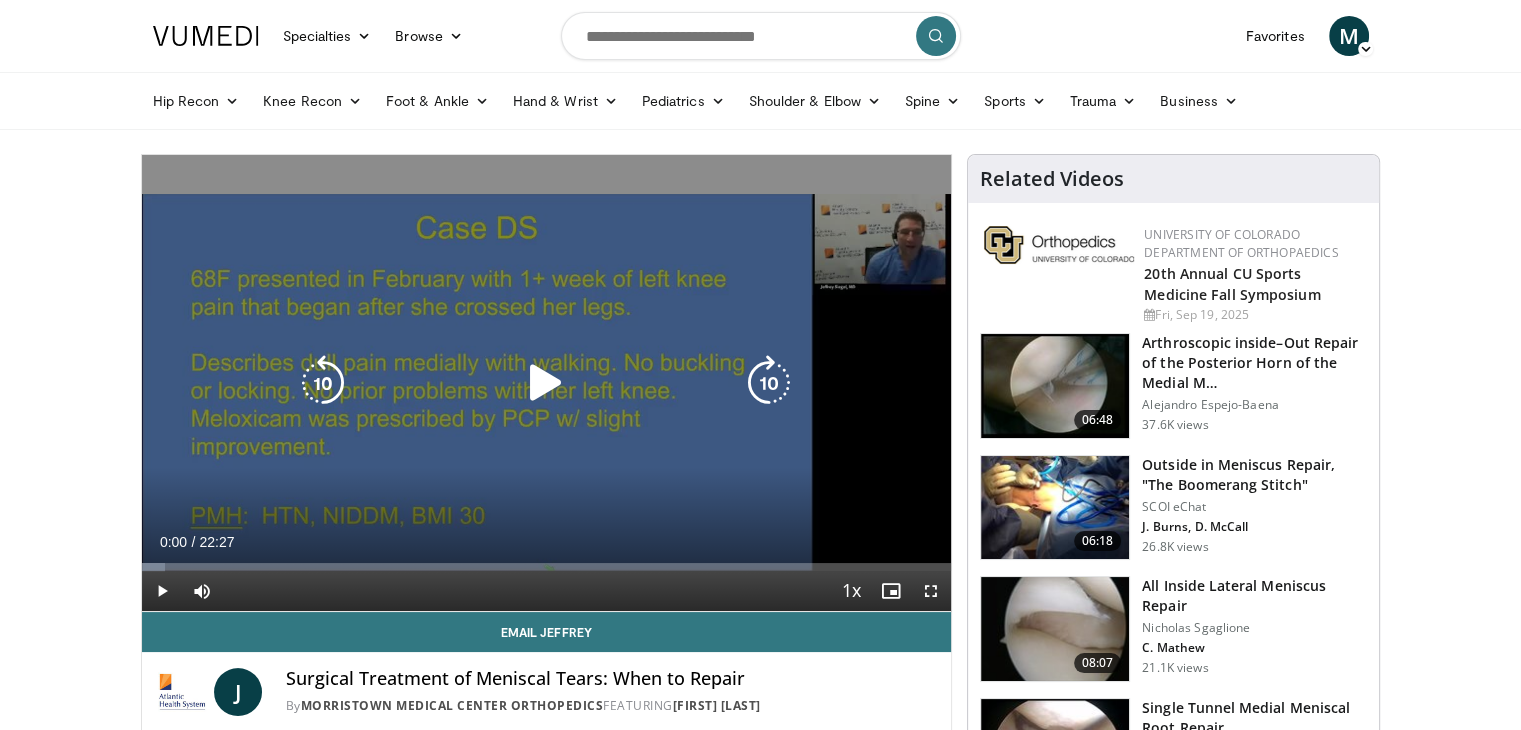 click at bounding box center [546, 383] 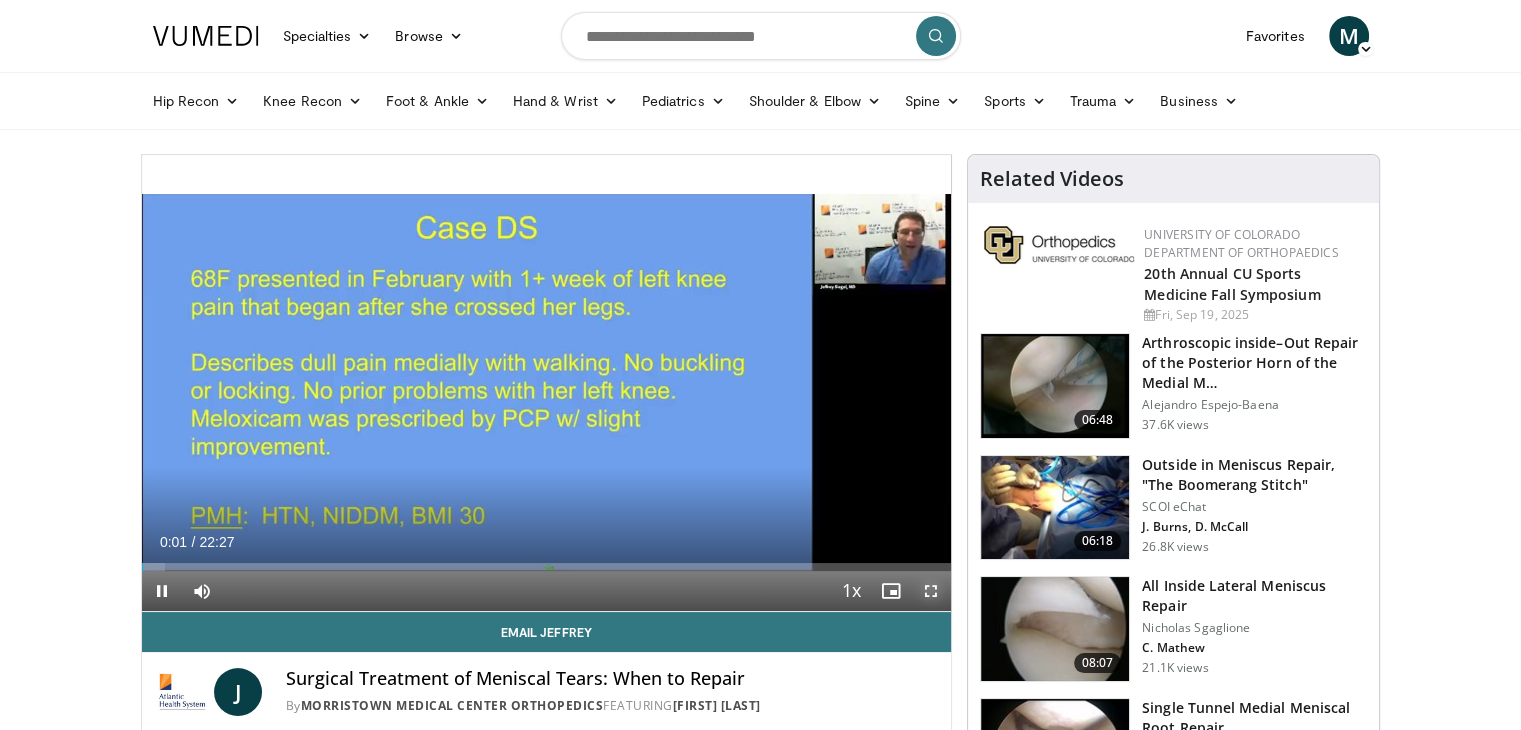 click at bounding box center (931, 591) 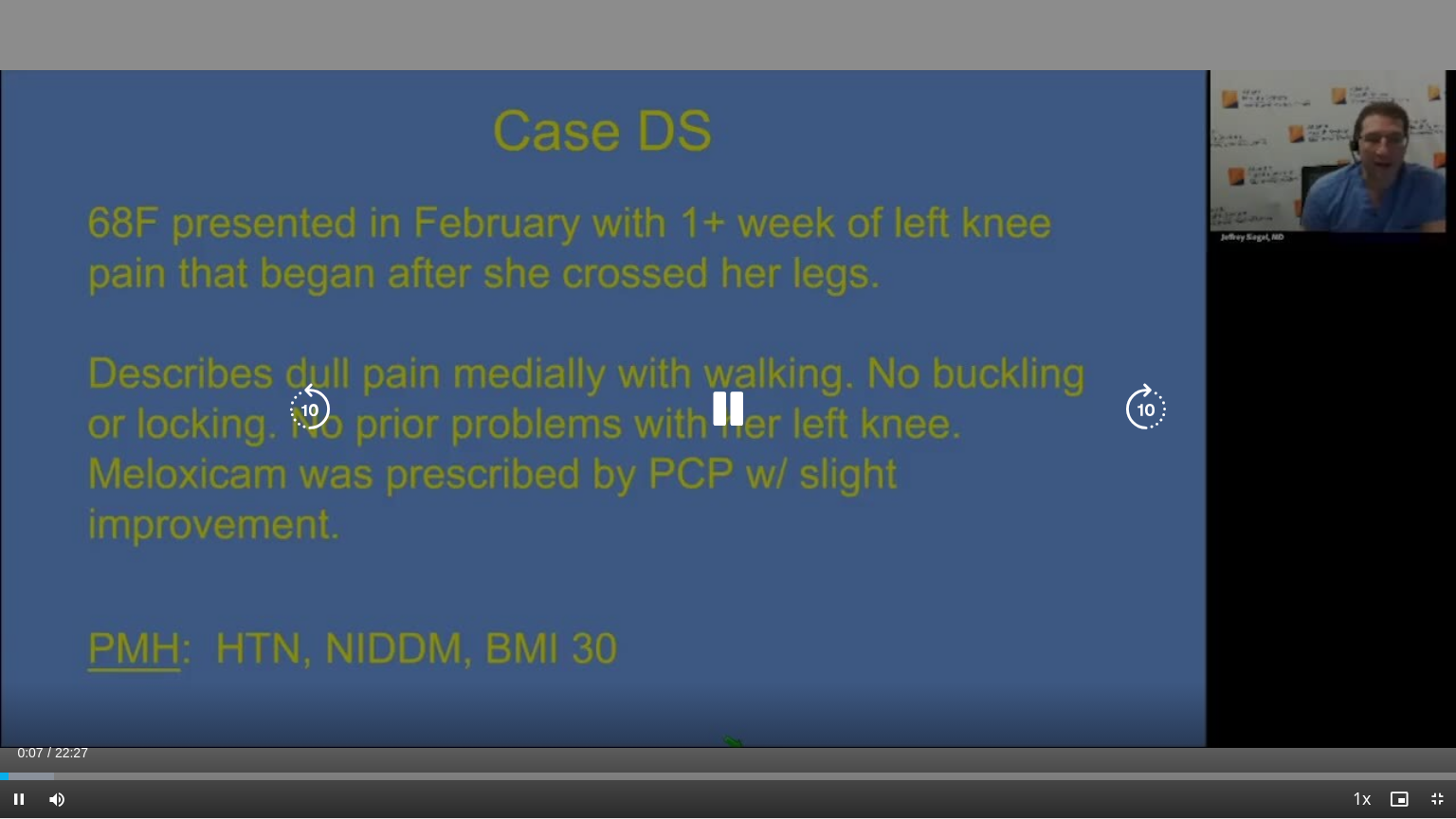 click at bounding box center (728, 410) 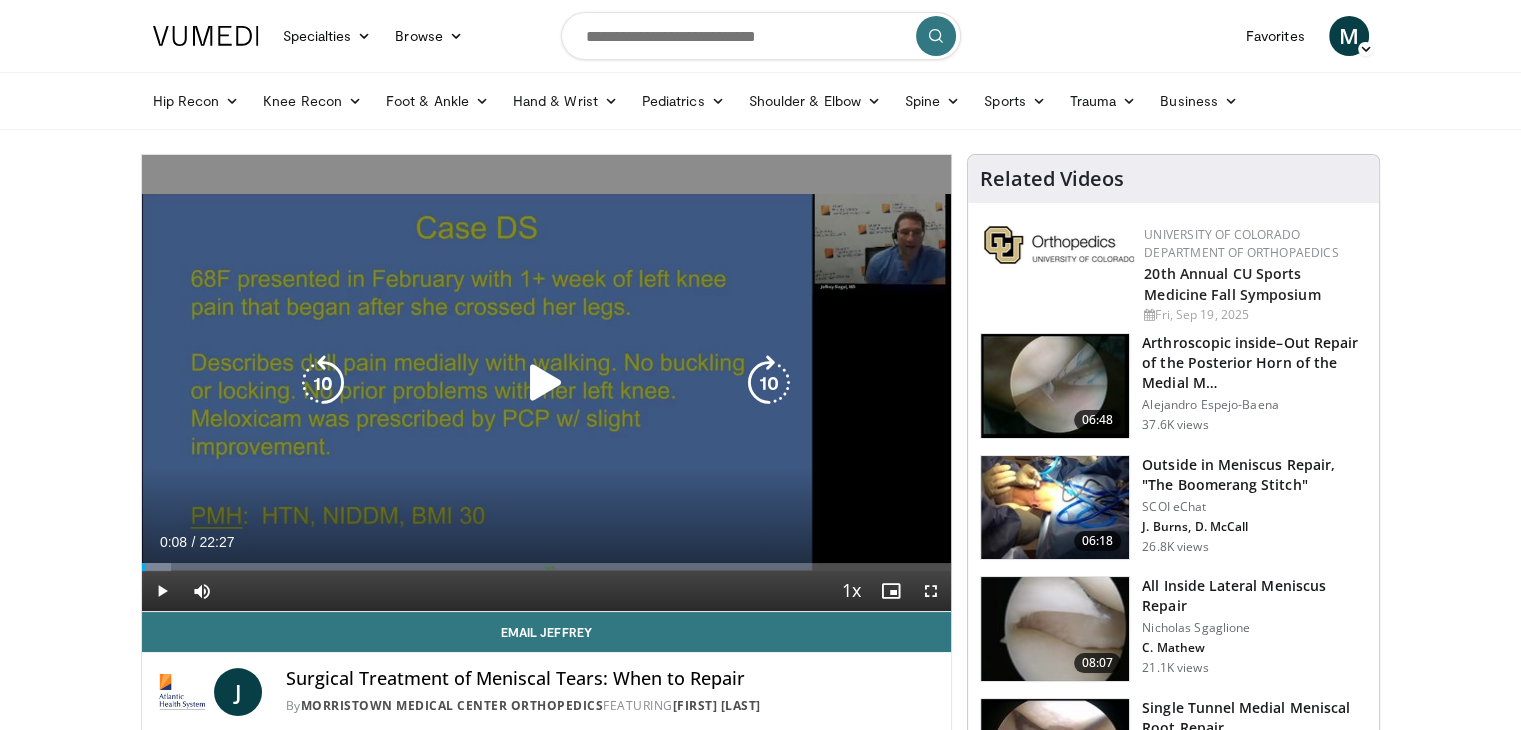 click on "10 seconds
Tap to unmute" at bounding box center [547, 383] 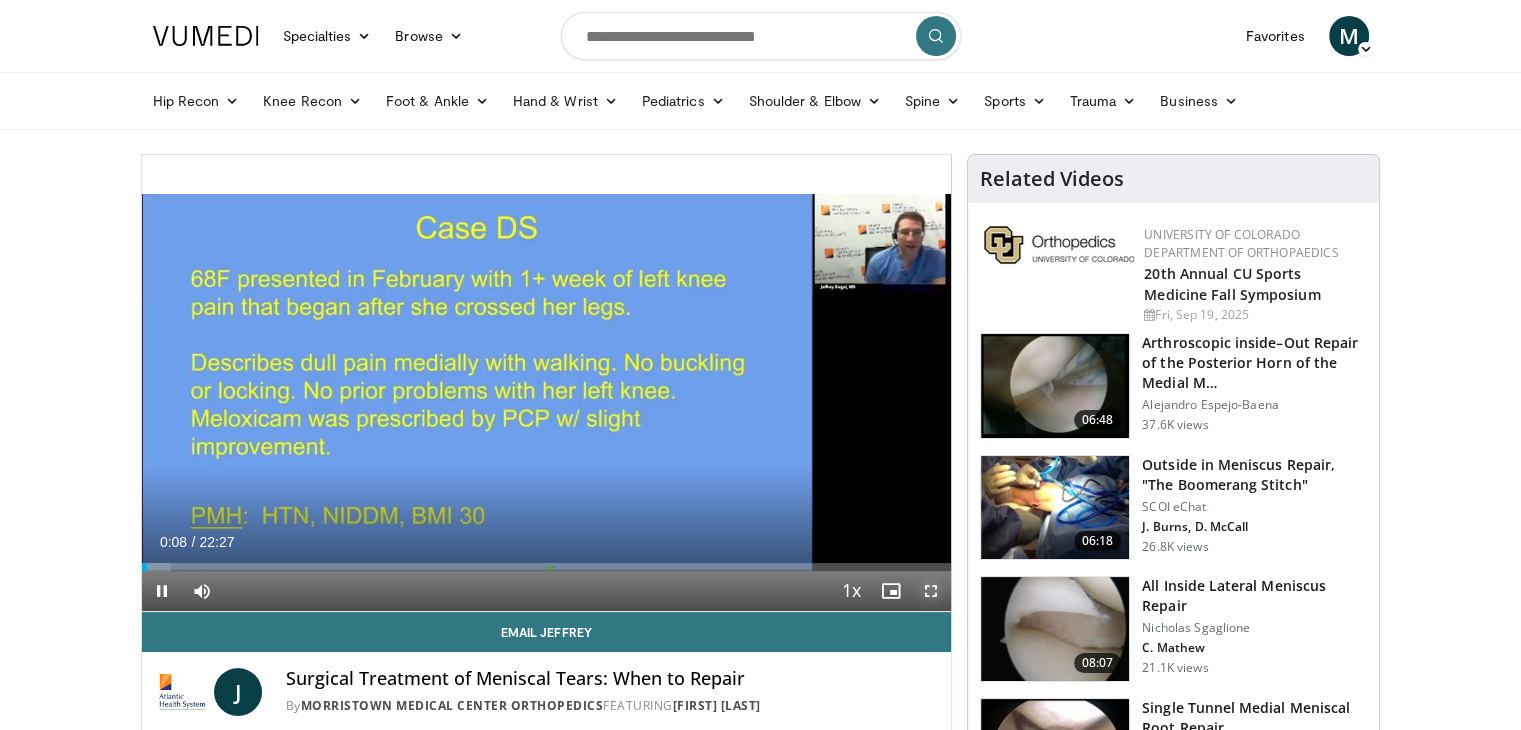 click at bounding box center [931, 591] 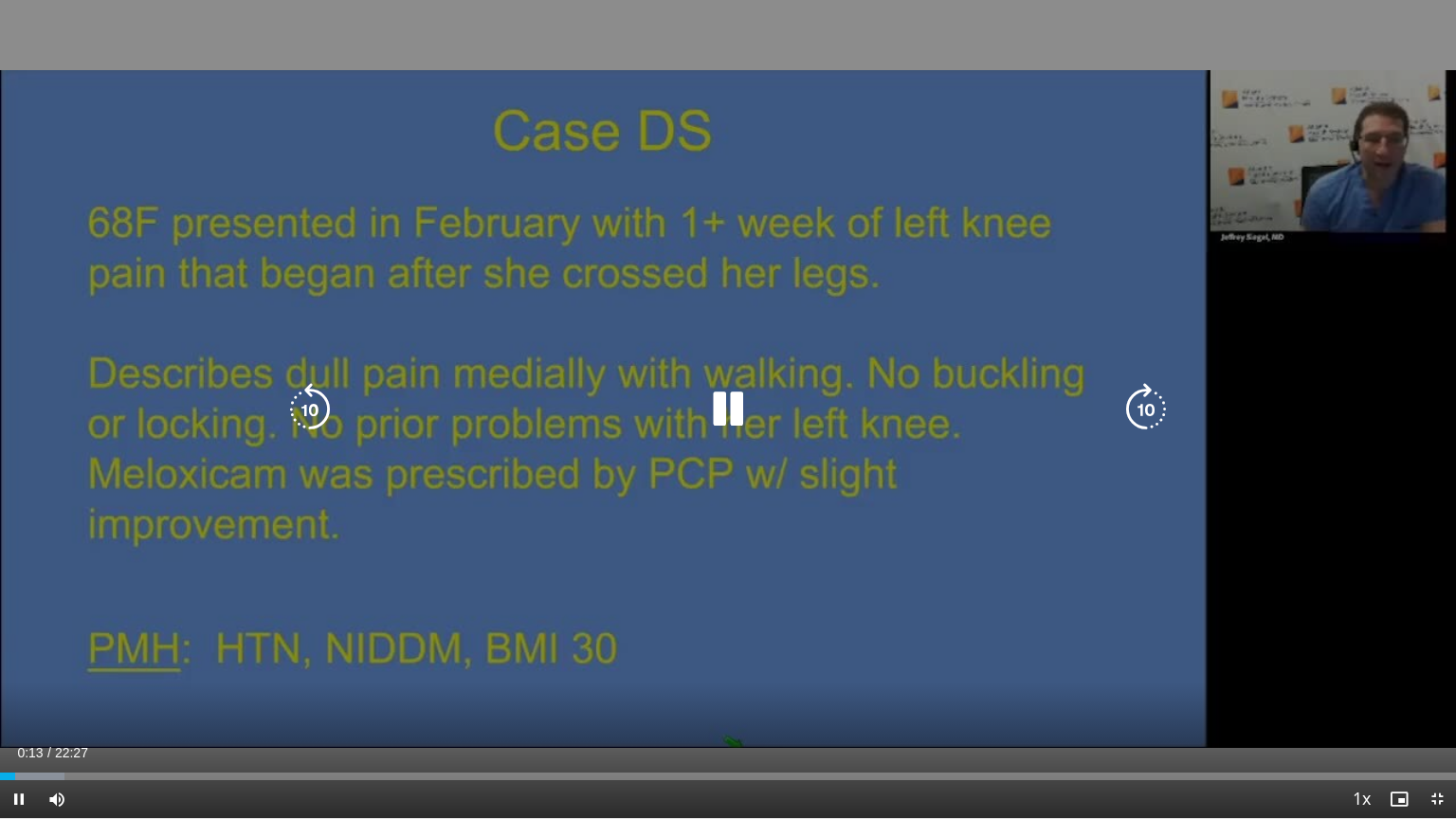 click at bounding box center (1146, 410) 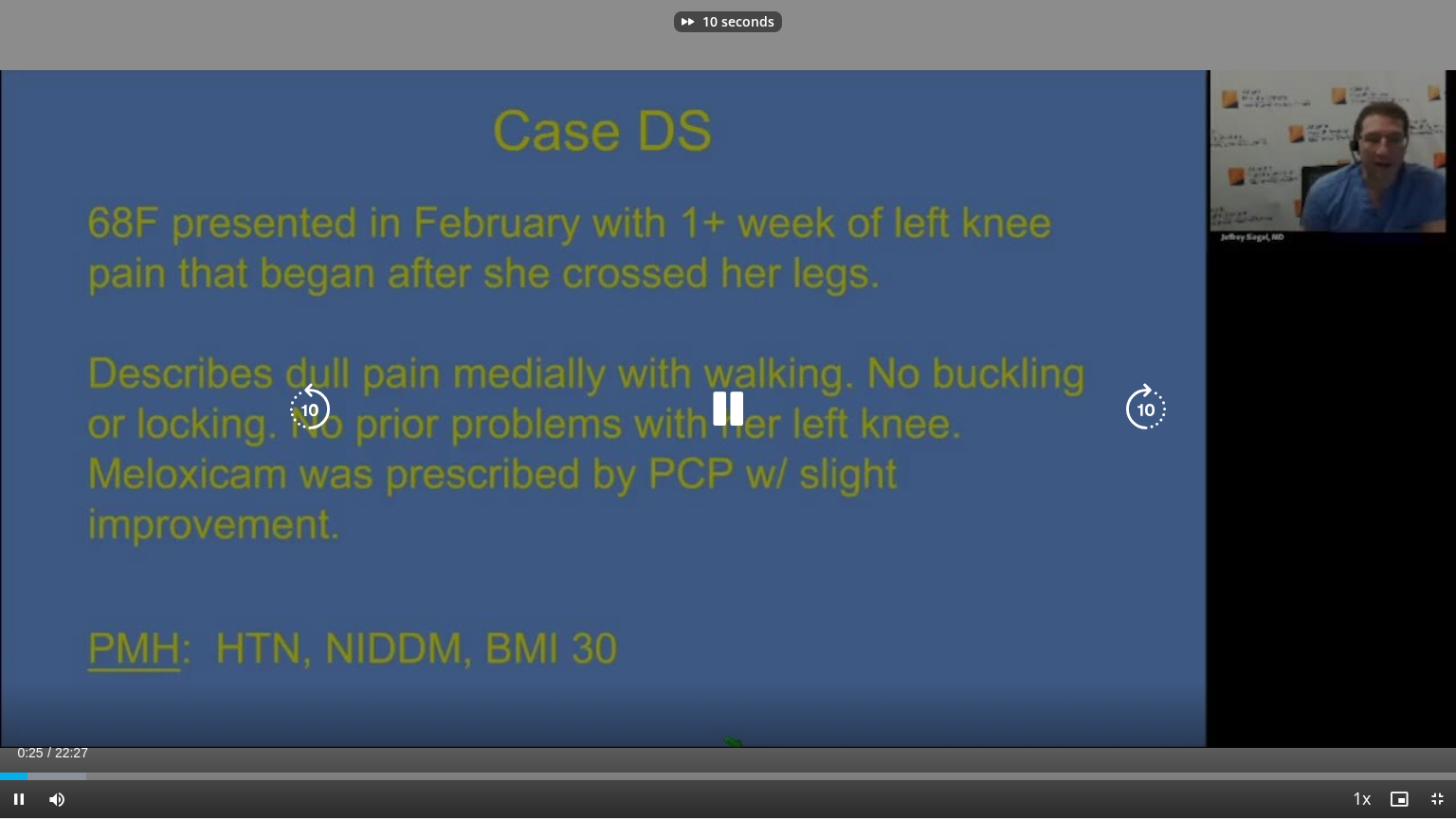 click at bounding box center [1146, 410] 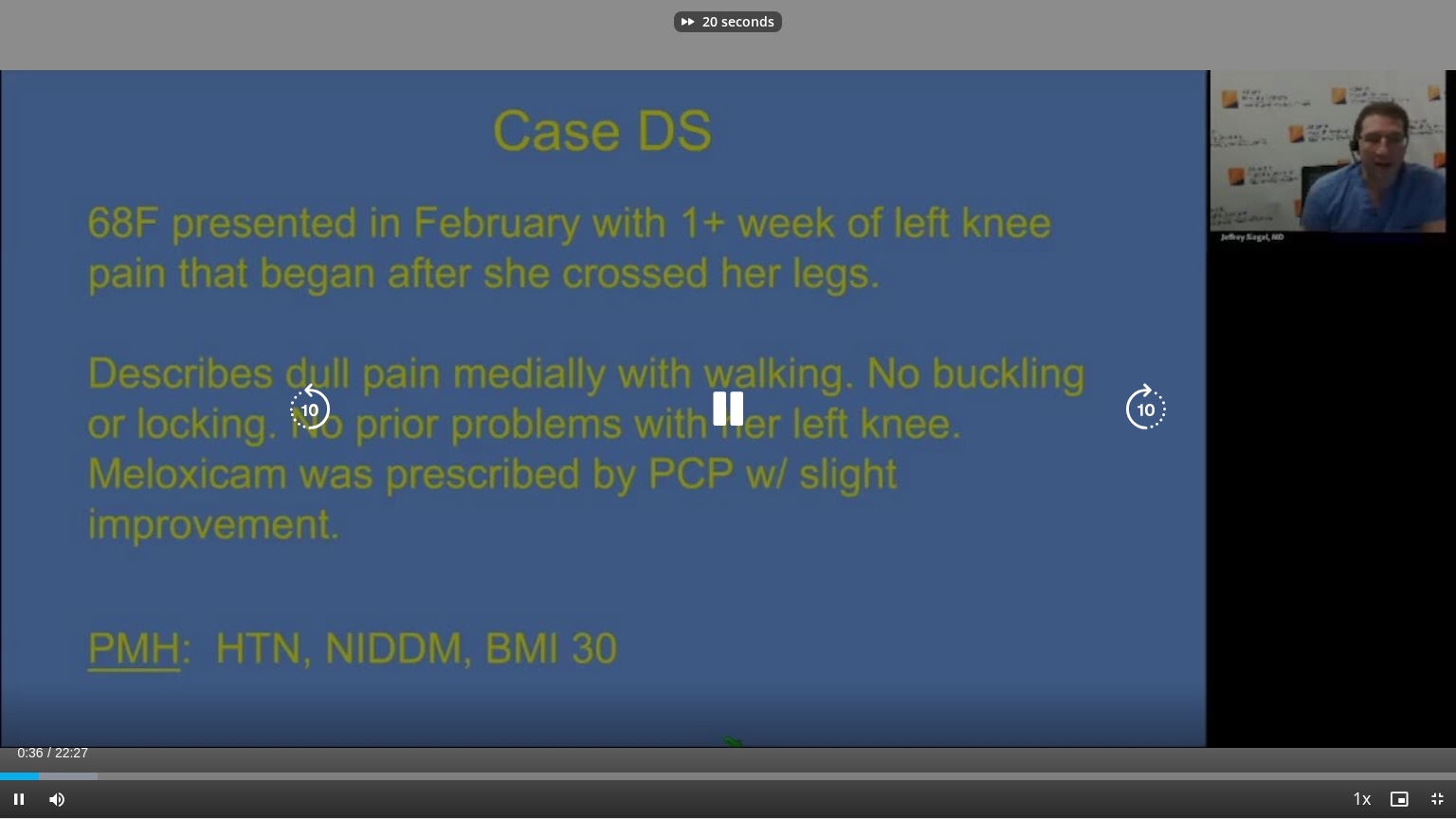 click at bounding box center [1146, 410] 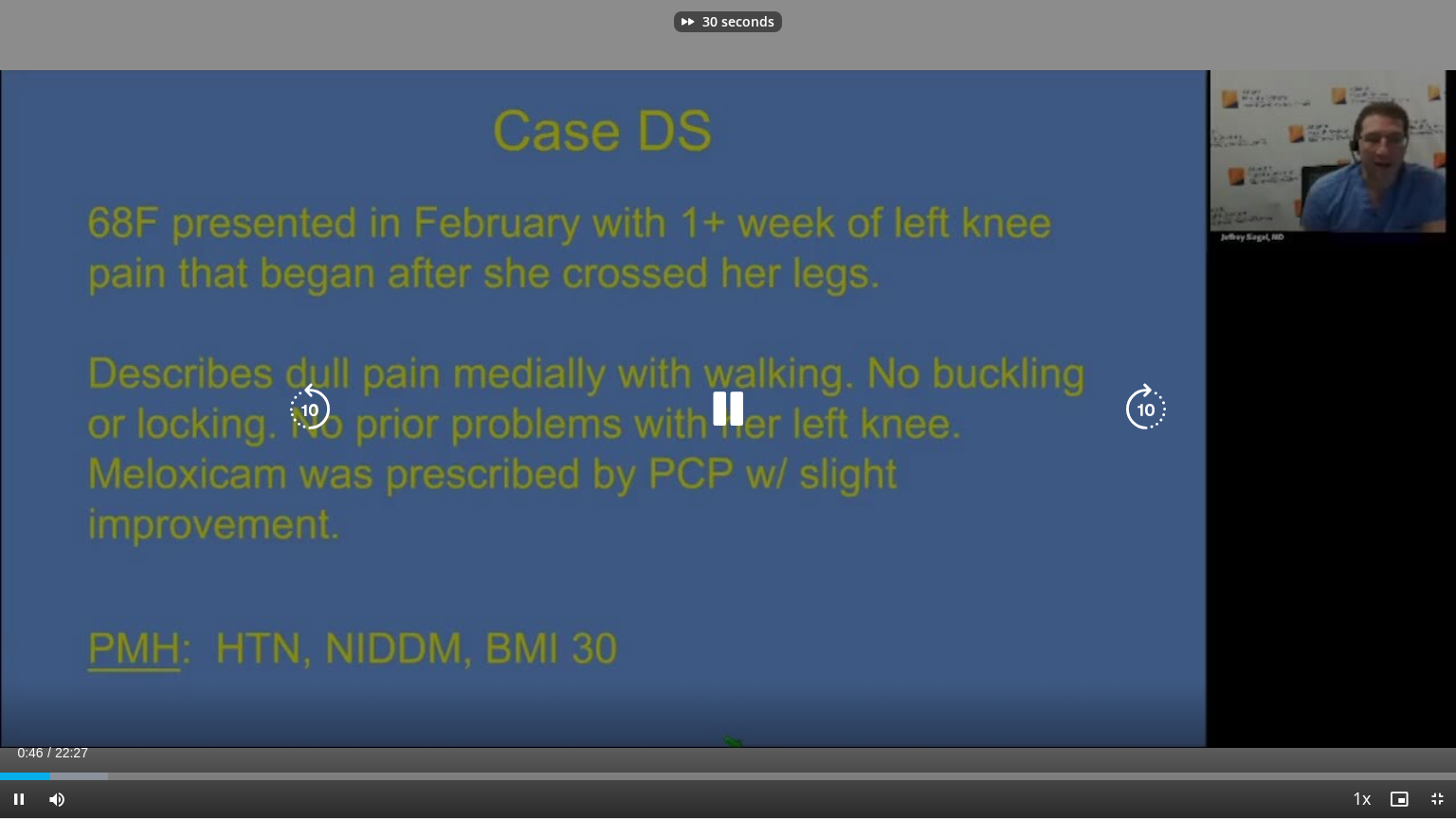 click at bounding box center (1146, 410) 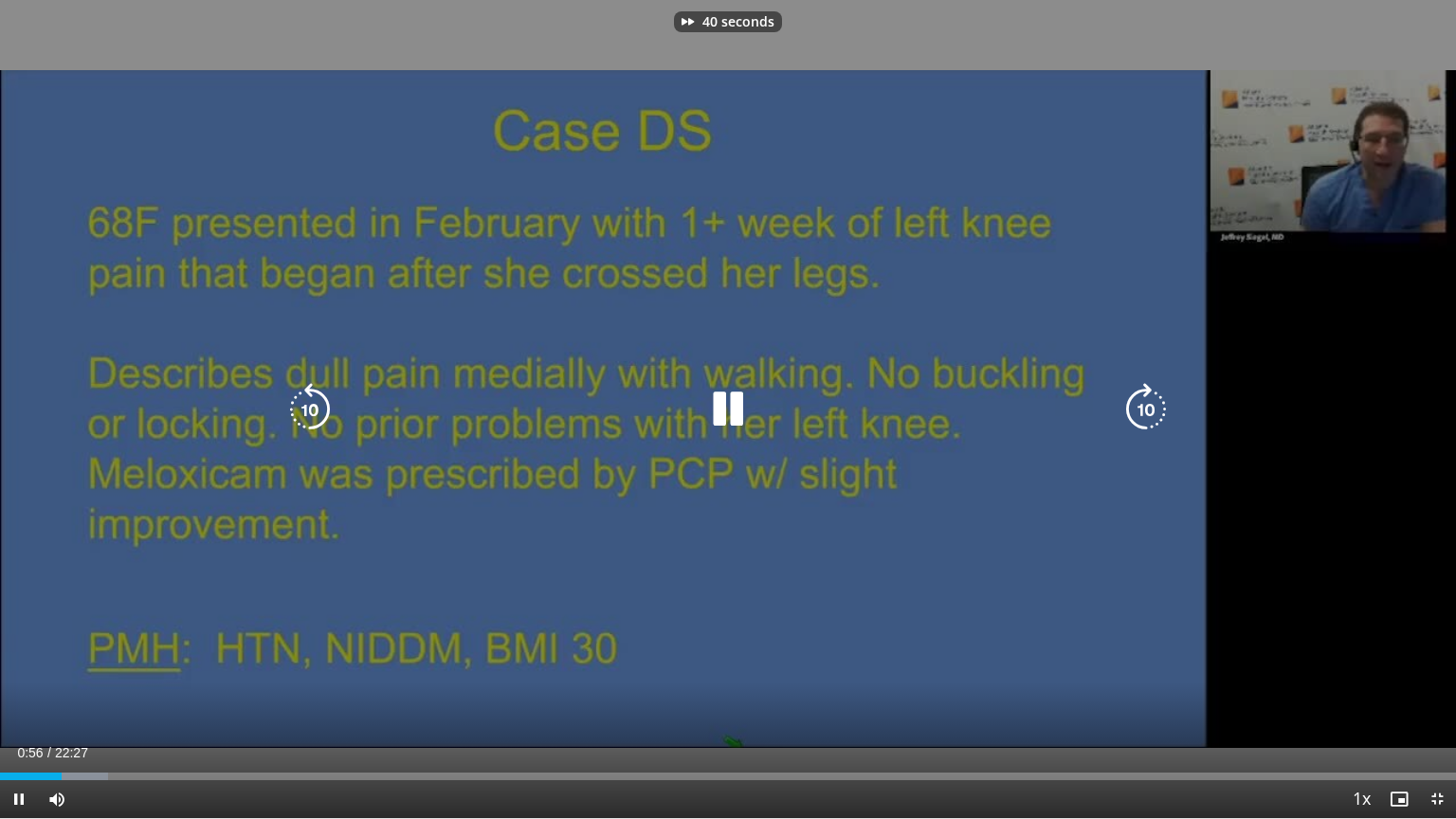 click at bounding box center (1146, 410) 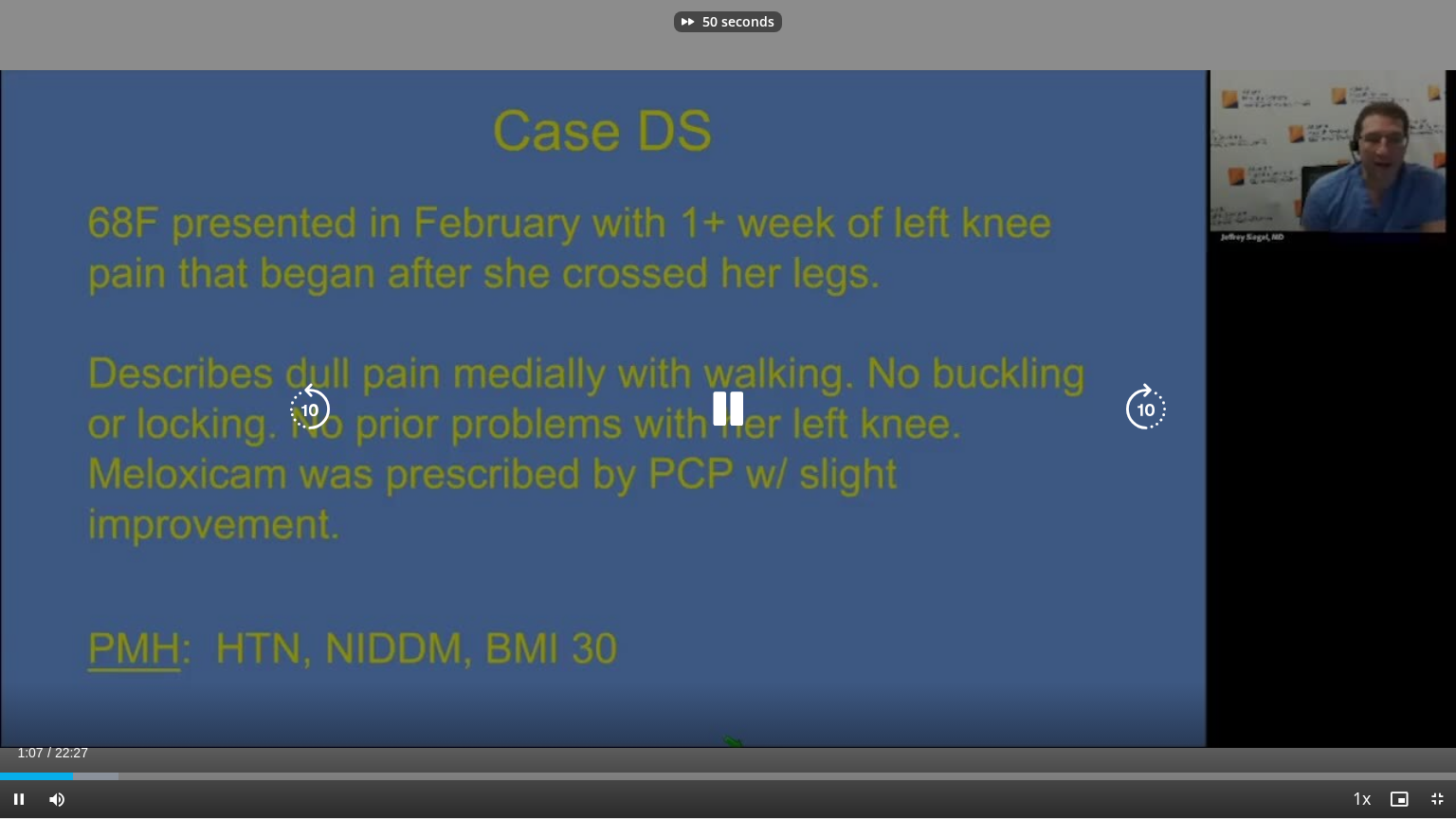 click at bounding box center (1146, 410) 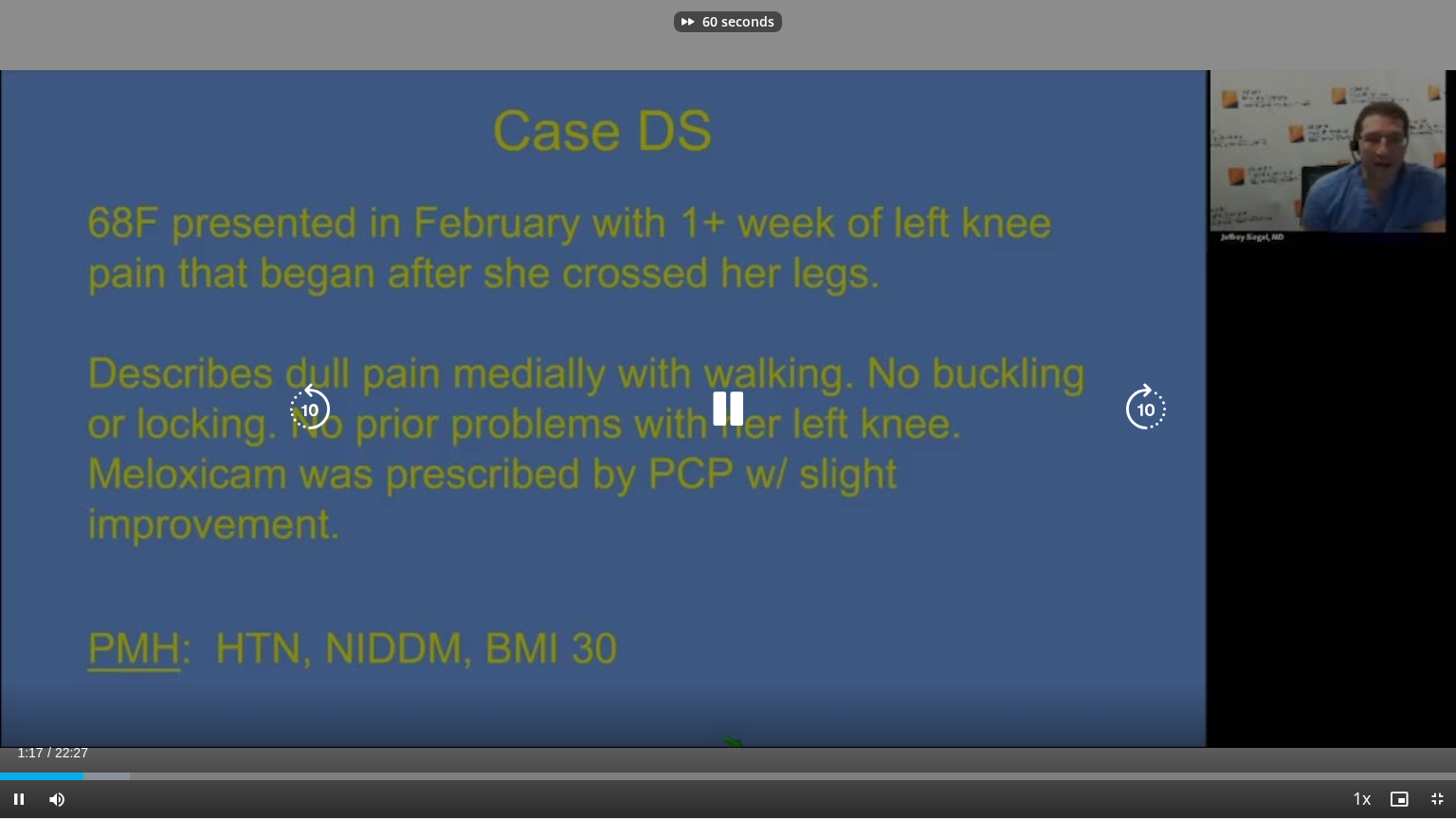 click at bounding box center [1146, 410] 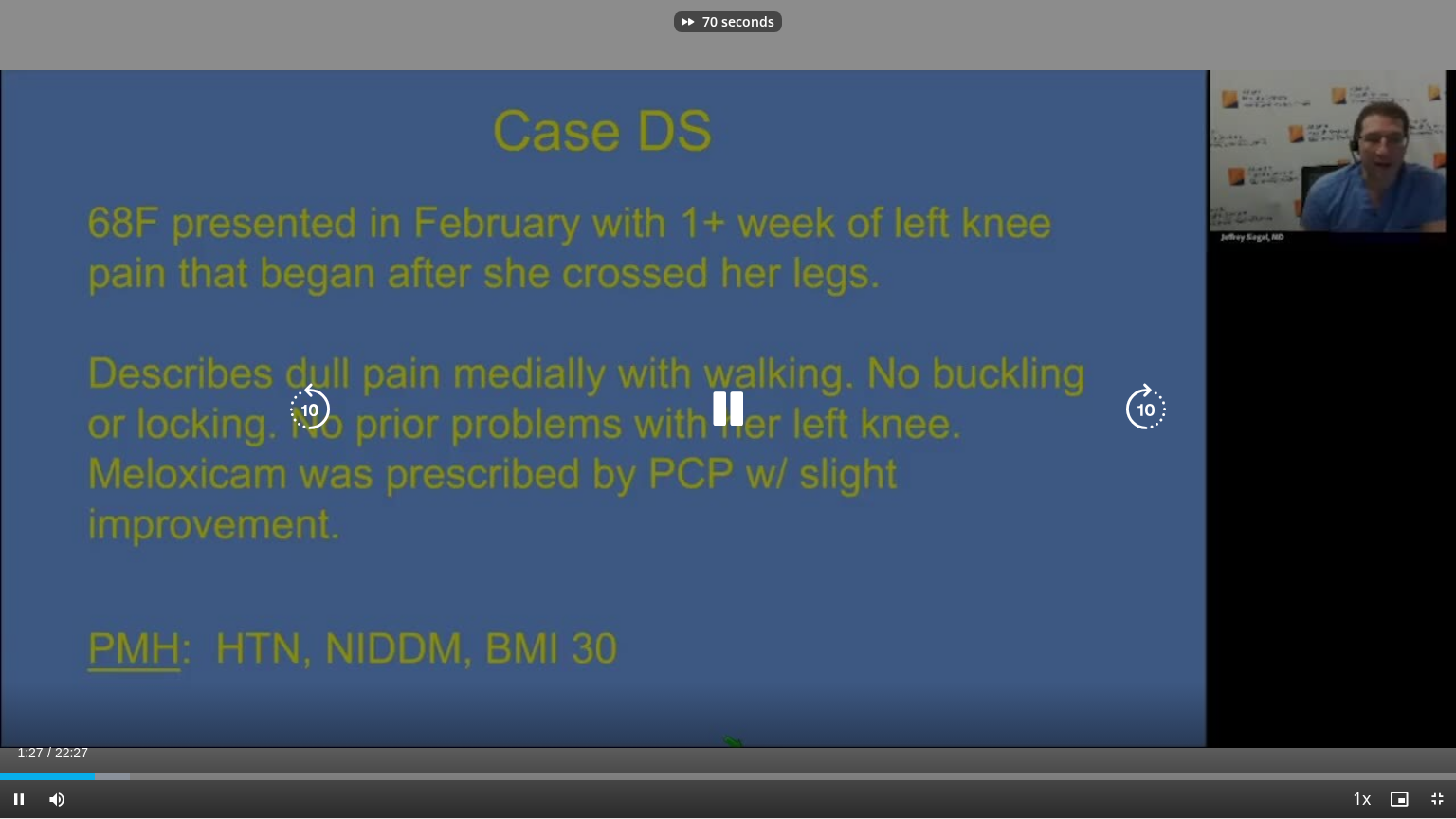 click at bounding box center (1146, 410) 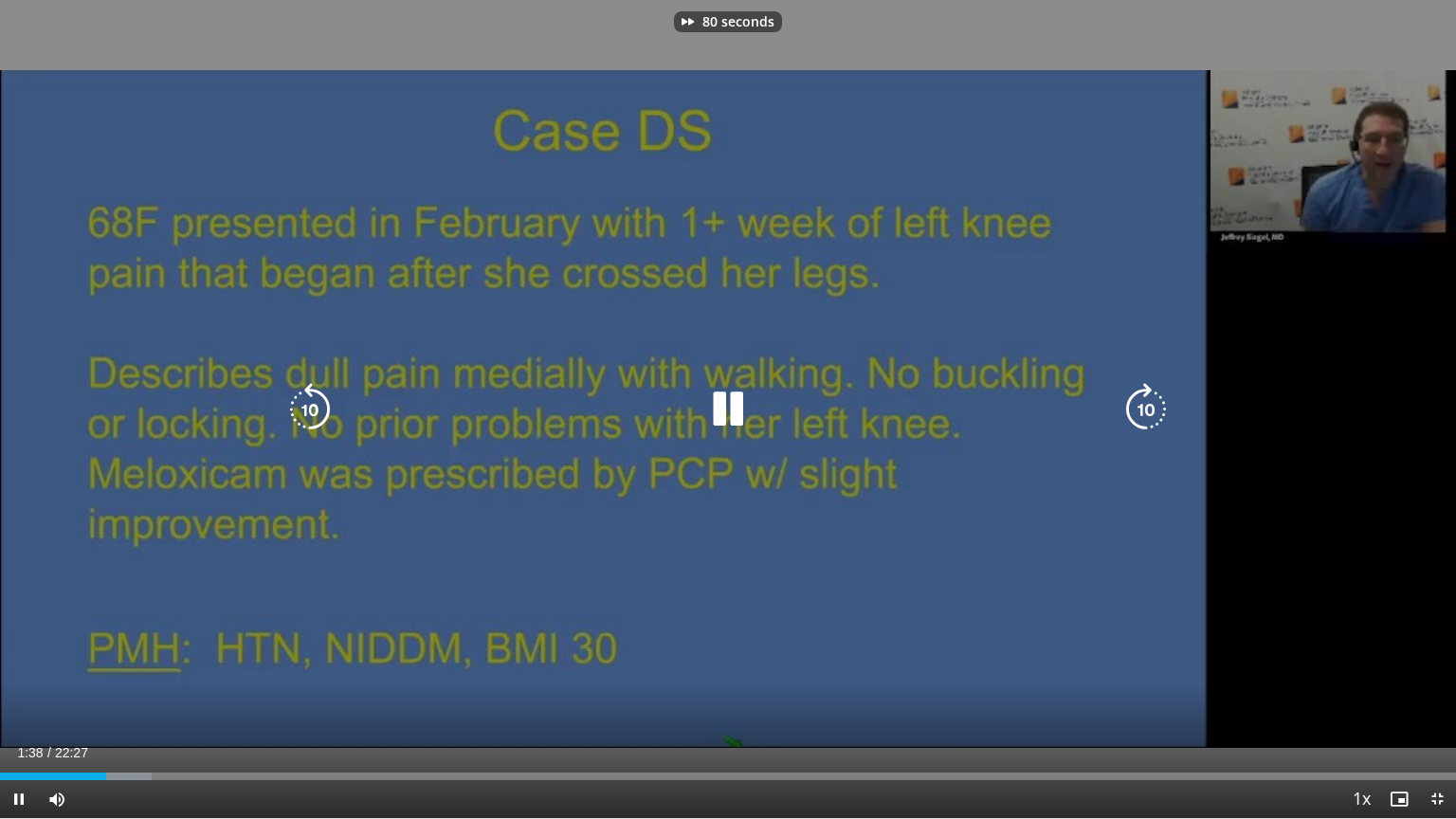 click at bounding box center (1146, 410) 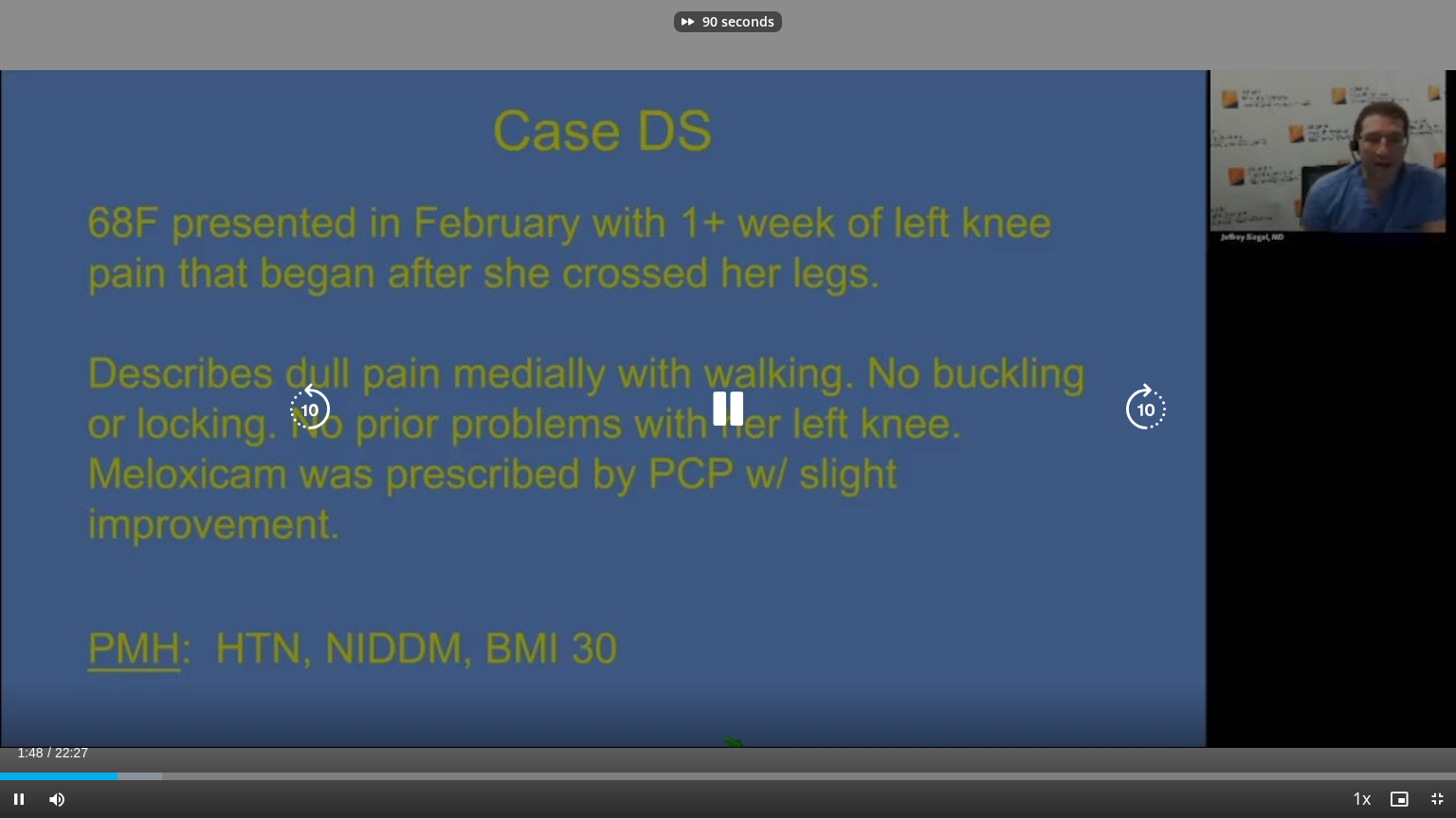 click at bounding box center [1146, 410] 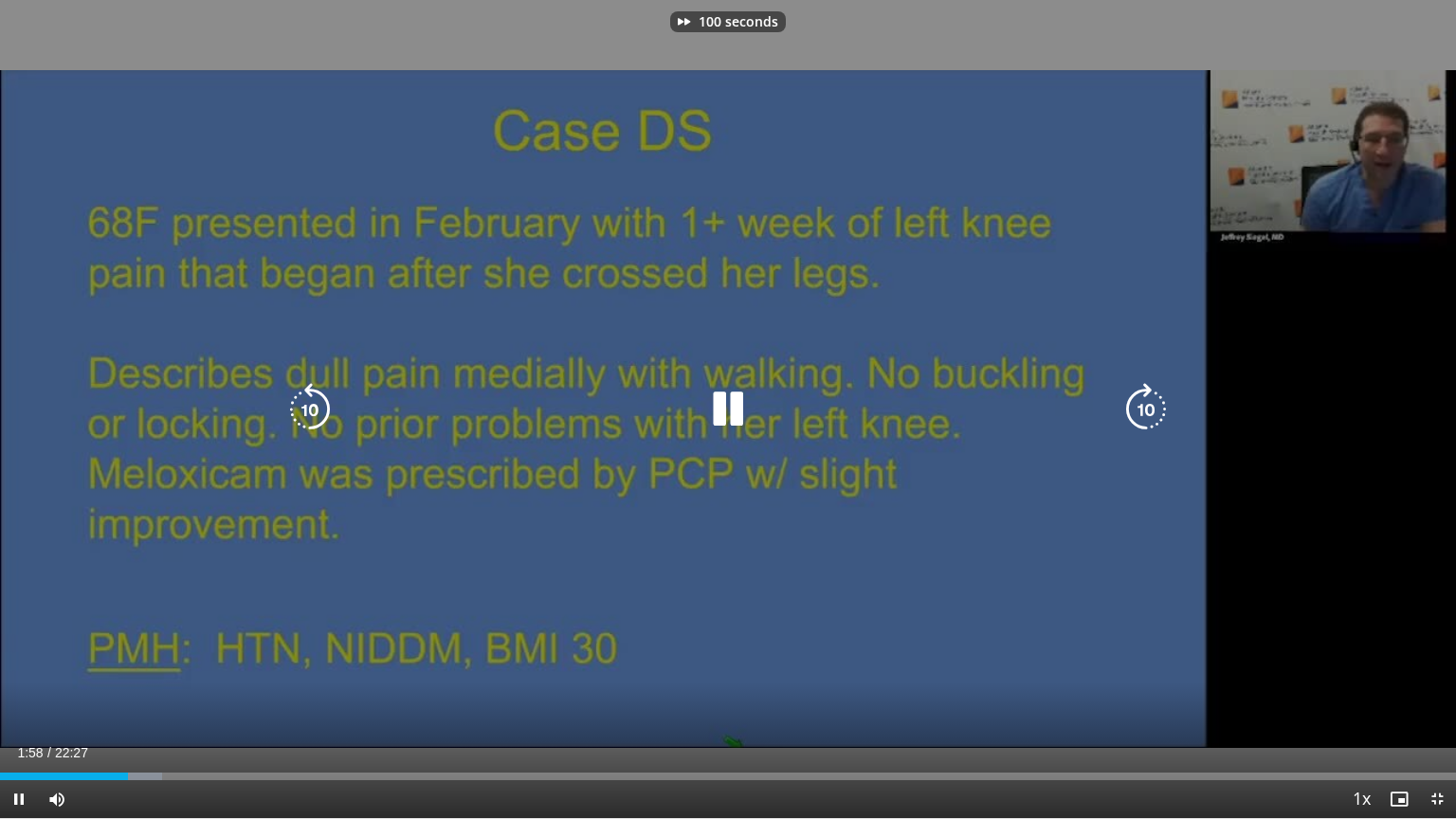 click at bounding box center (1146, 410) 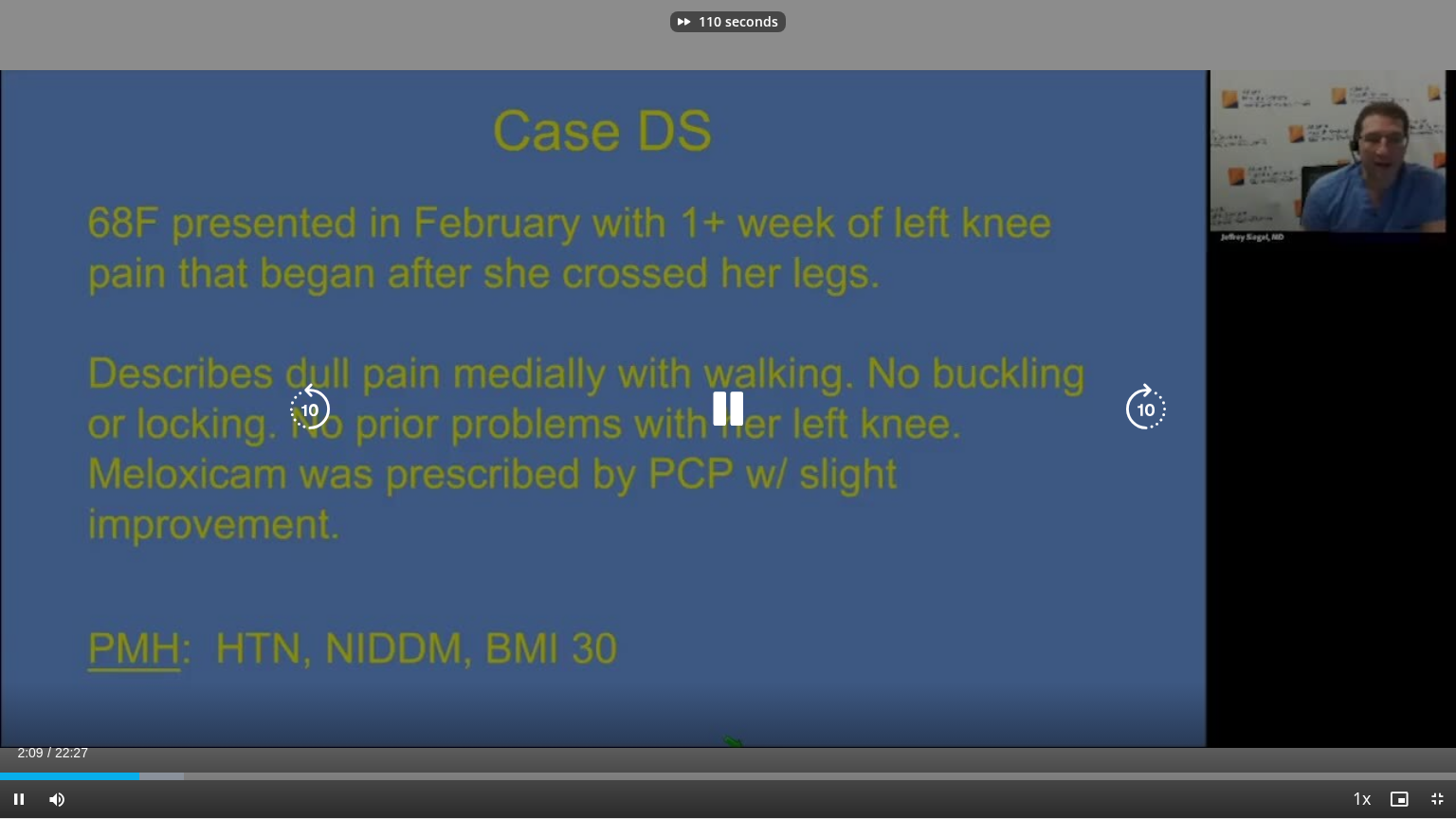 click at bounding box center [1146, 410] 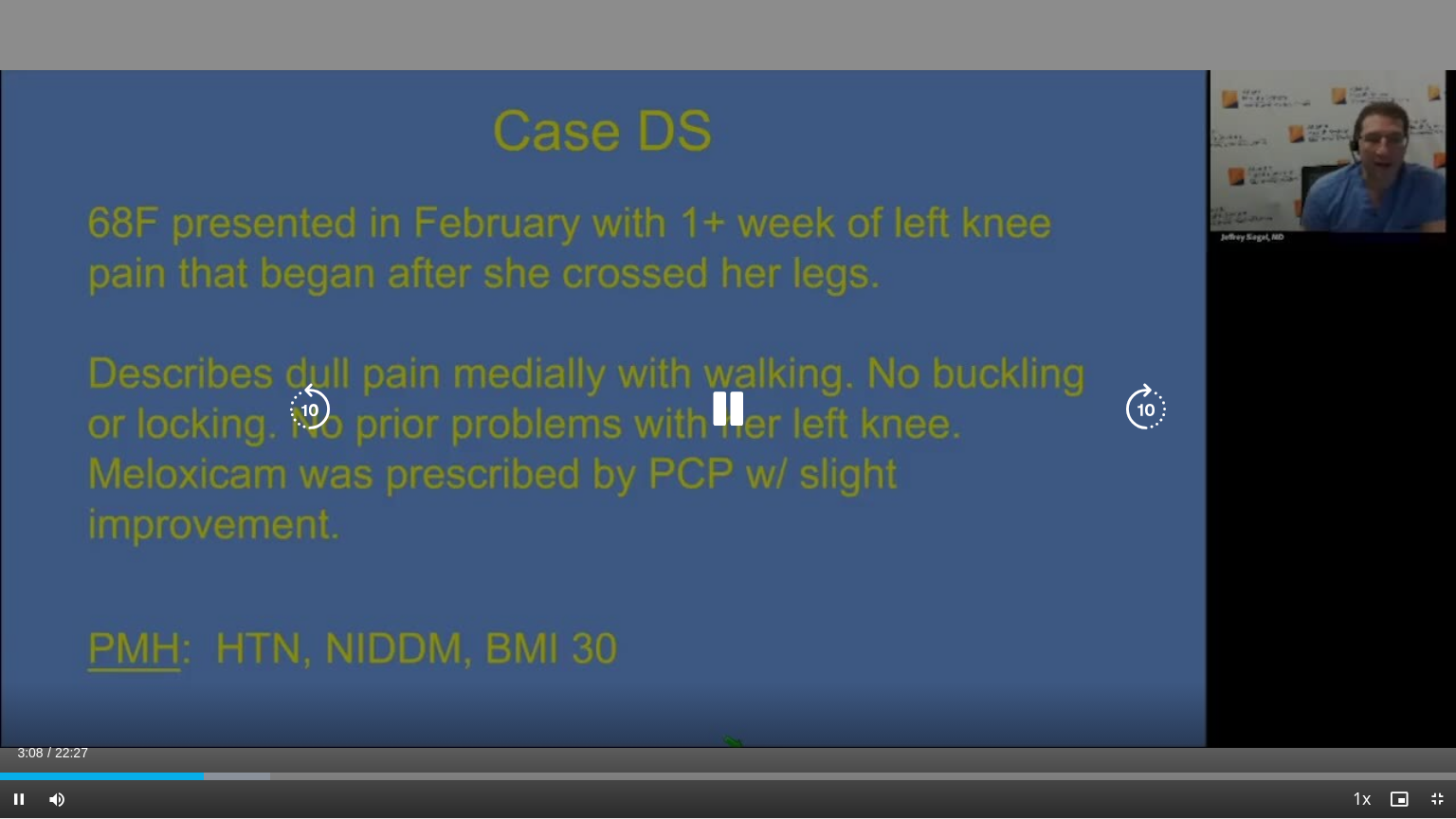 click at bounding box center (1146, 410) 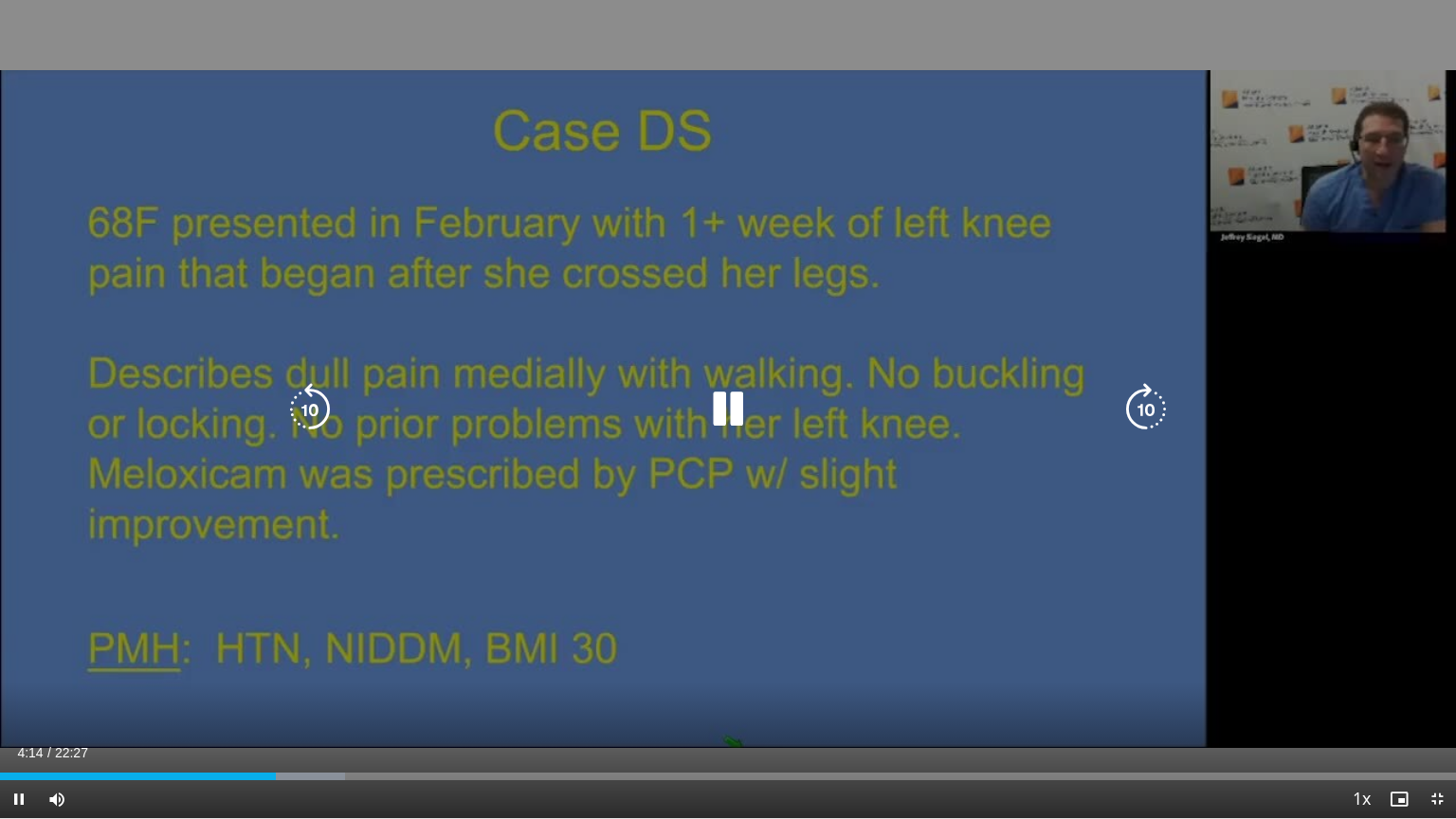 click at bounding box center [1146, 410] 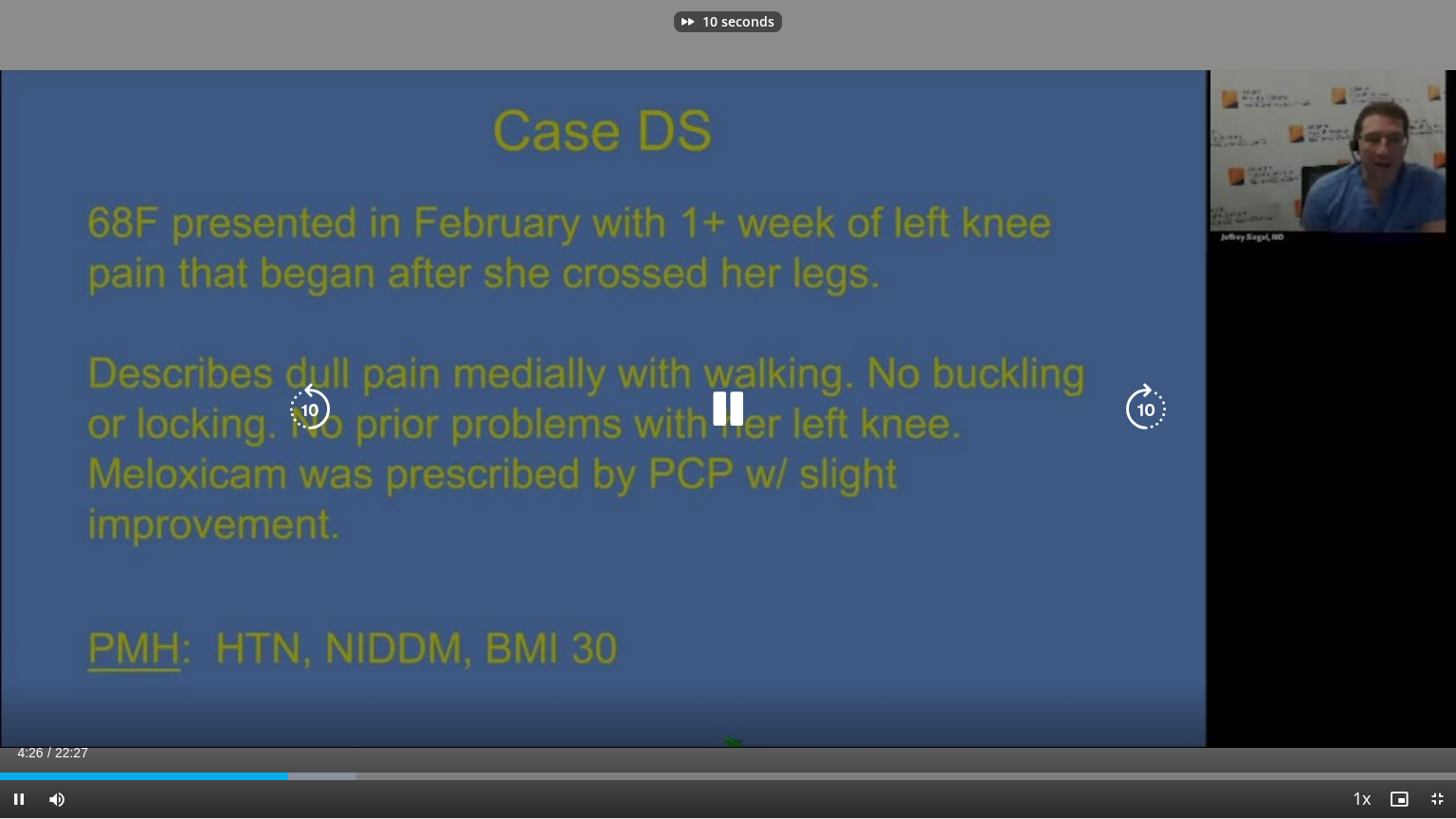 click at bounding box center (1146, 410) 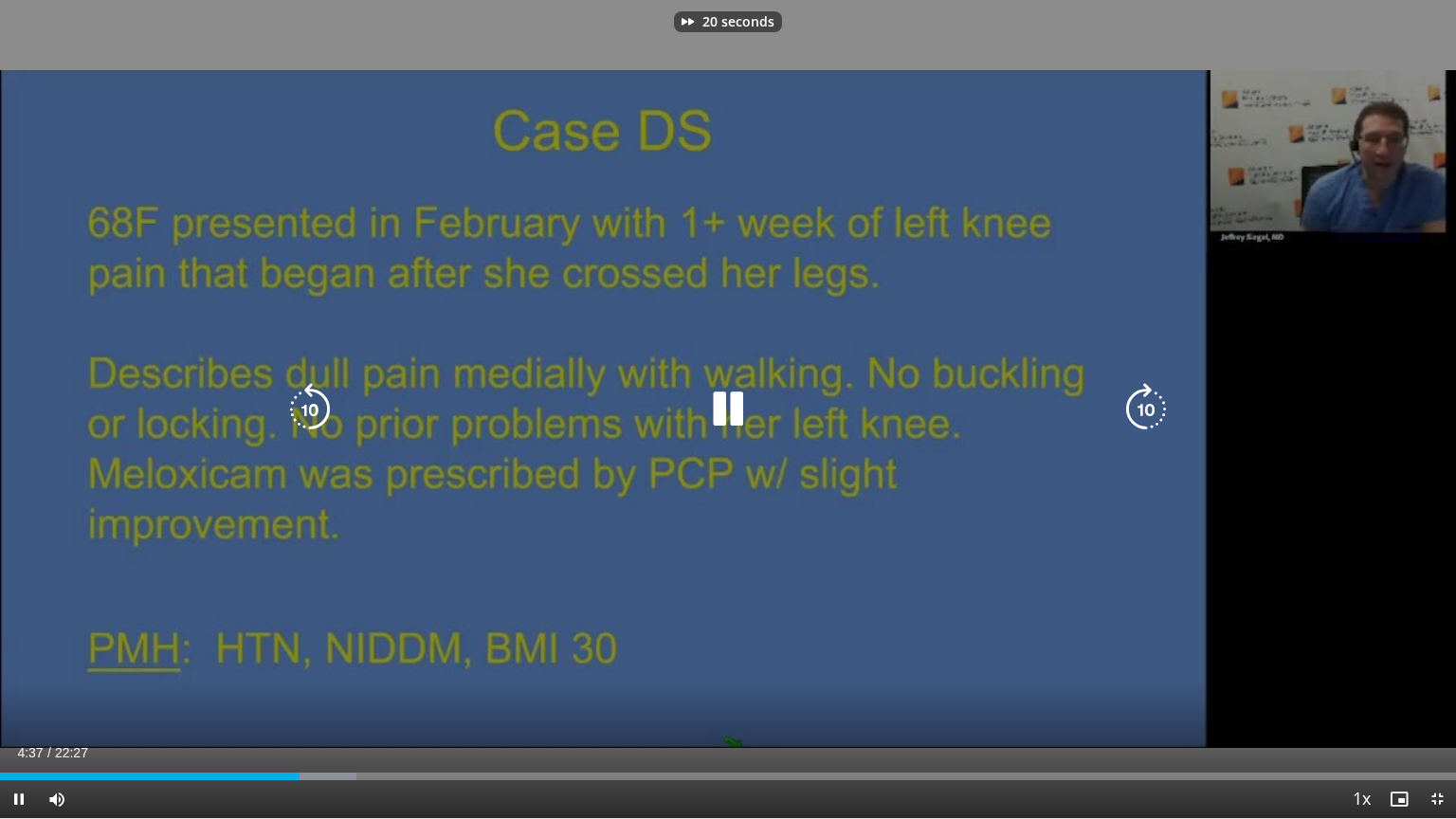 click at bounding box center [1146, 410] 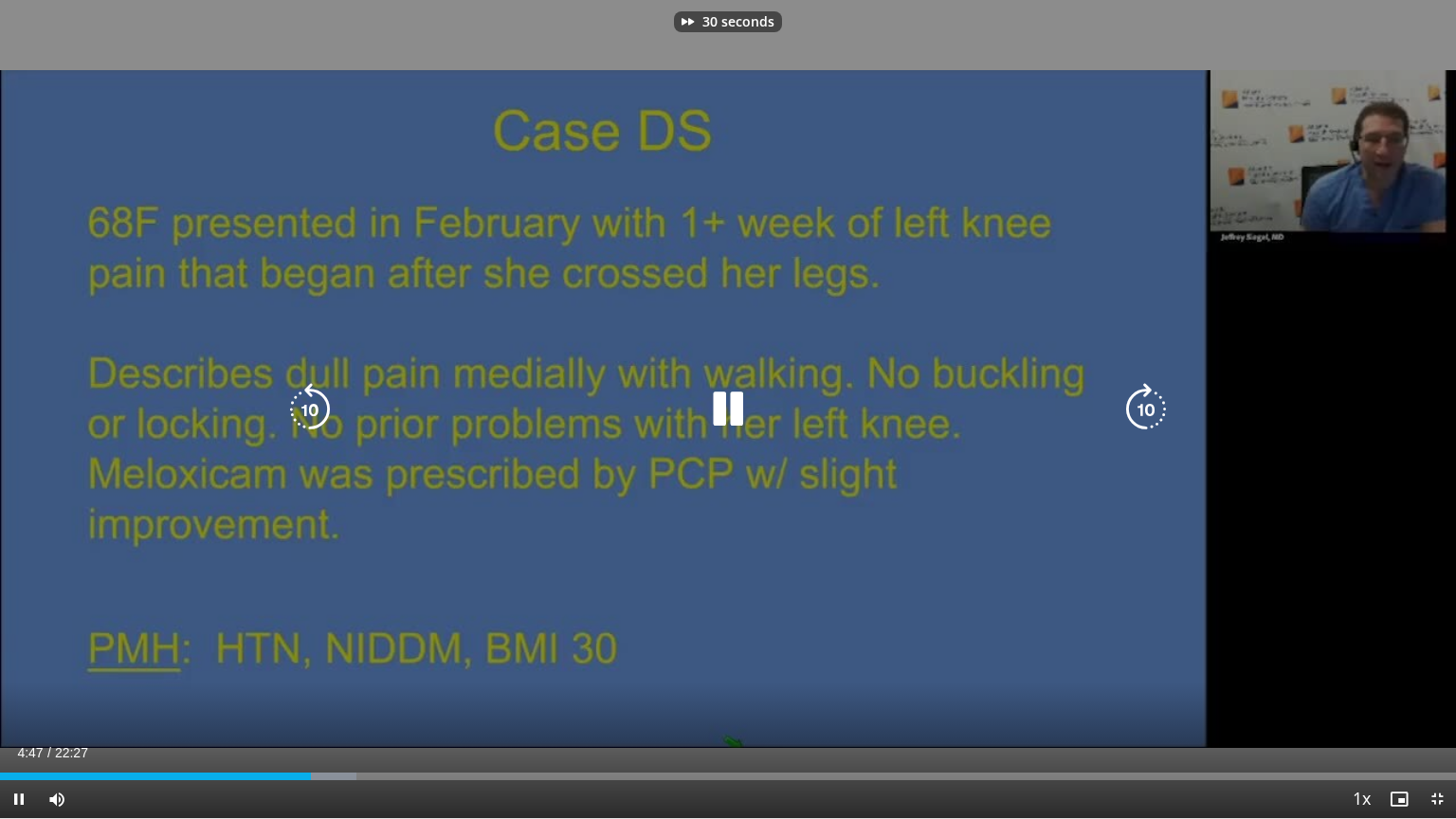 click at bounding box center (1146, 410) 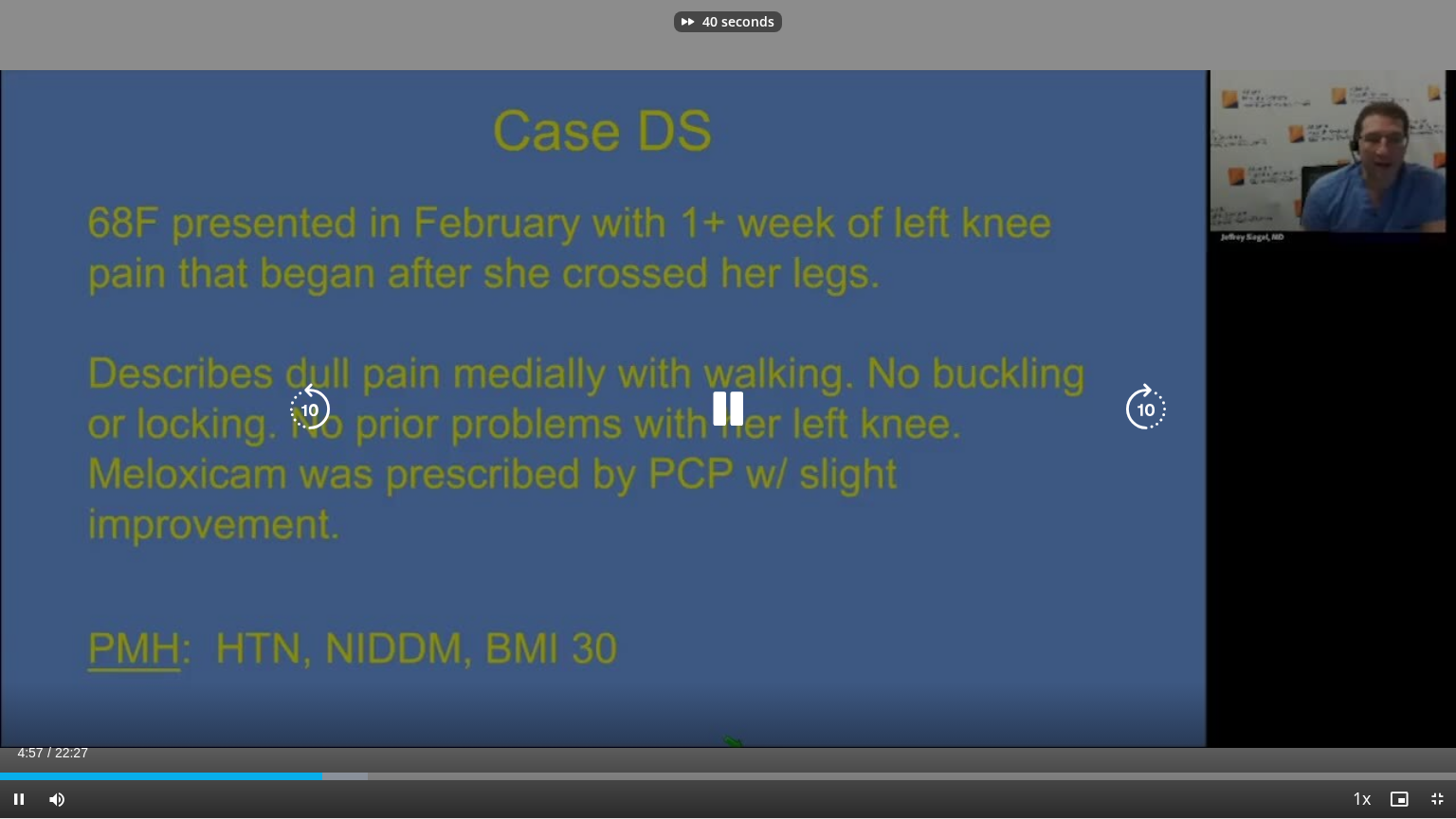 click at bounding box center (1146, 410) 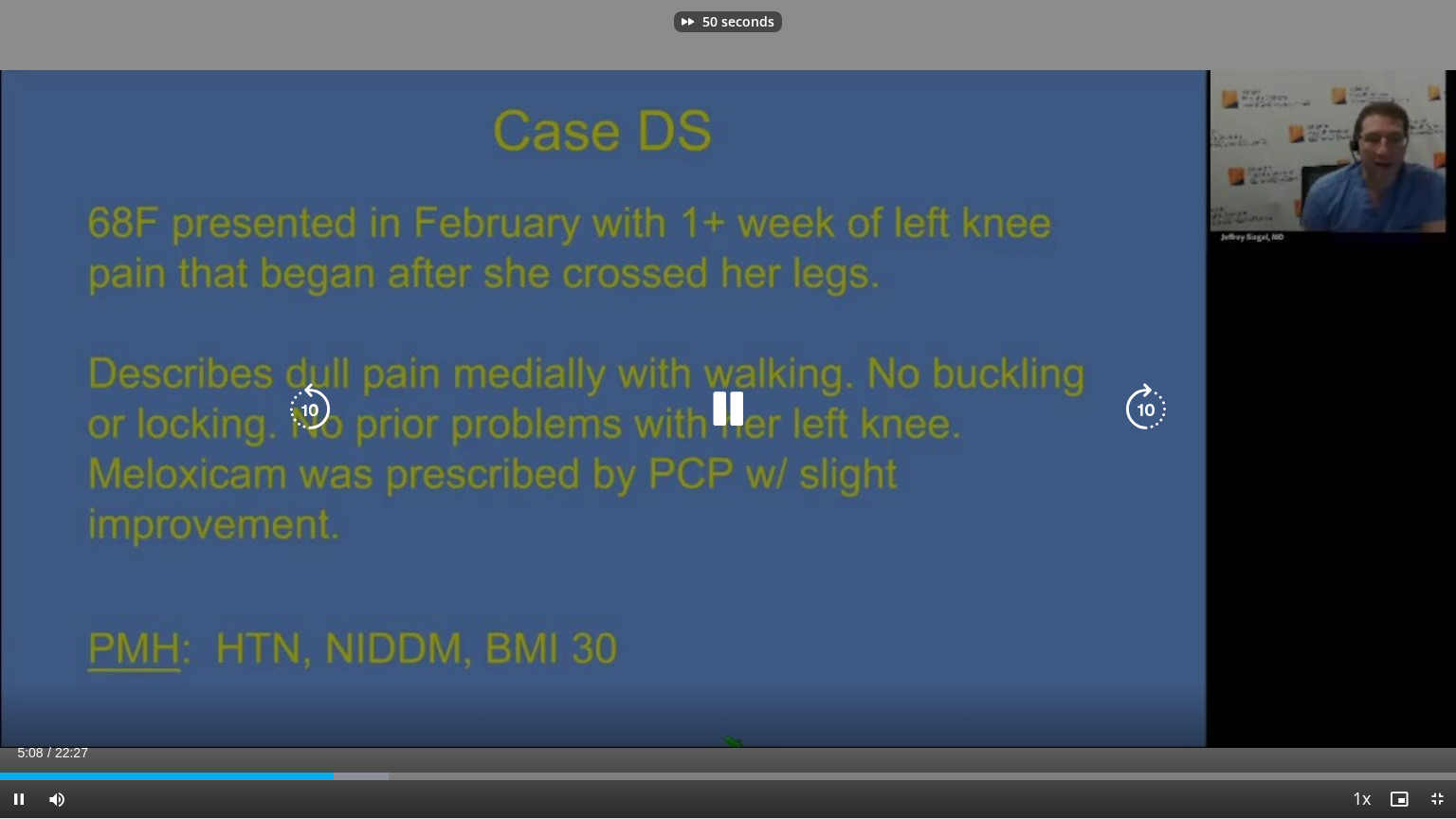 click at bounding box center (1146, 410) 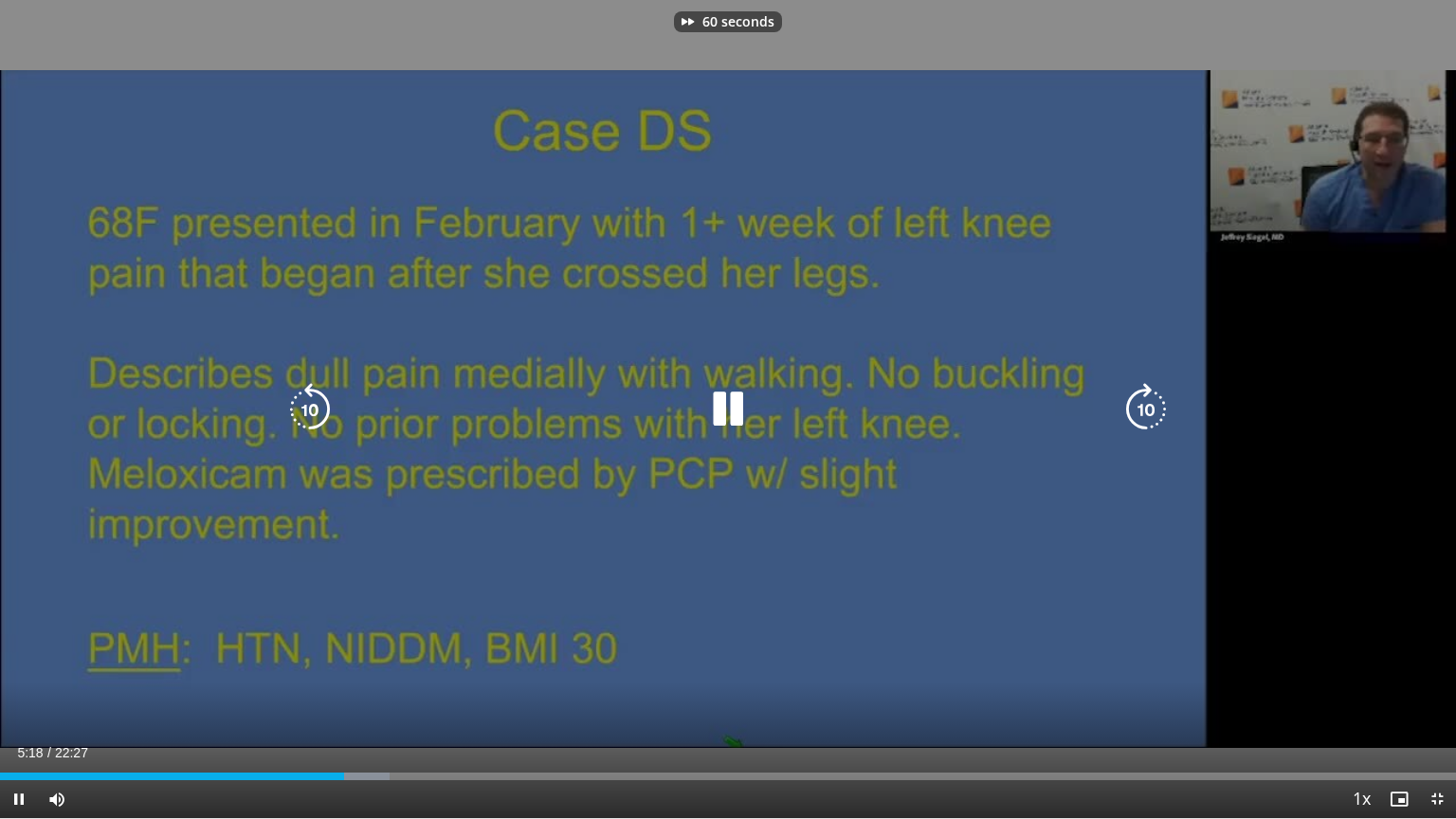 click at bounding box center (1146, 410) 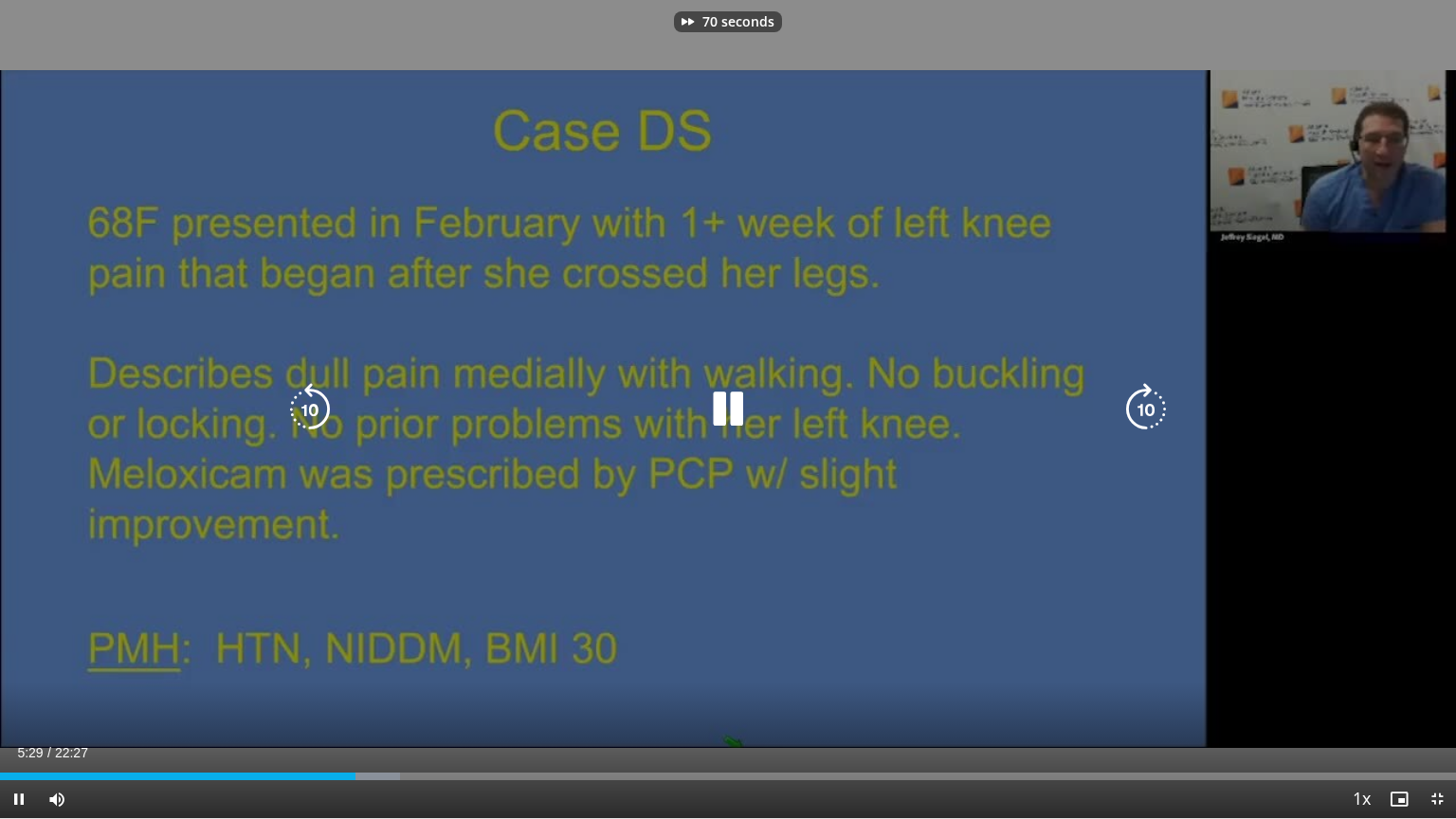 click at bounding box center [1146, 410] 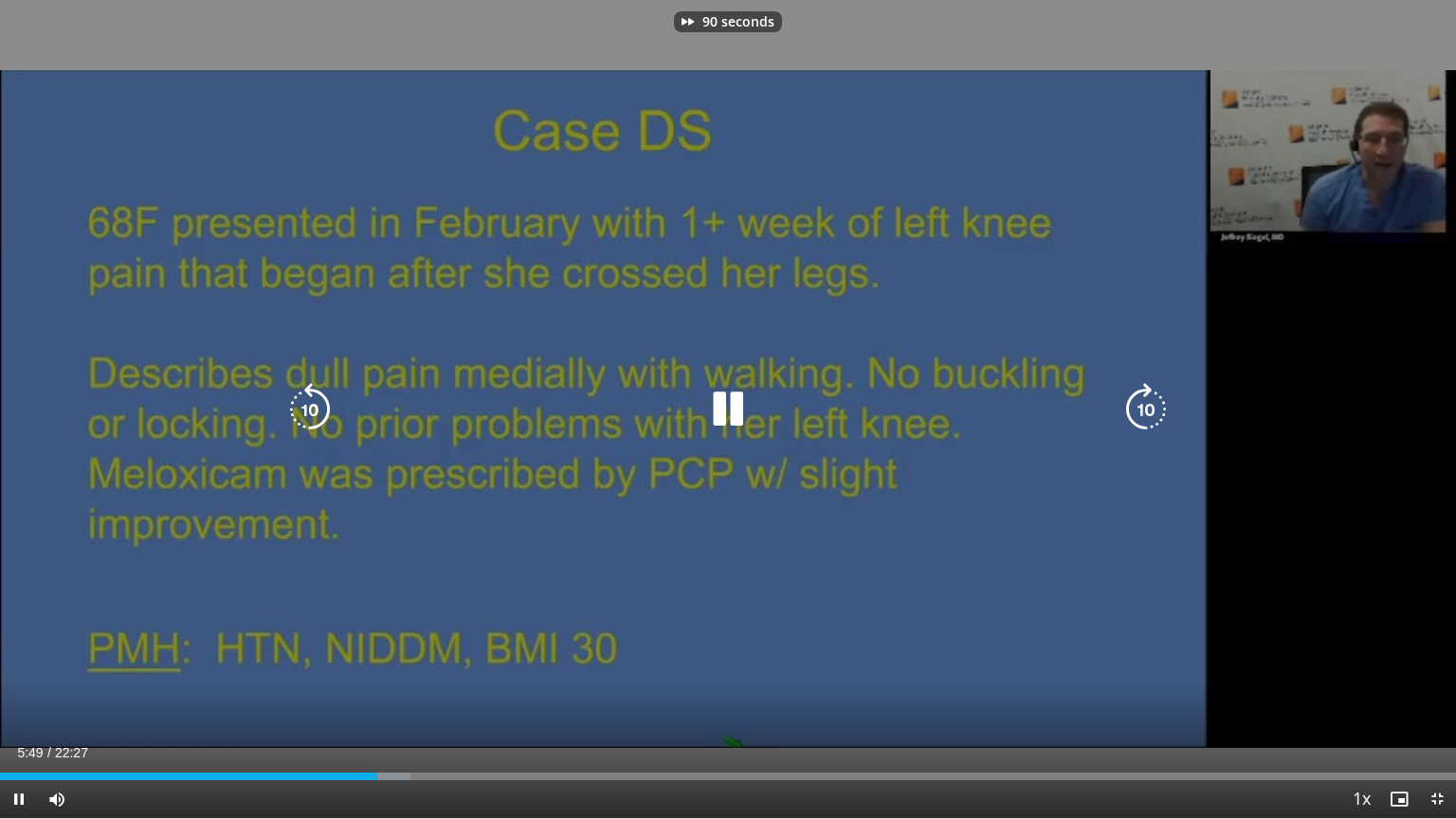 click at bounding box center [1146, 410] 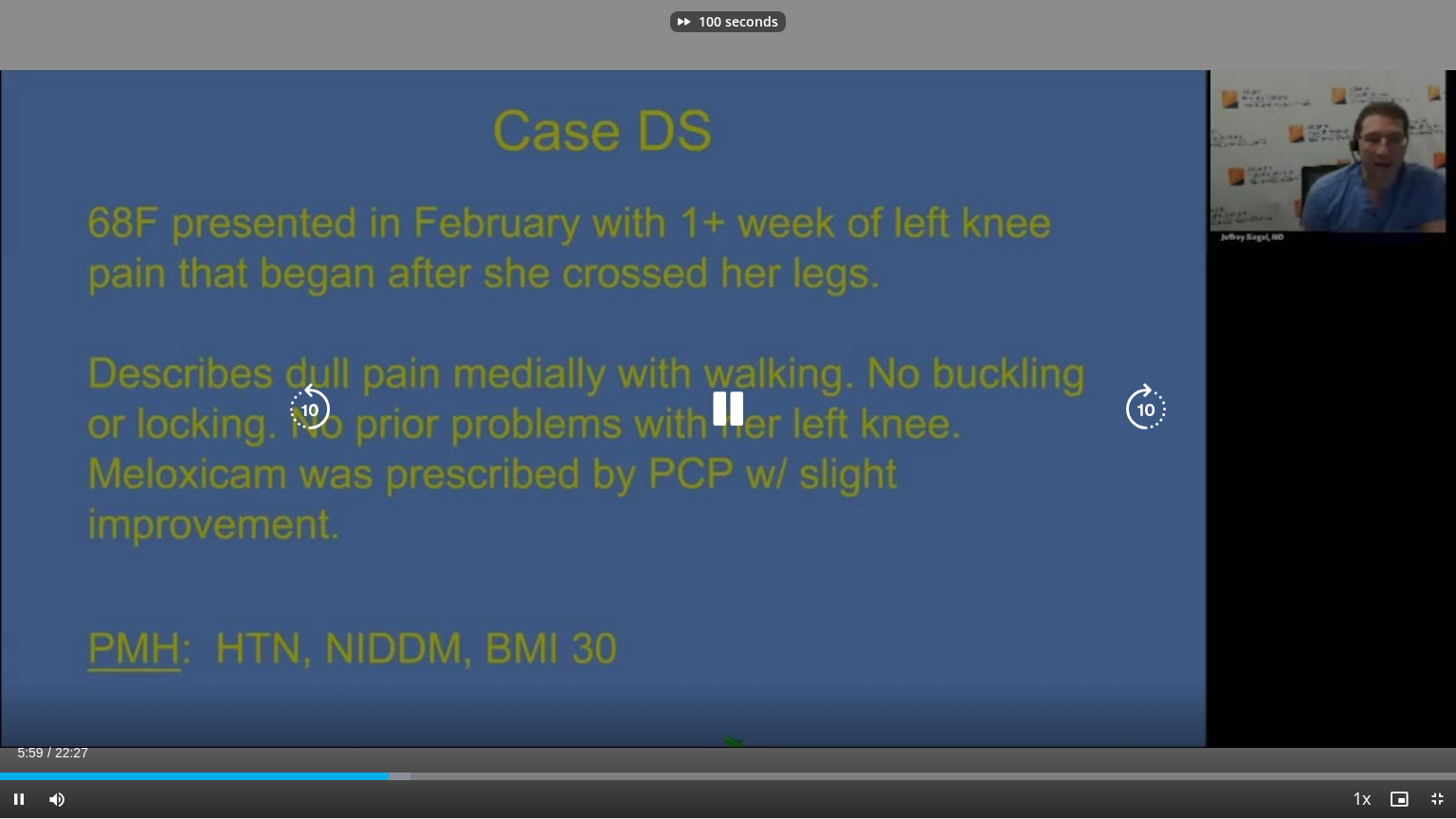 click at bounding box center (1146, 410) 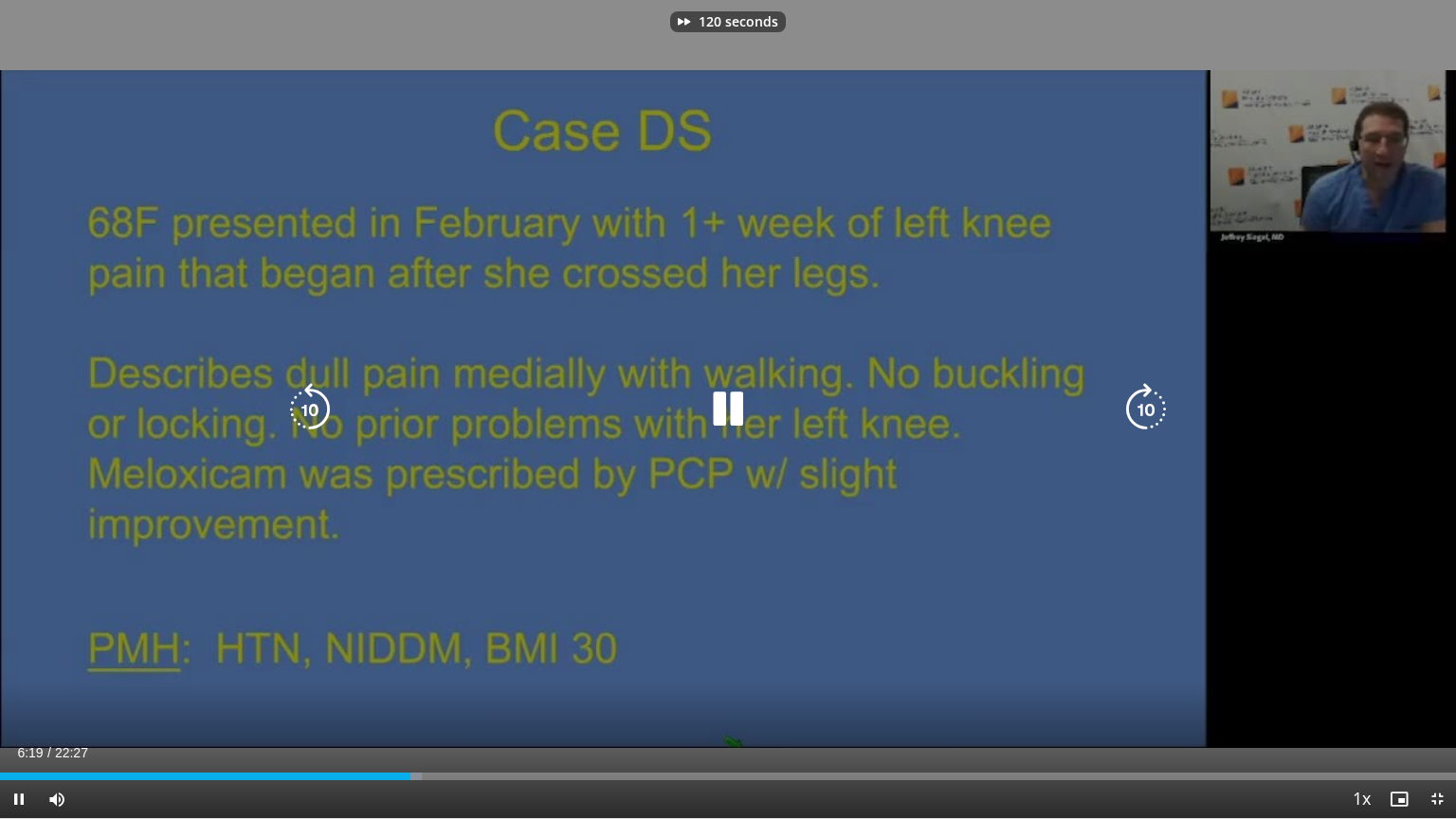 click at bounding box center [1146, 410] 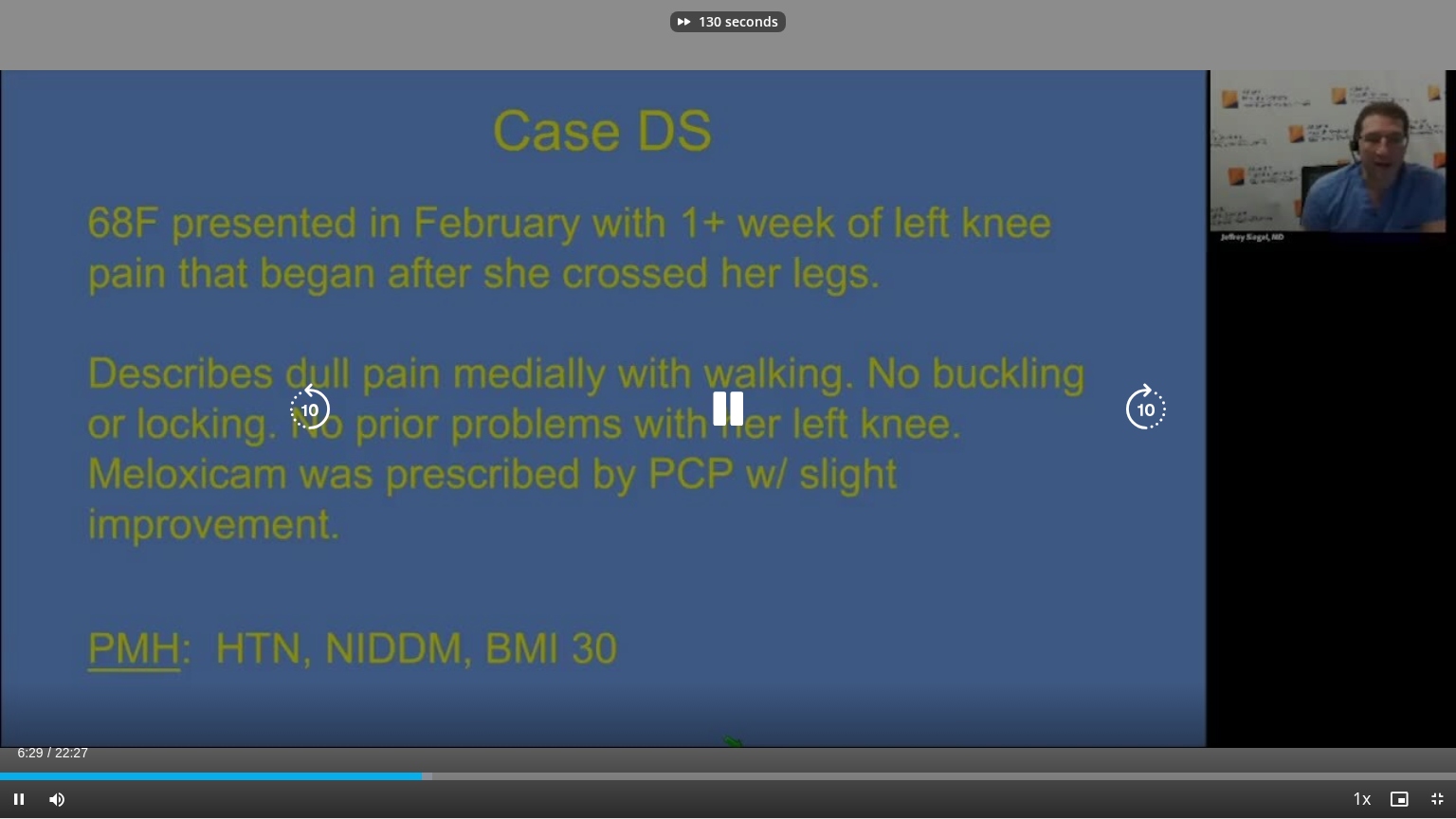 click at bounding box center (1146, 410) 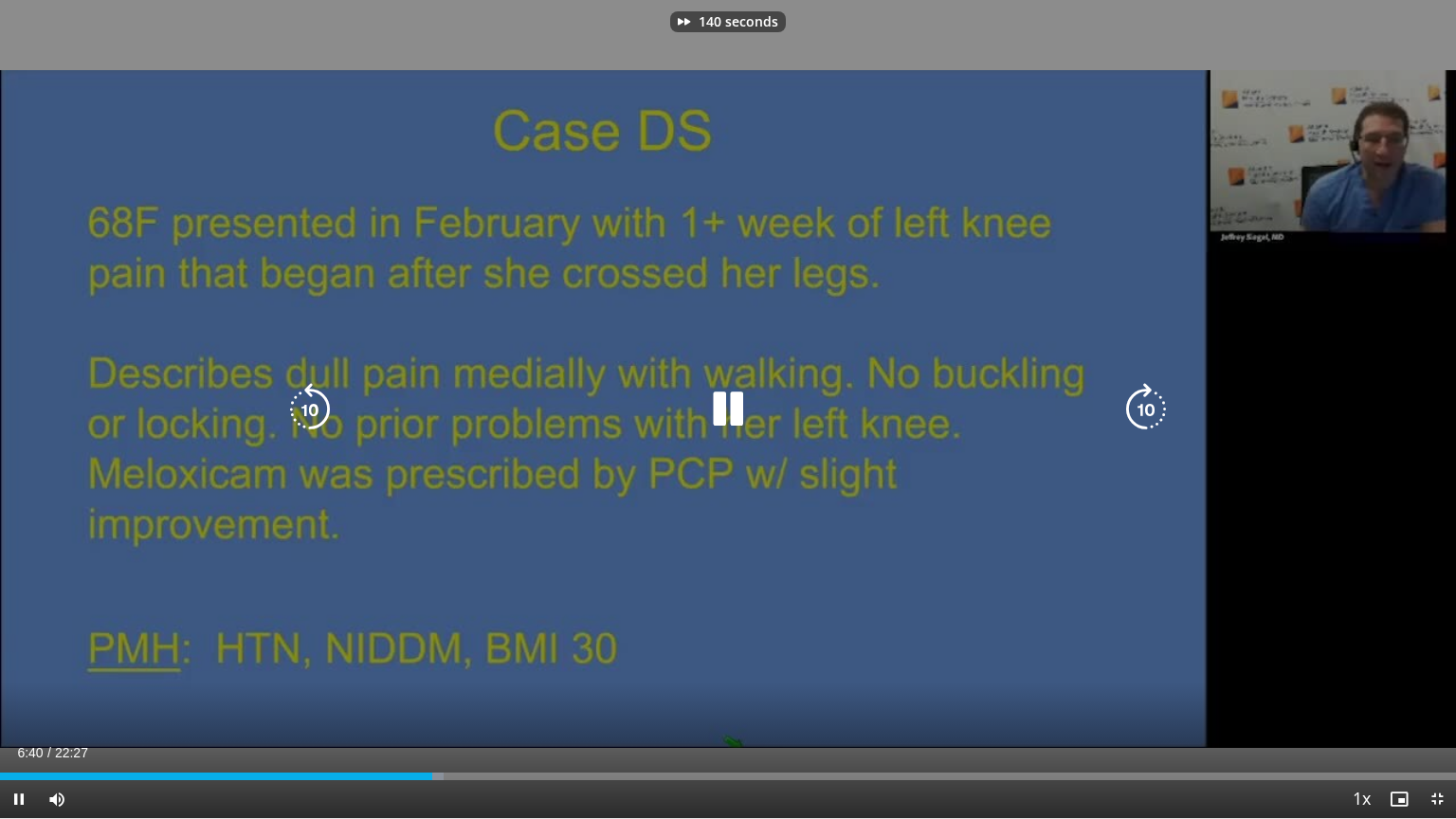 click at bounding box center [1146, 410] 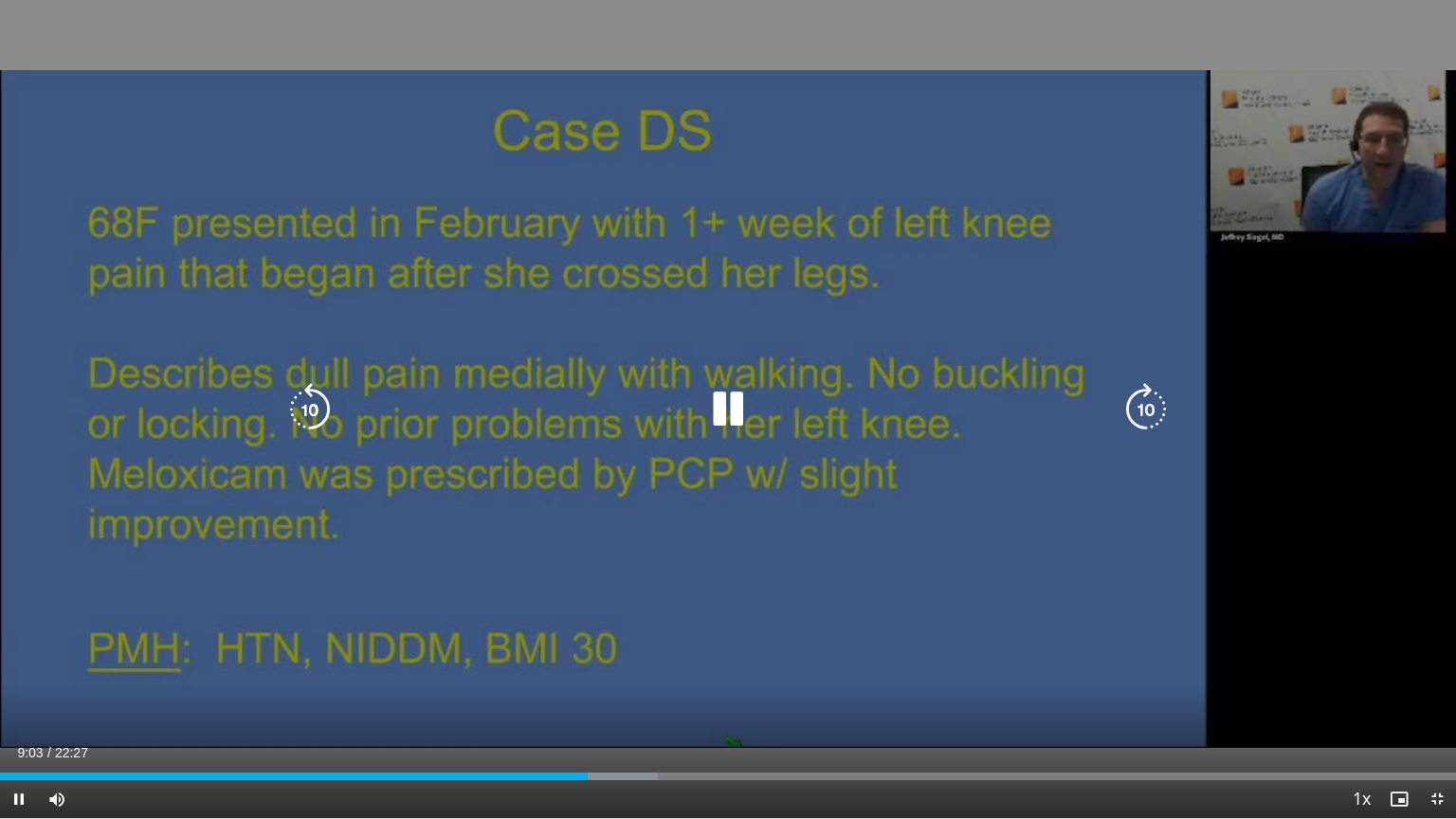 click at bounding box center (1146, 410) 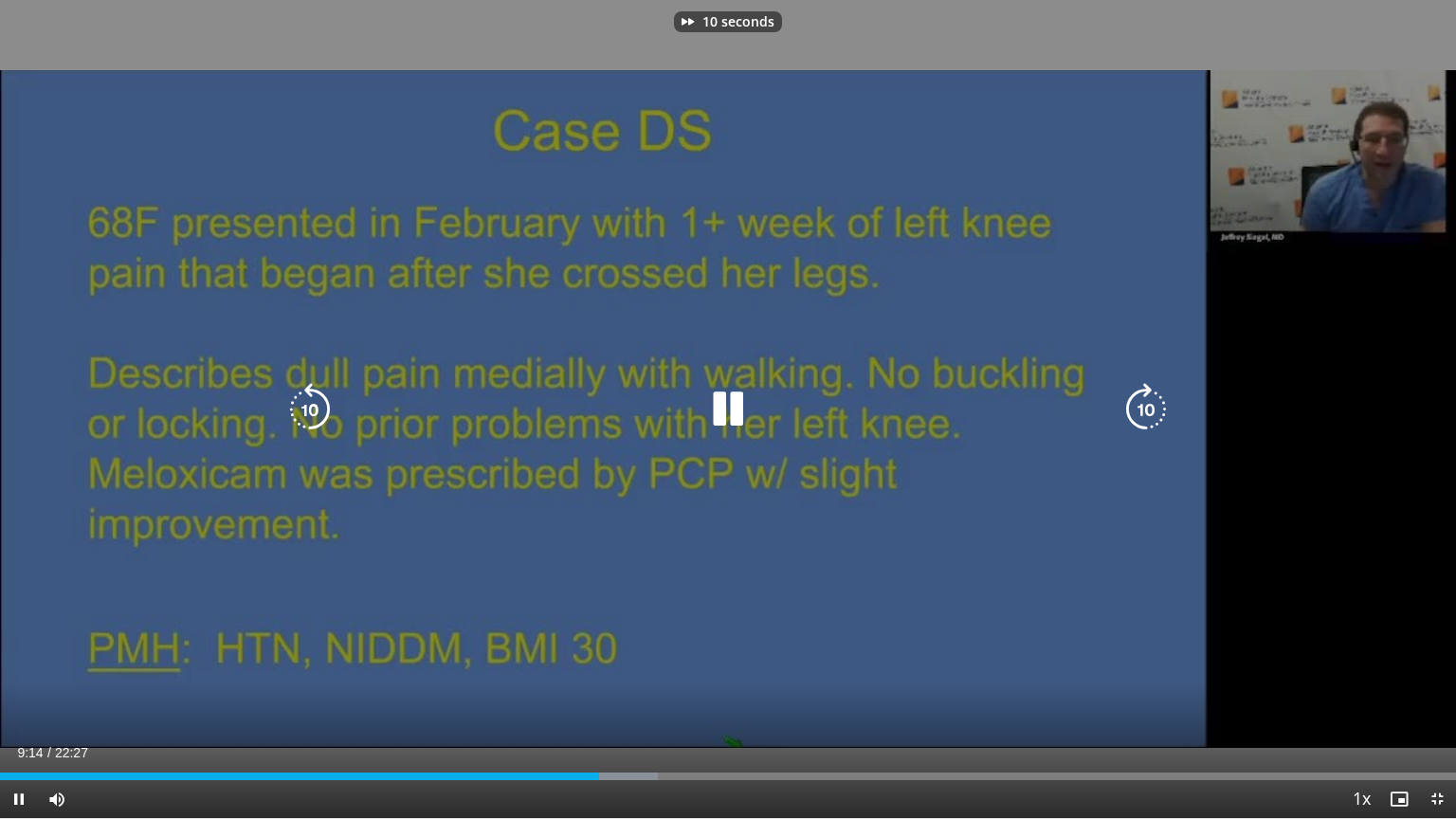 click at bounding box center [1146, 410] 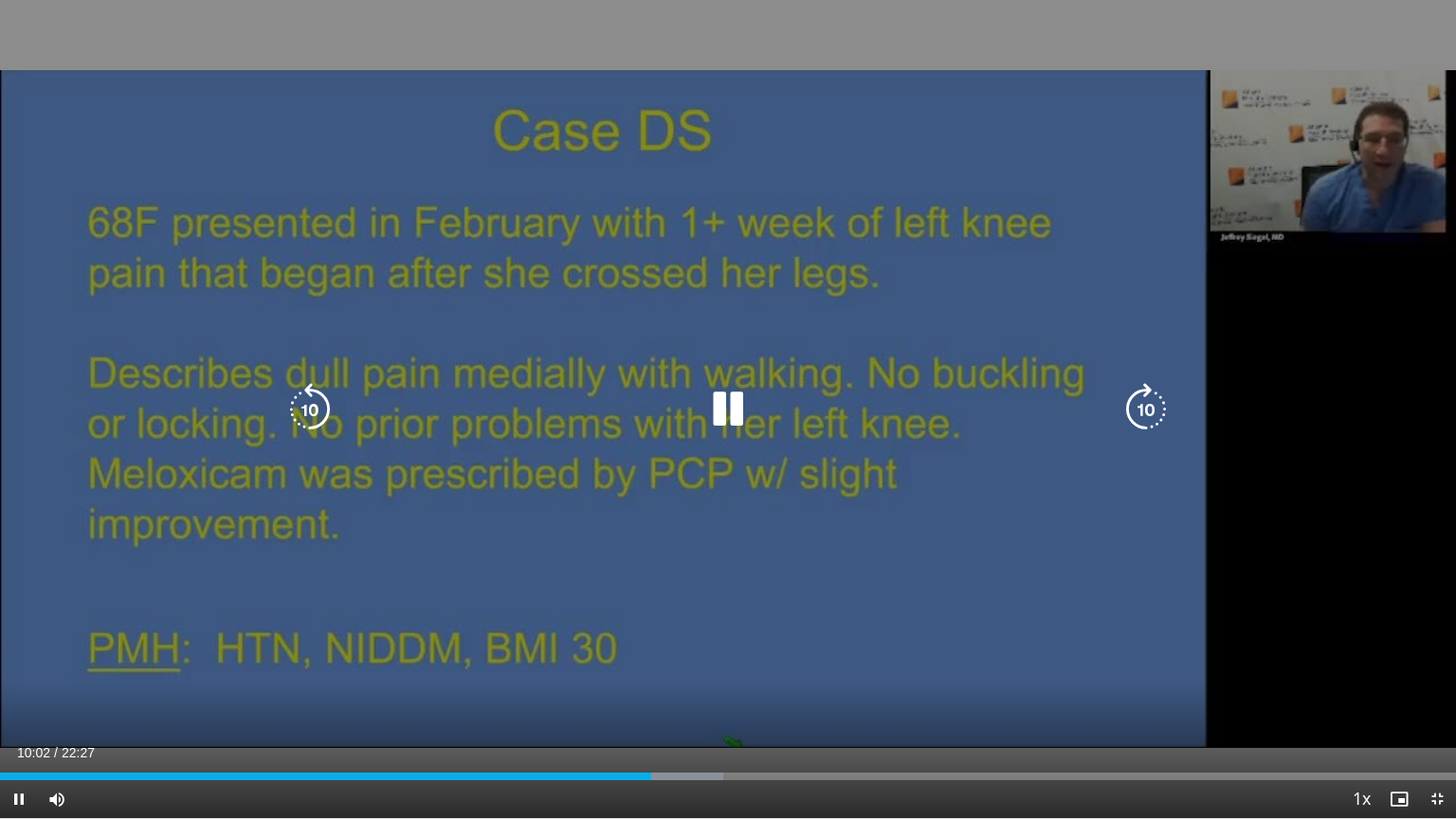 click at bounding box center [1146, 410] 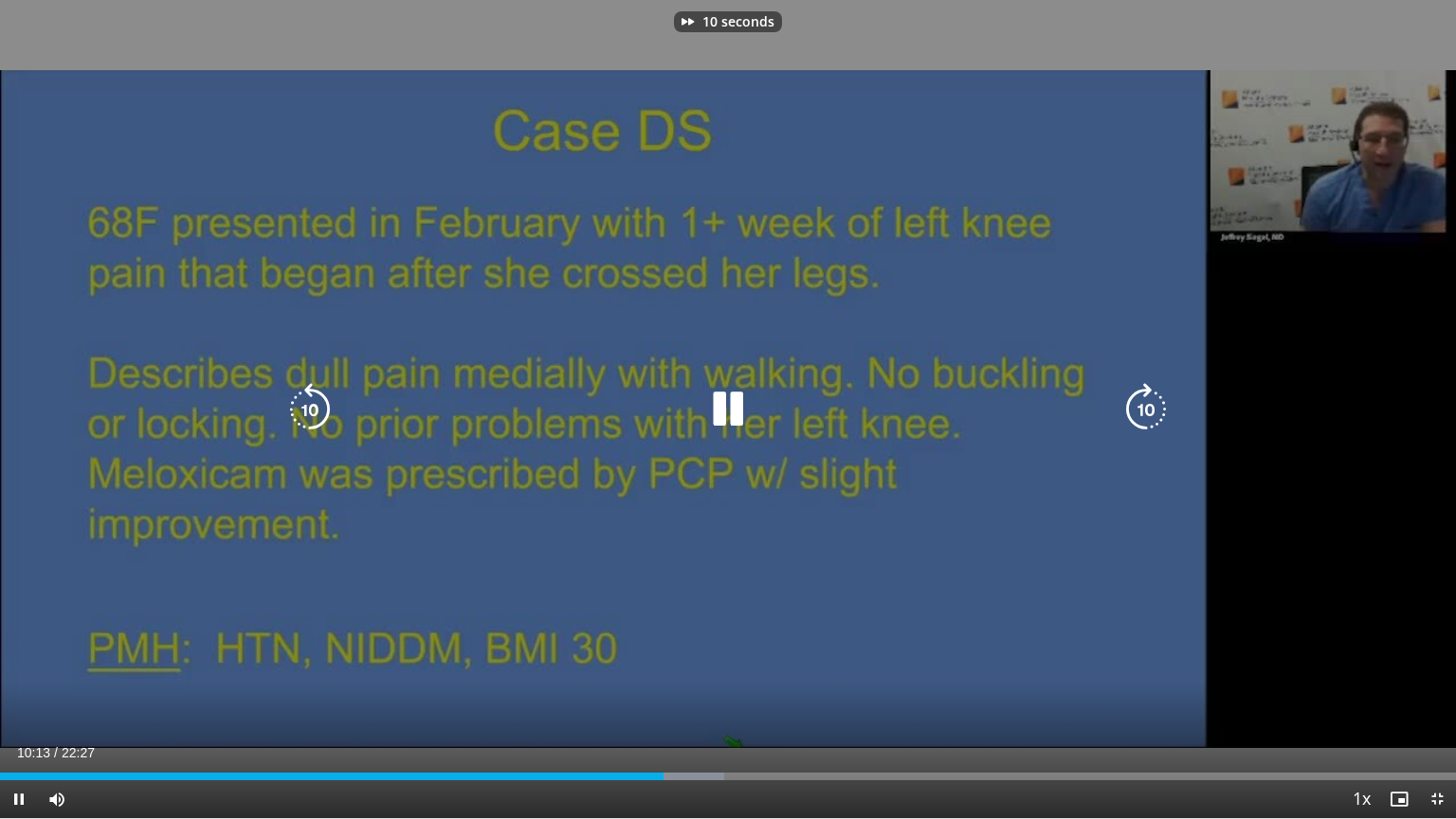 click at bounding box center [1146, 410] 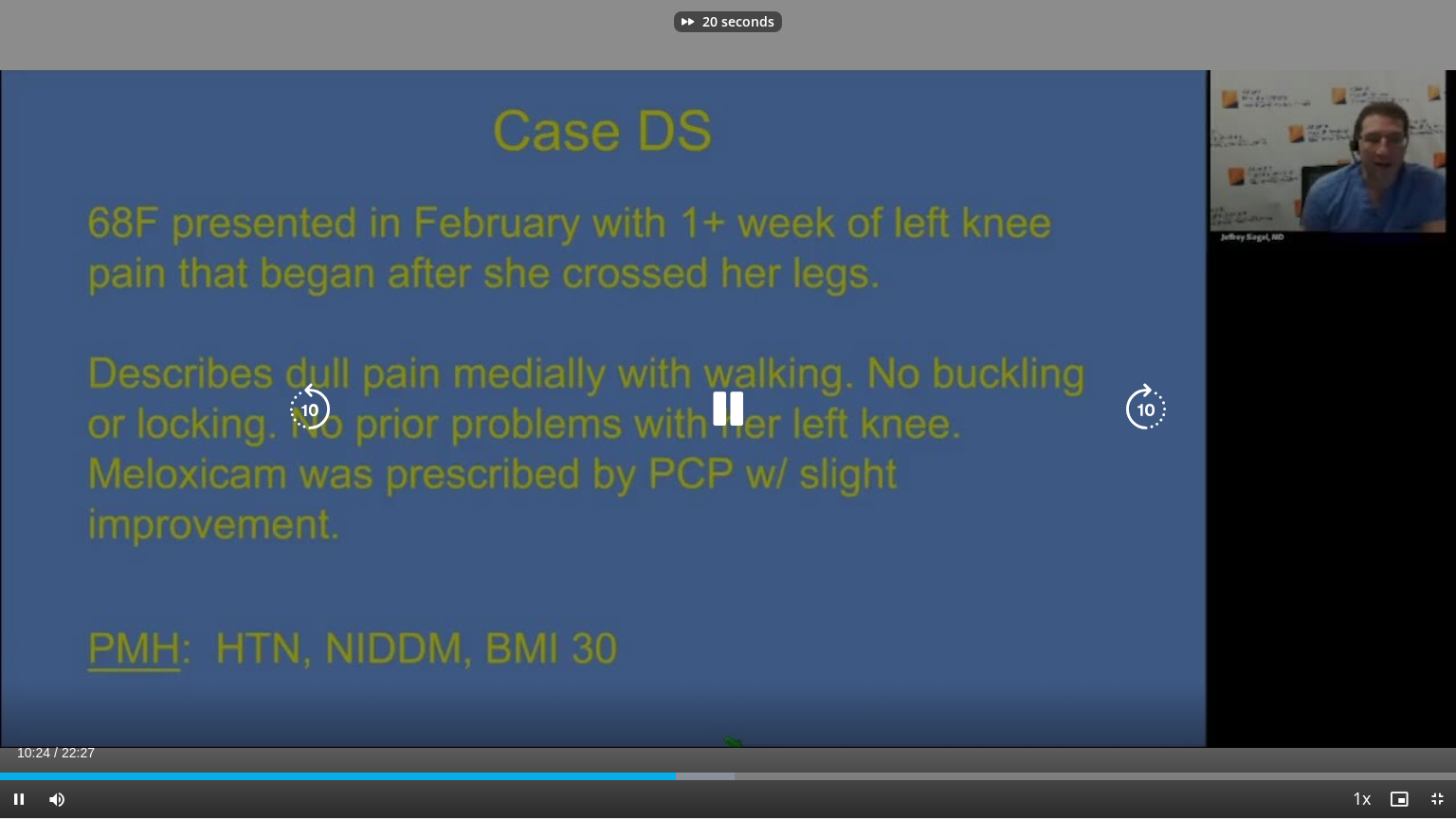 click at bounding box center [1146, 410] 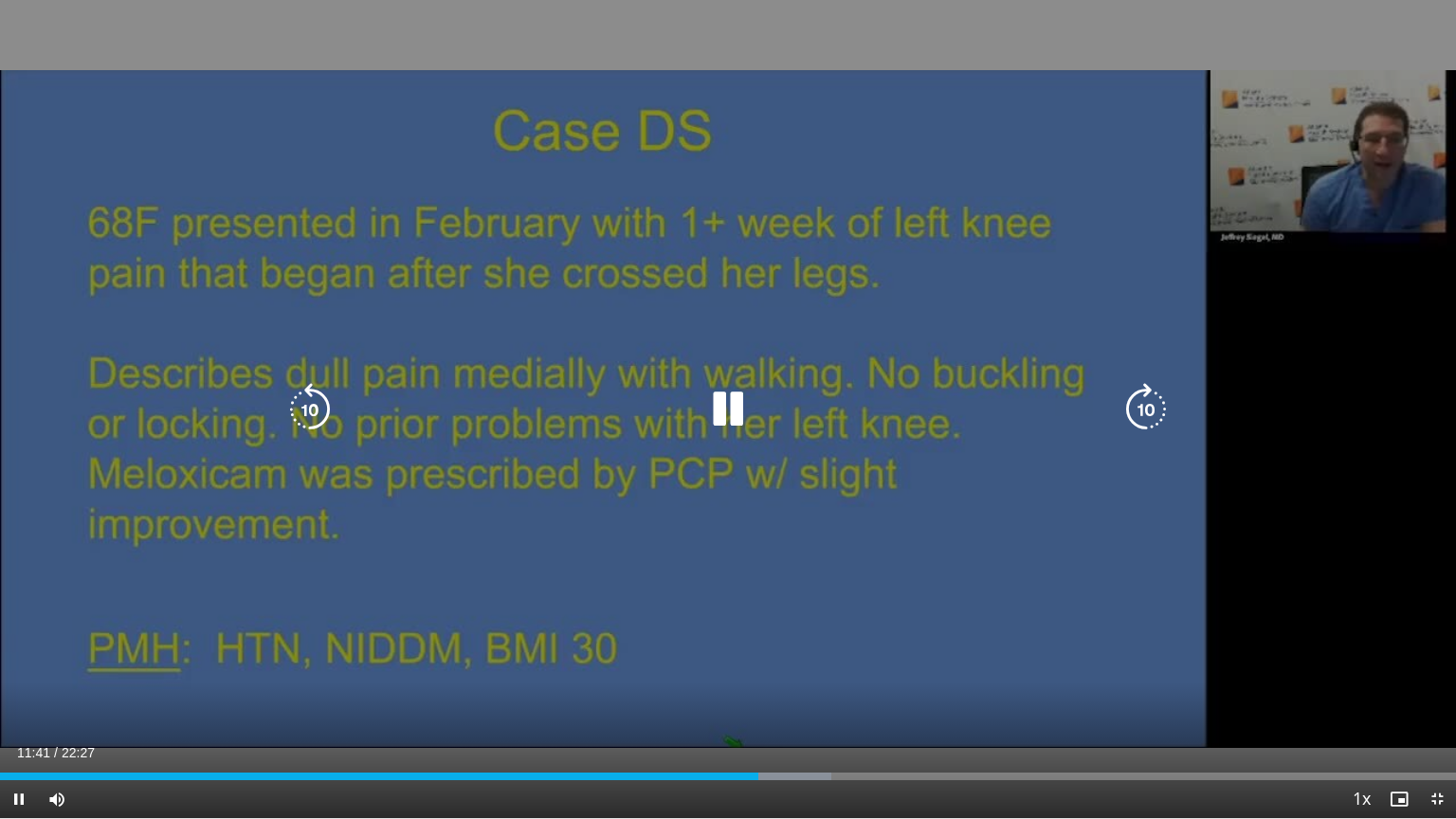 click at bounding box center (1146, 410) 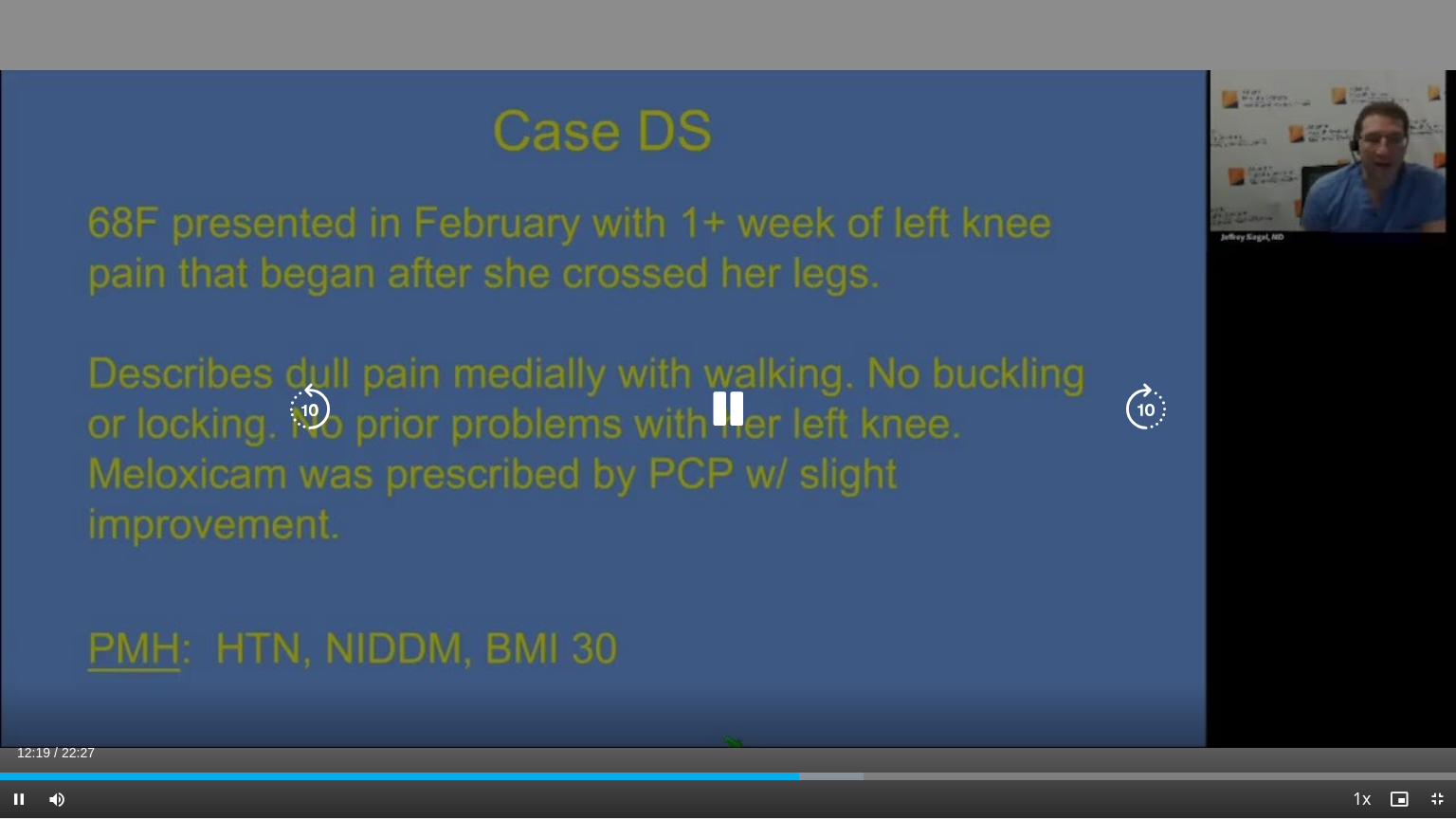 click at bounding box center [1146, 410] 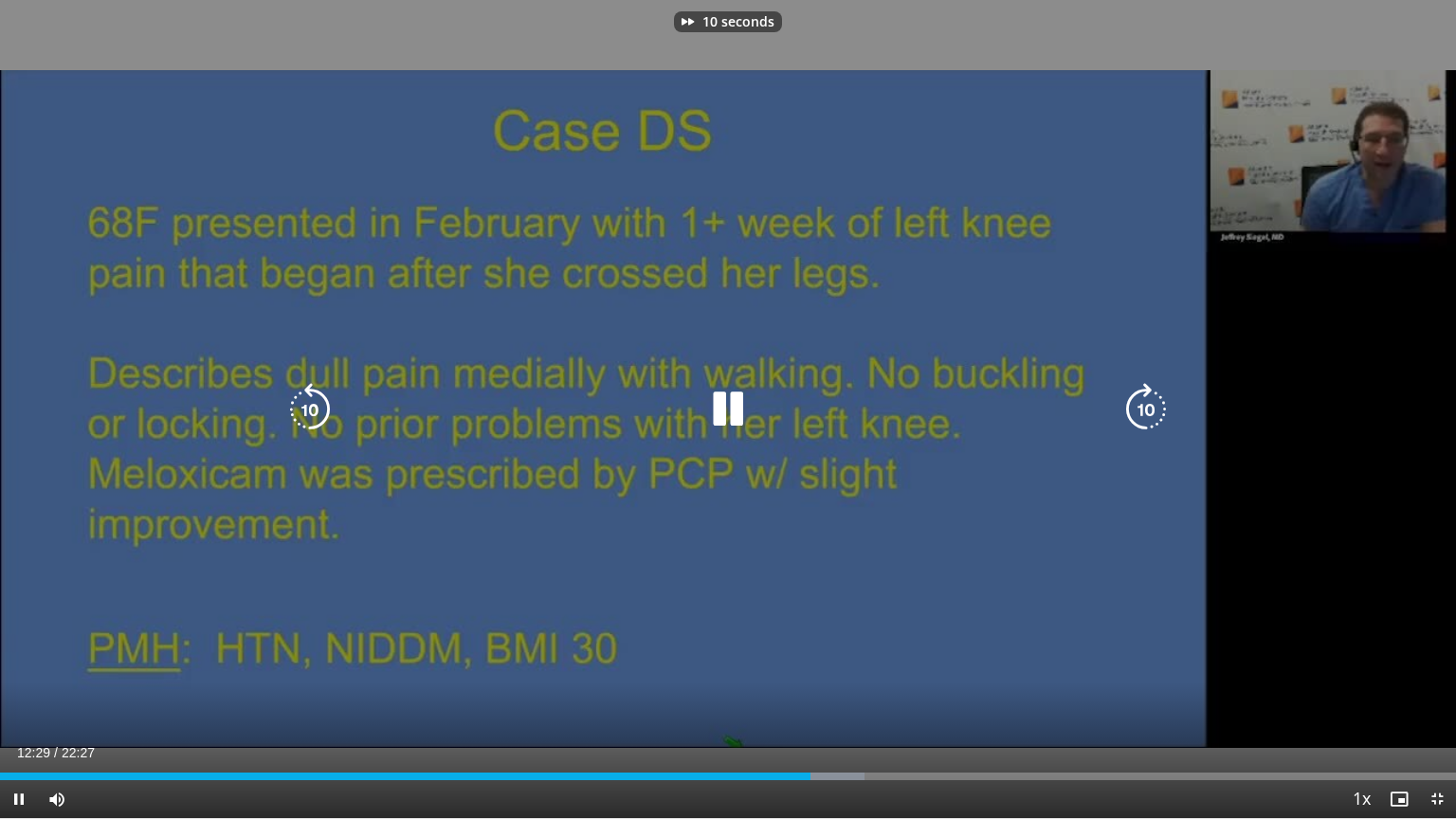 click at bounding box center (1146, 410) 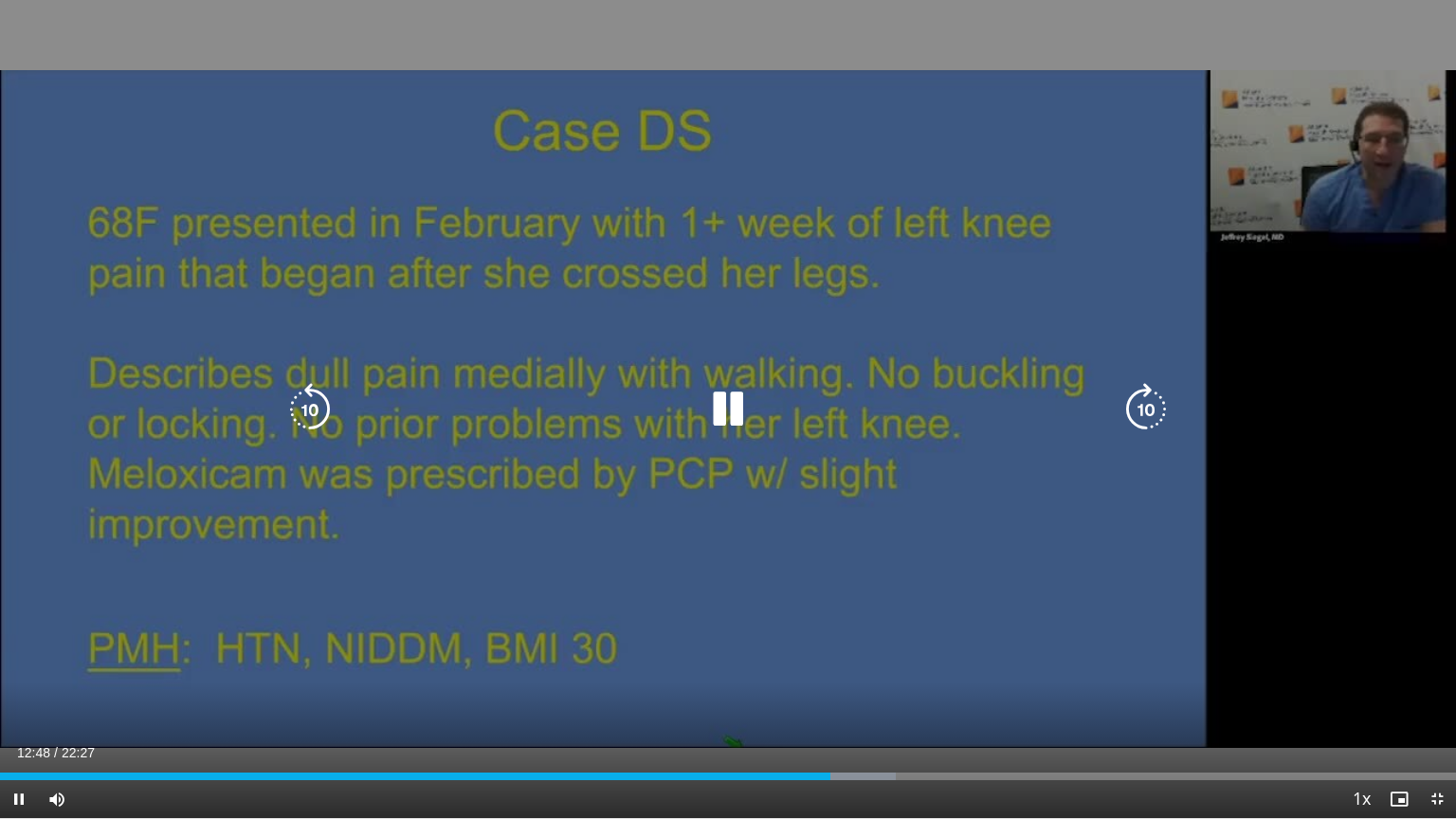click at bounding box center [1146, 410] 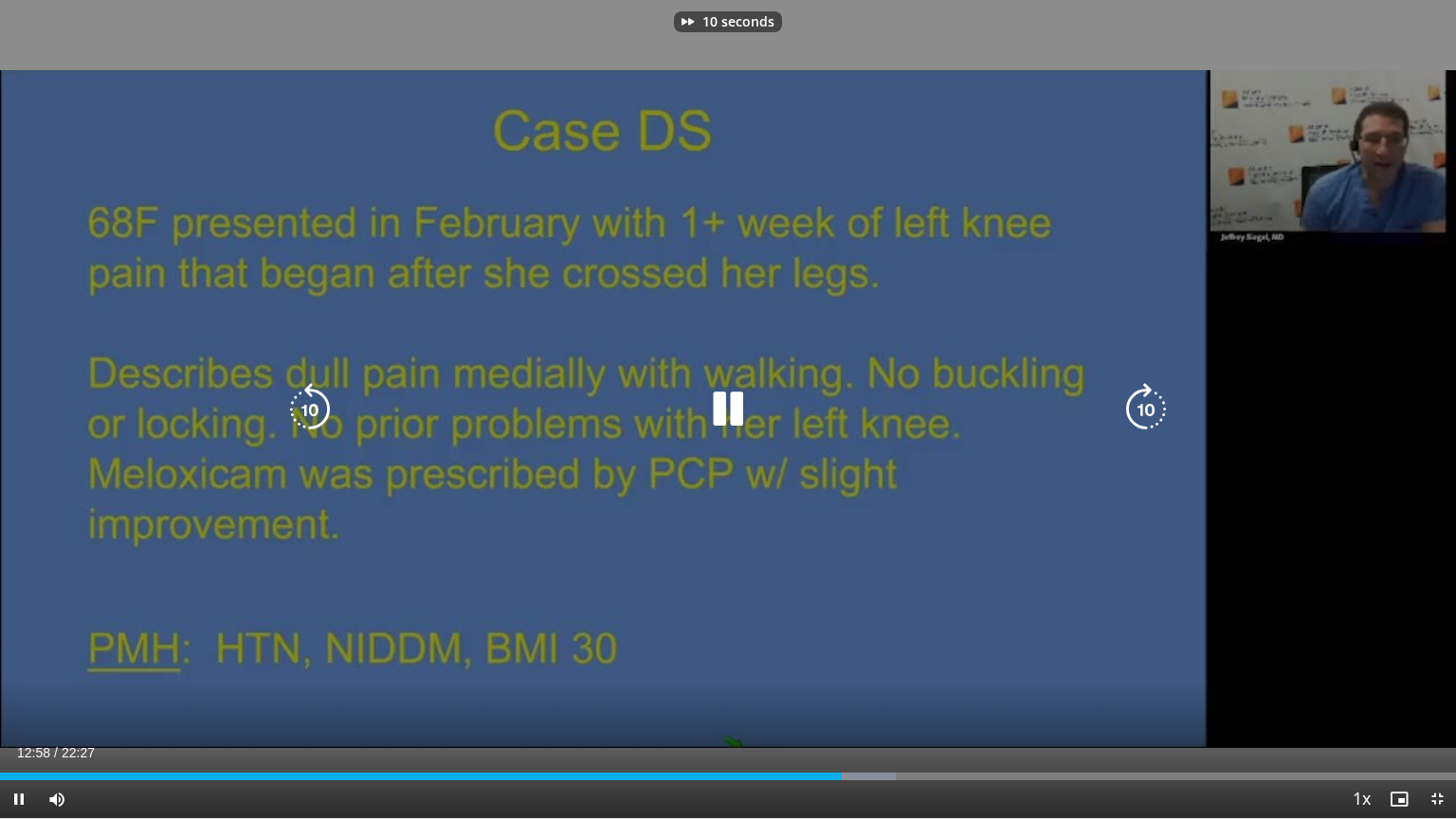 click at bounding box center (1146, 410) 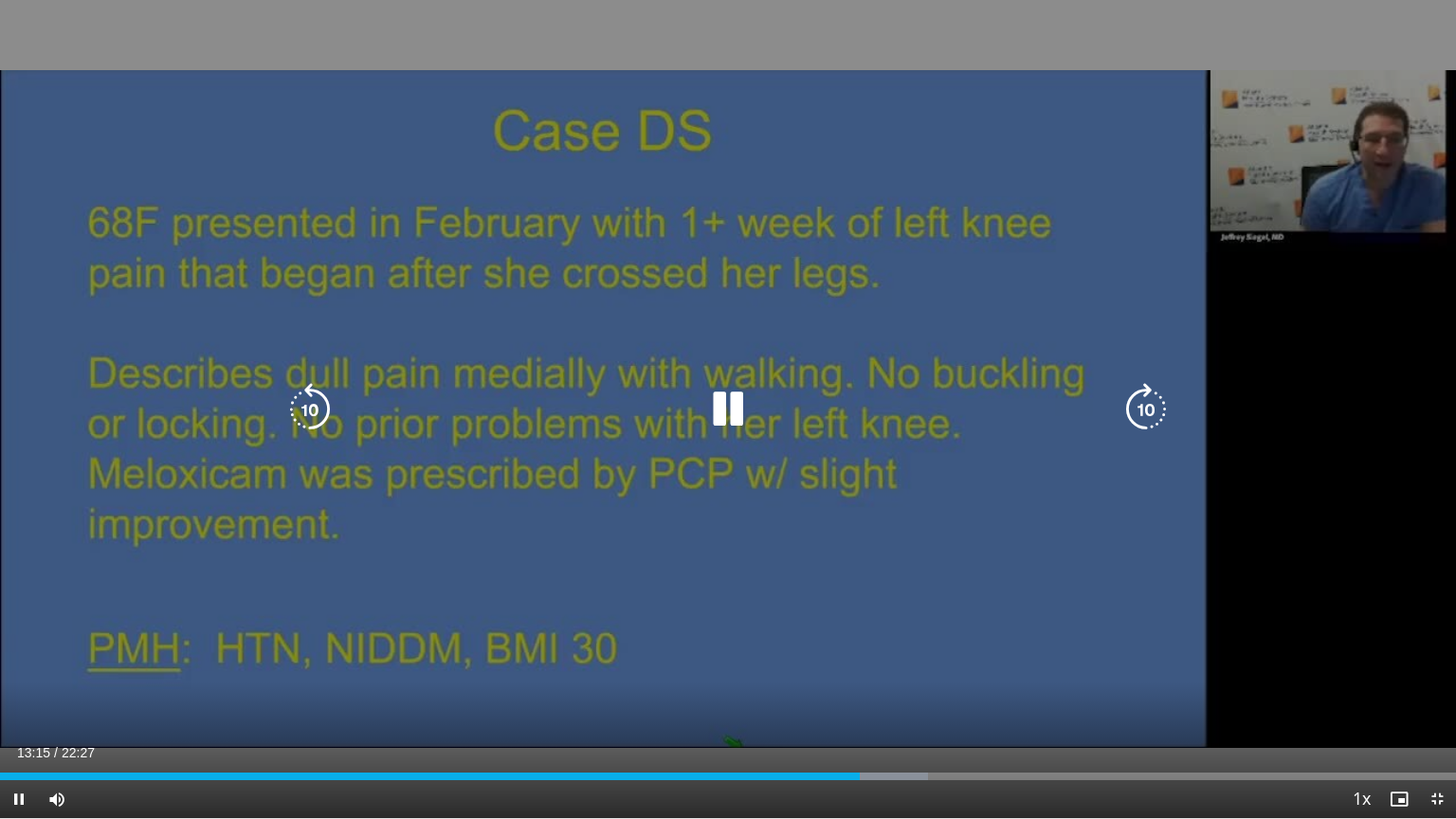 click at bounding box center [1146, 410] 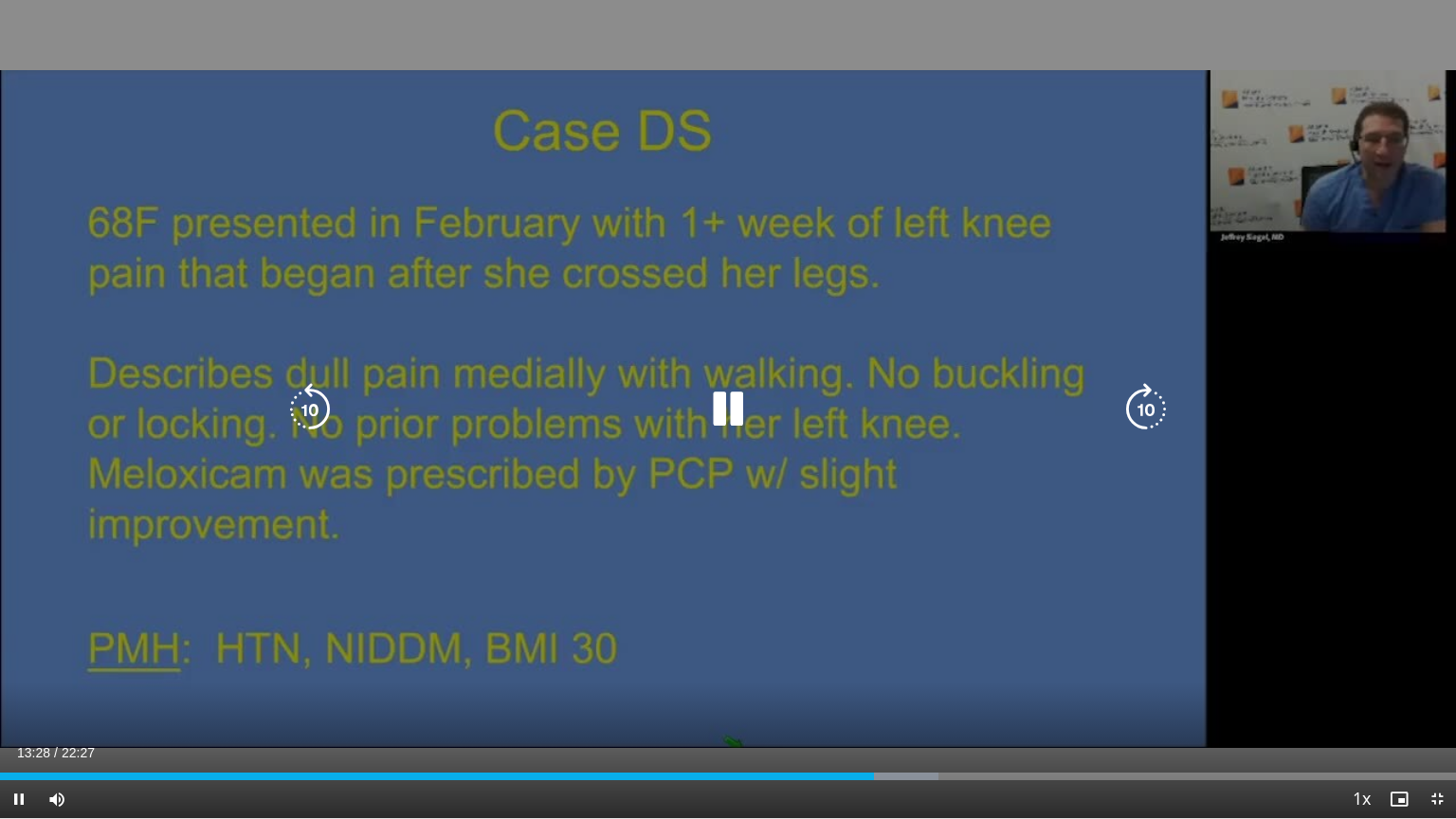 click at bounding box center [1146, 410] 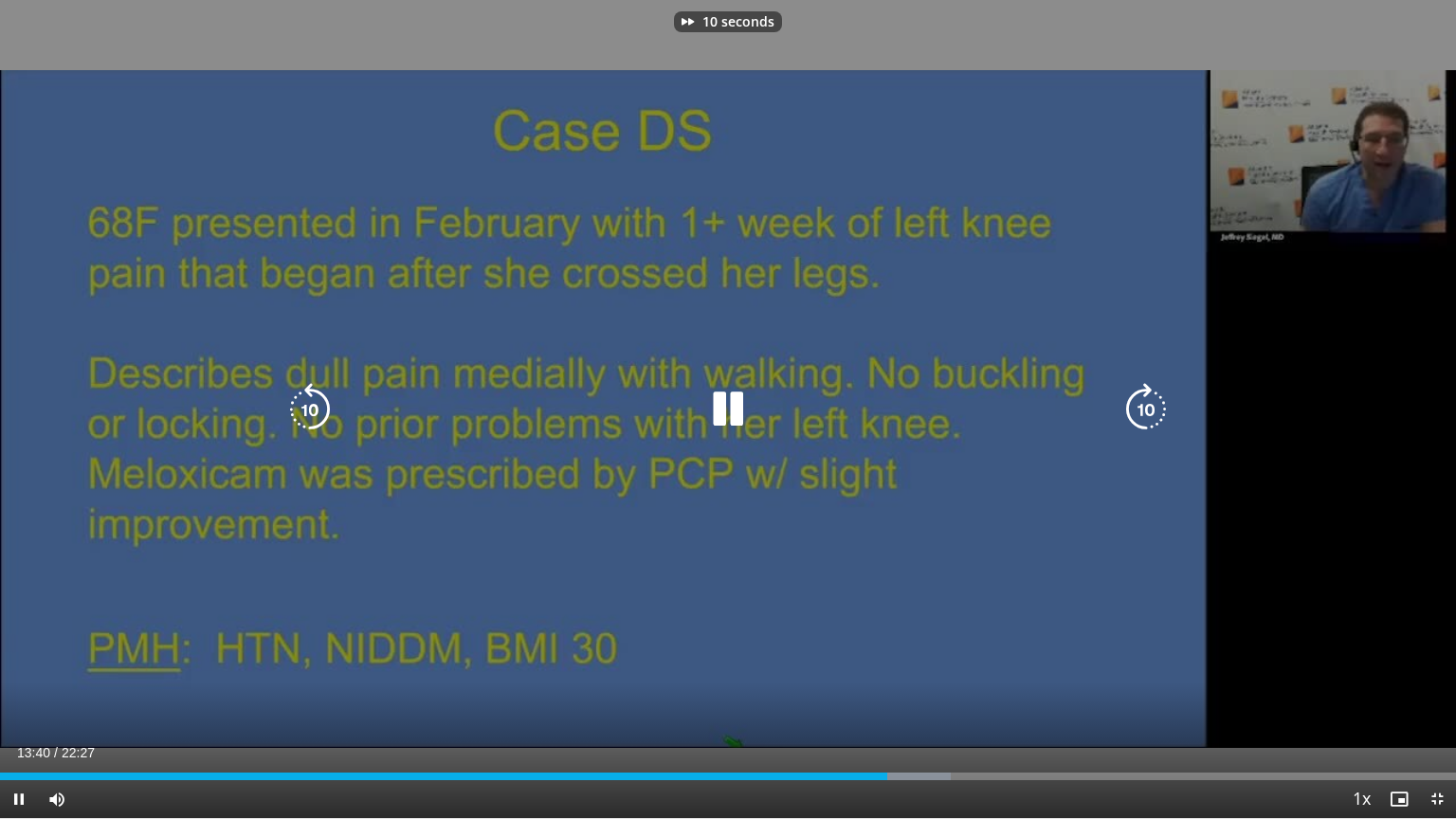 click at bounding box center (1146, 410) 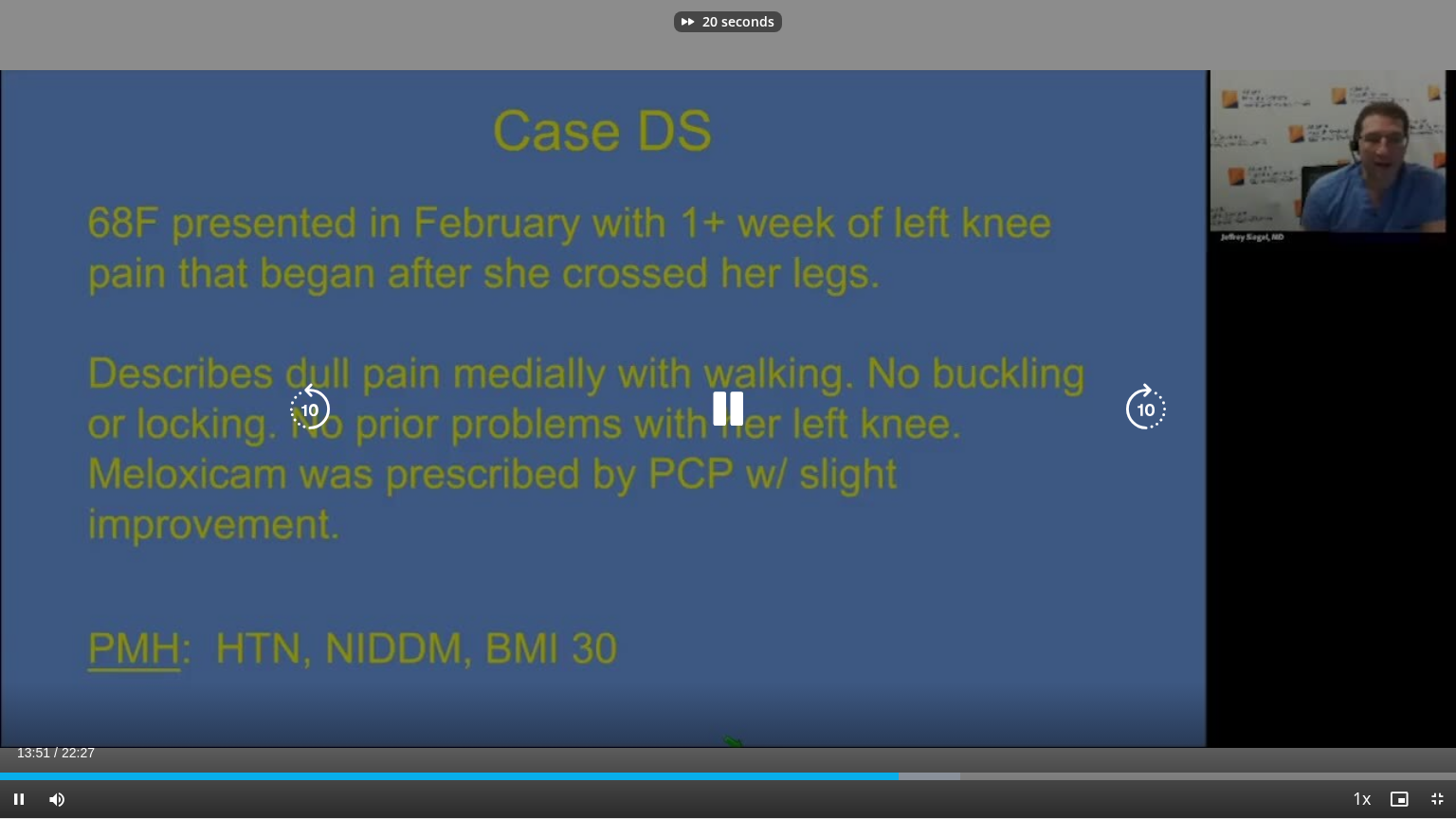 click at bounding box center (1146, 410) 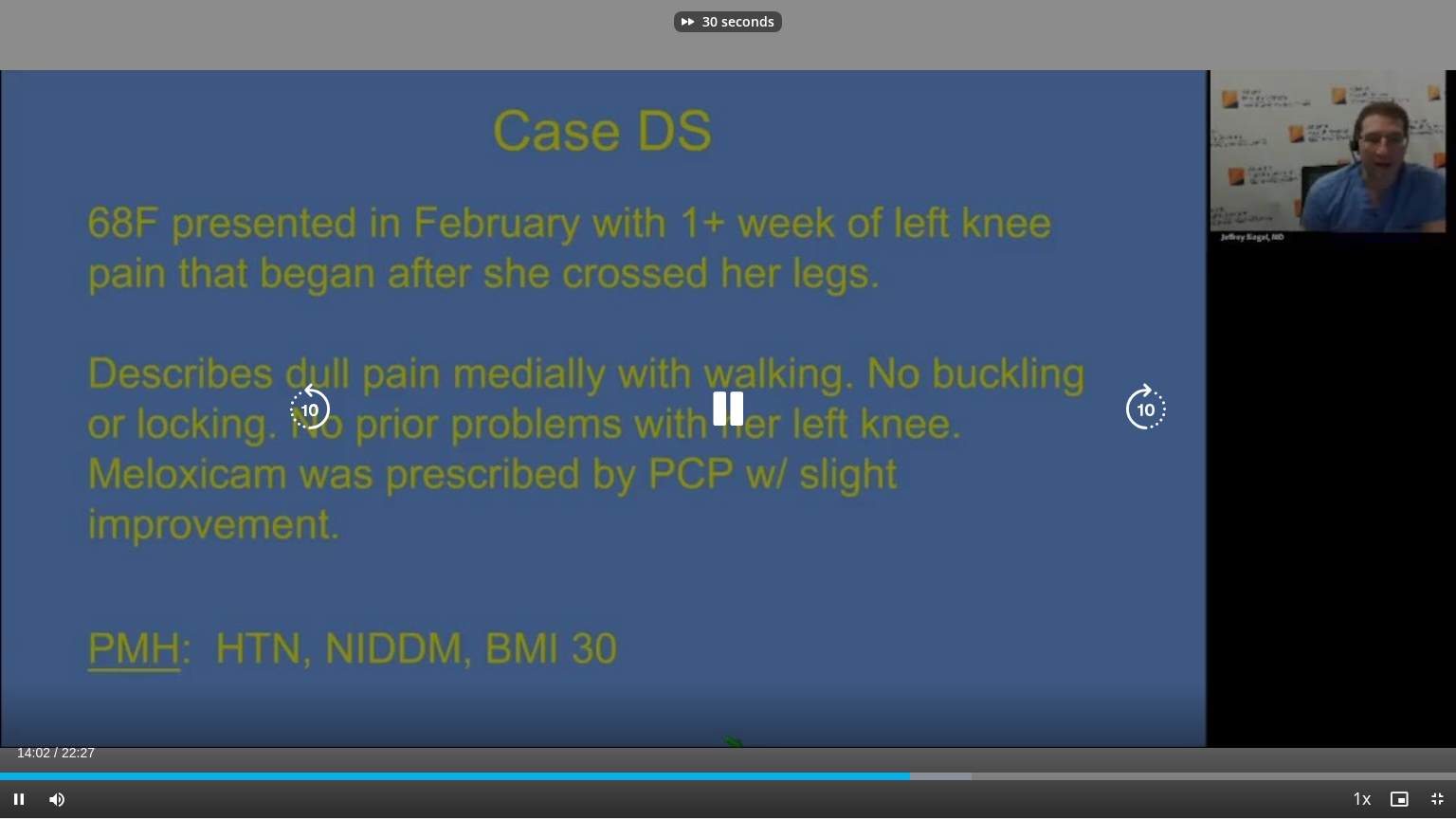 click at bounding box center [1146, 410] 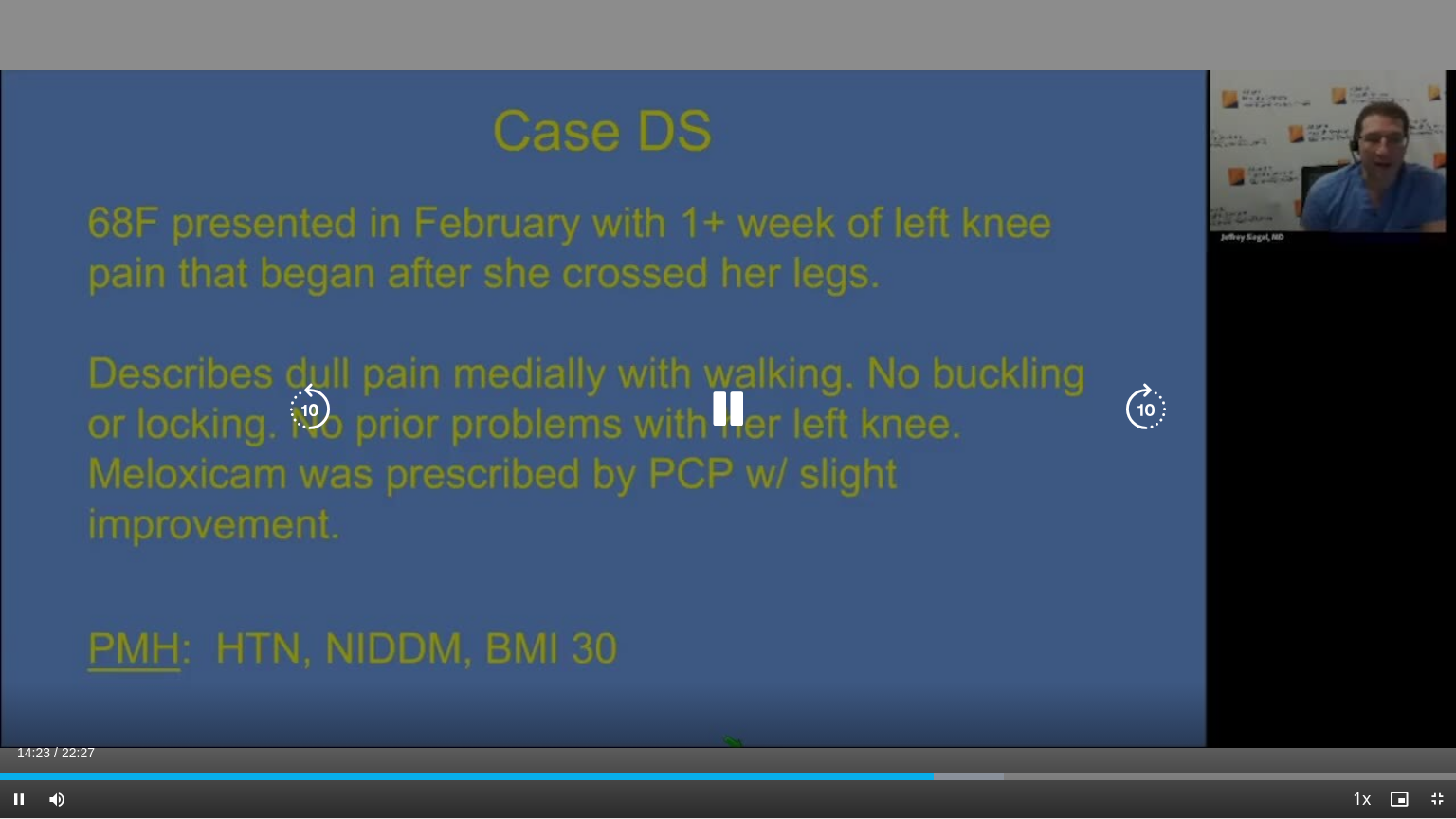 click at bounding box center [1146, 410] 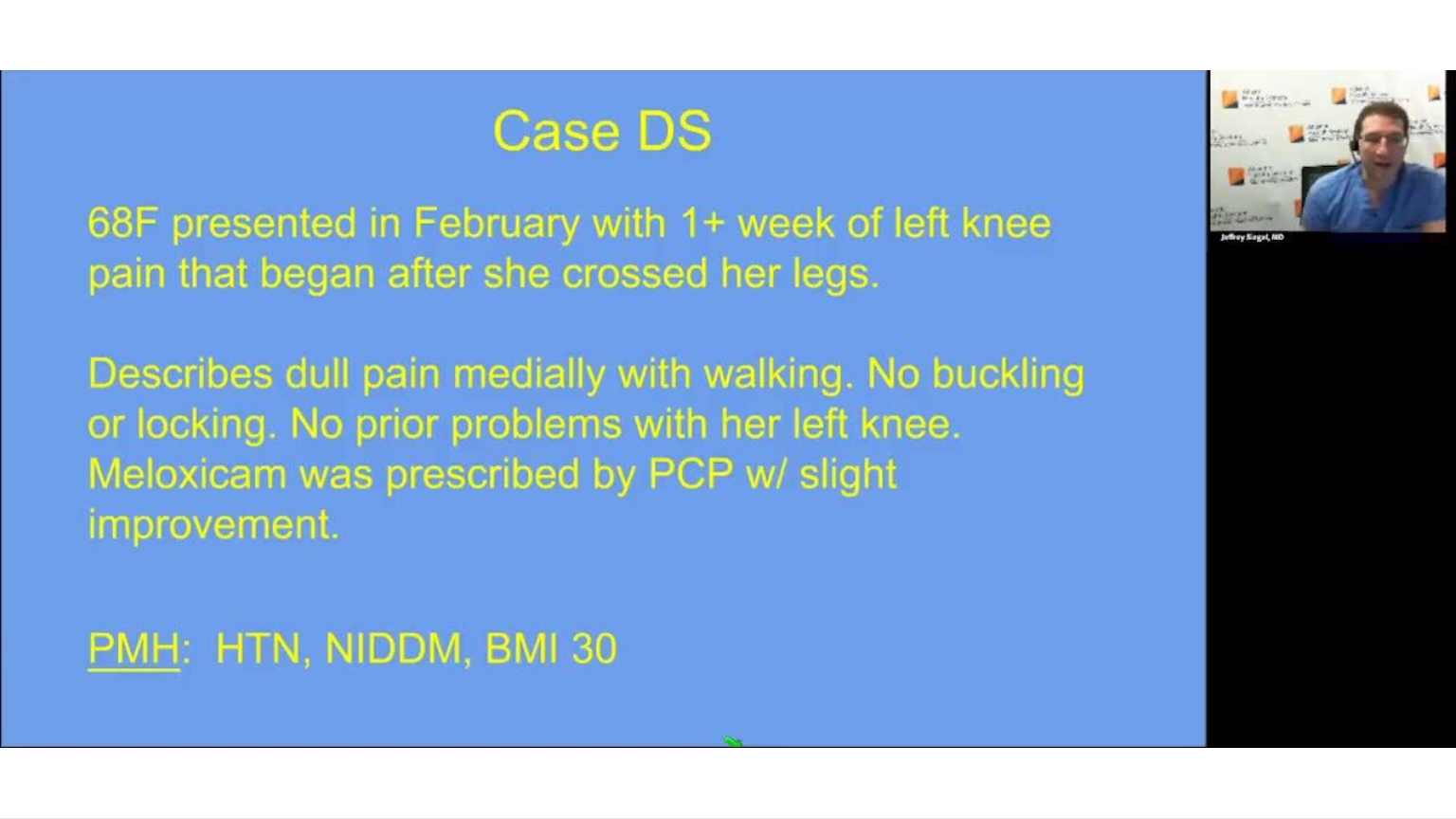 click on "10 seconds
Tap to unmute" at bounding box center [728, 409] 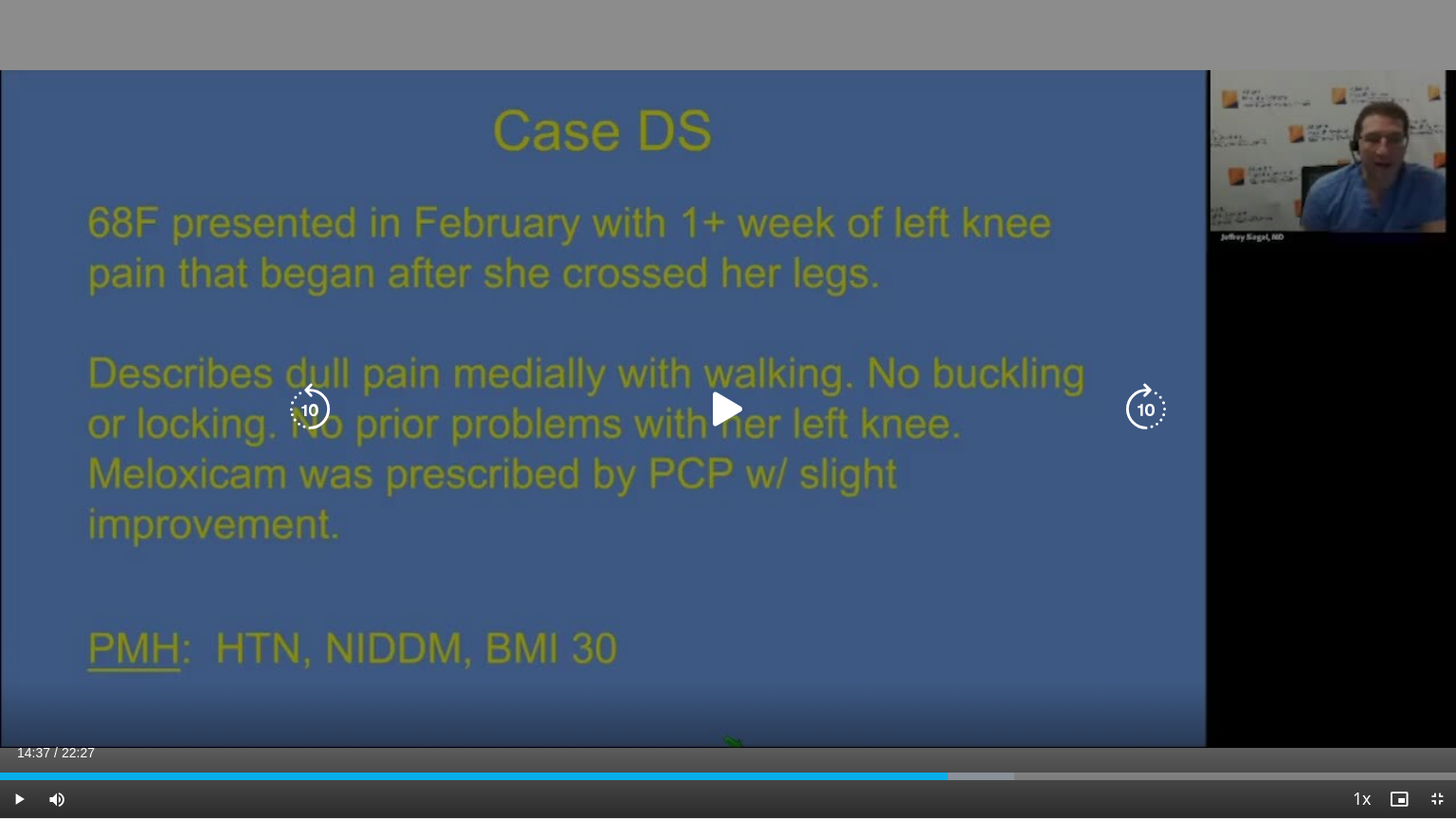click at bounding box center [728, 410] 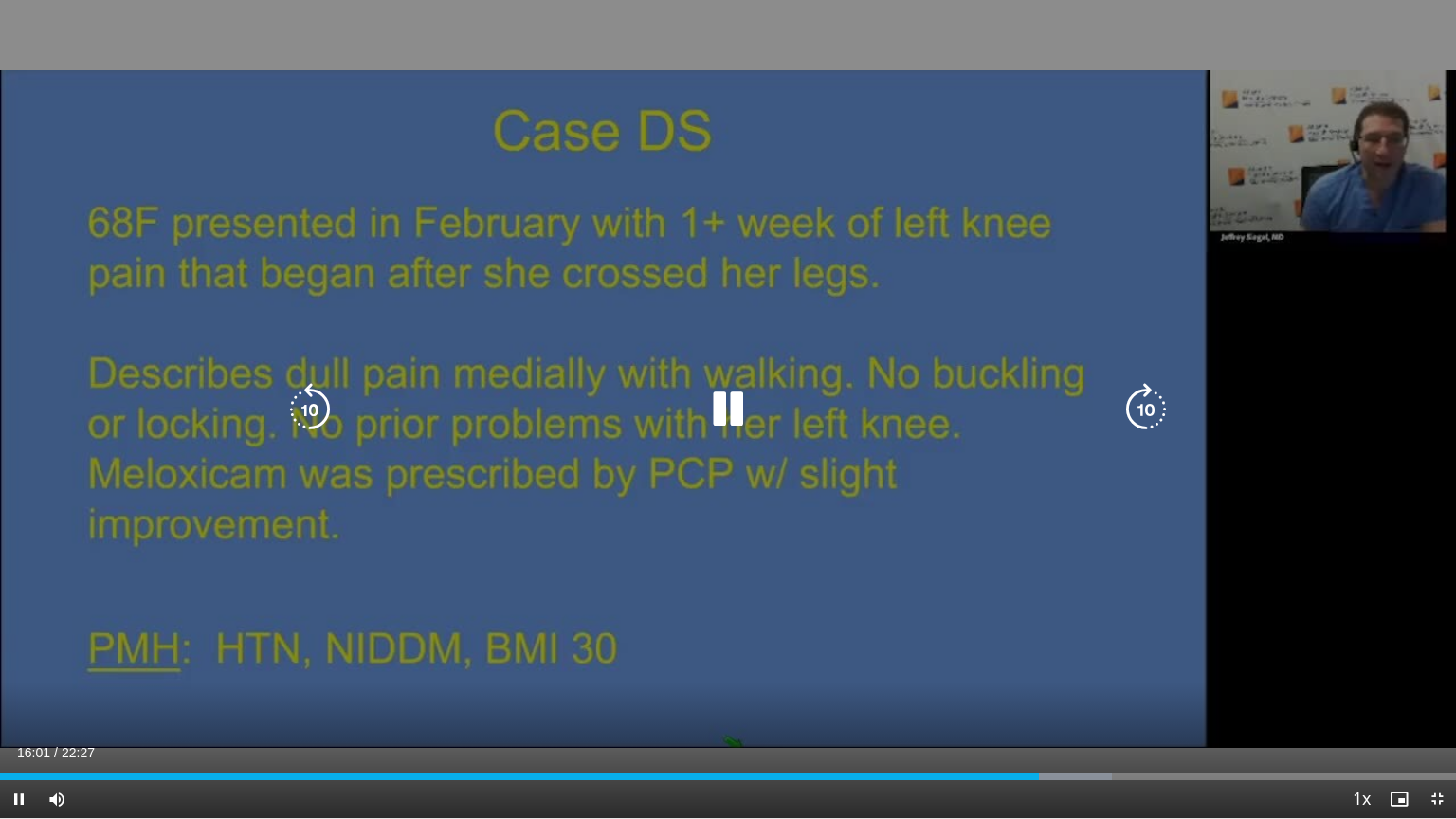 click at bounding box center (1146, 410) 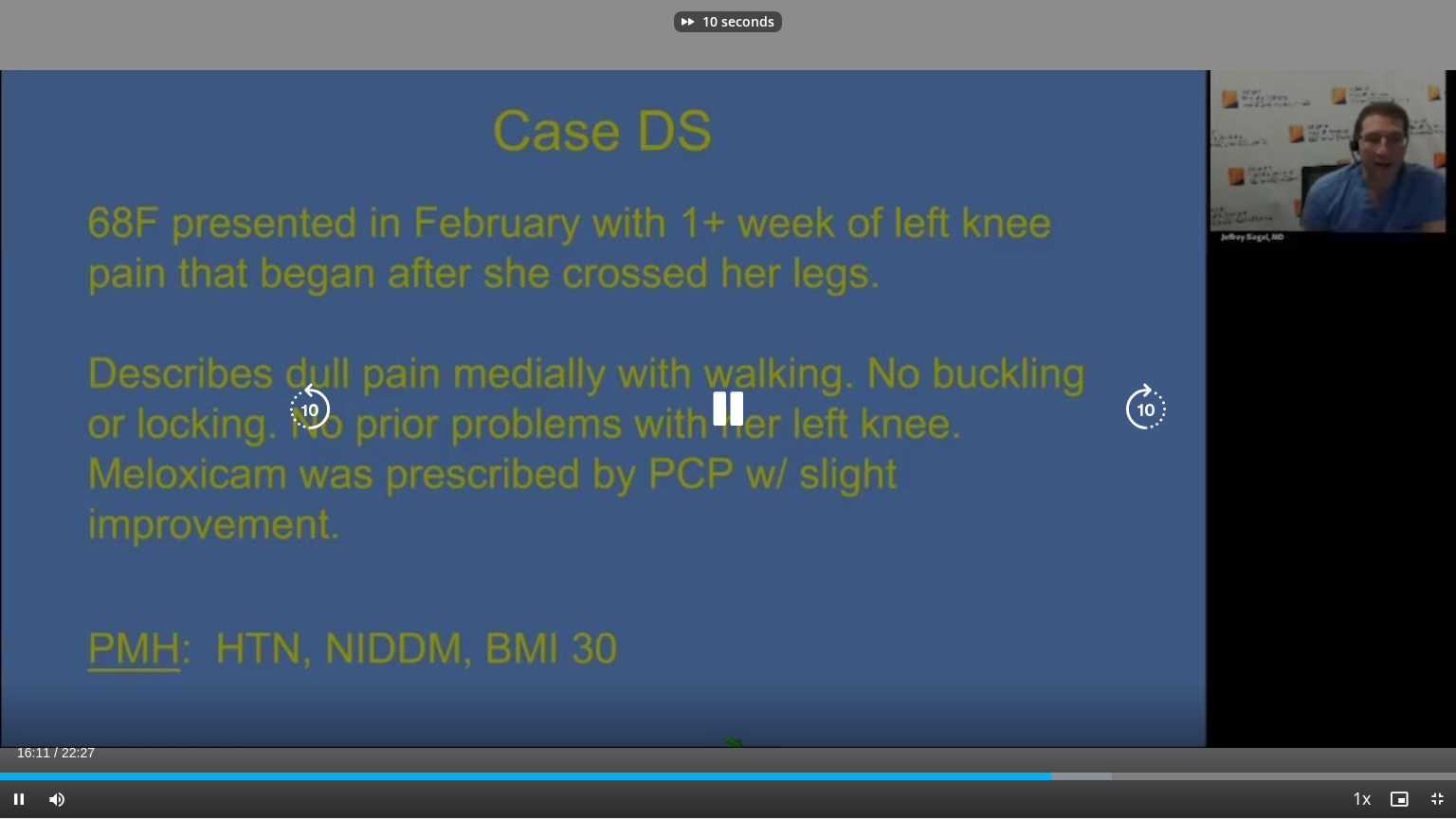 click at bounding box center [1146, 410] 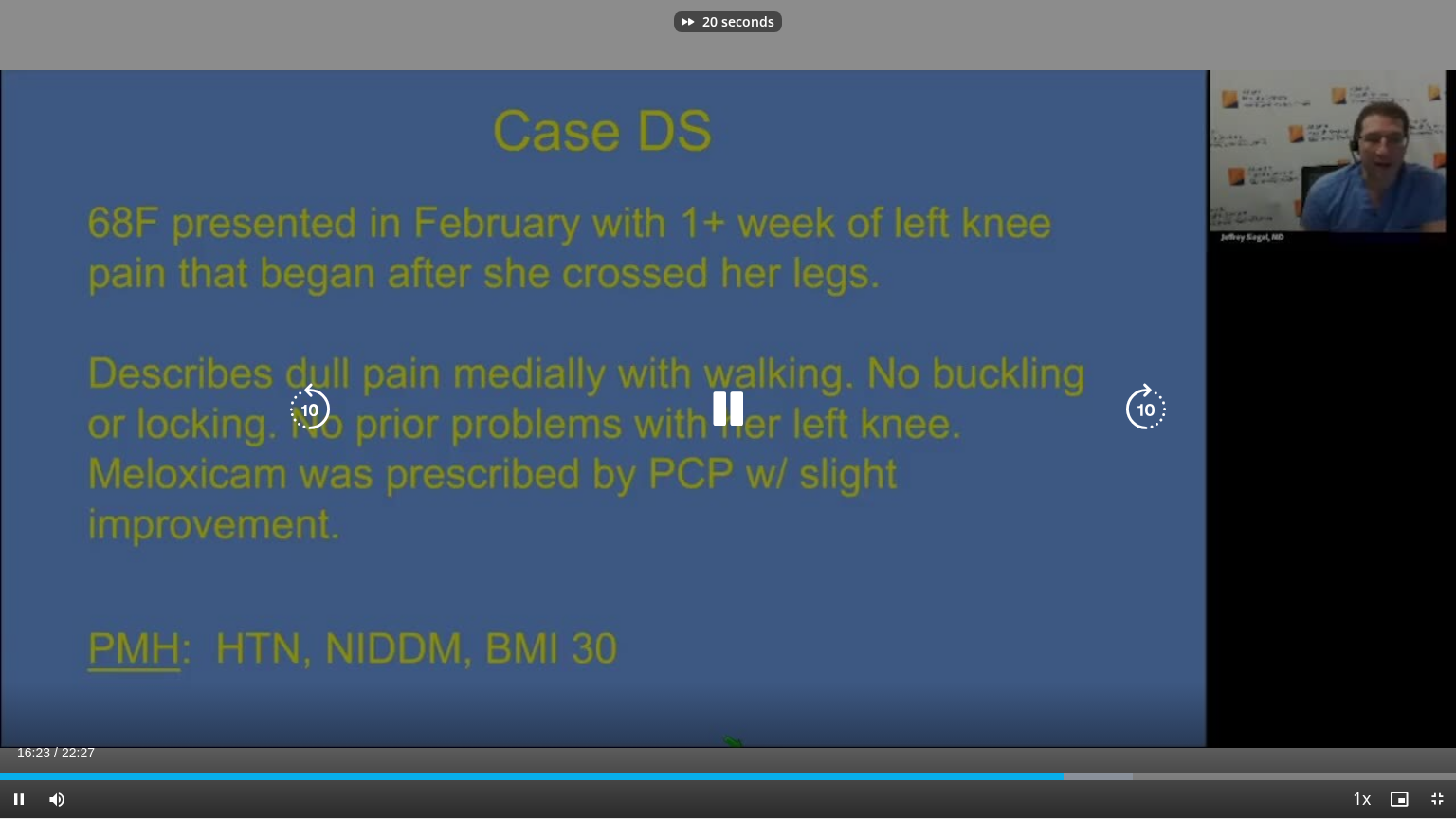 click at bounding box center [1146, 410] 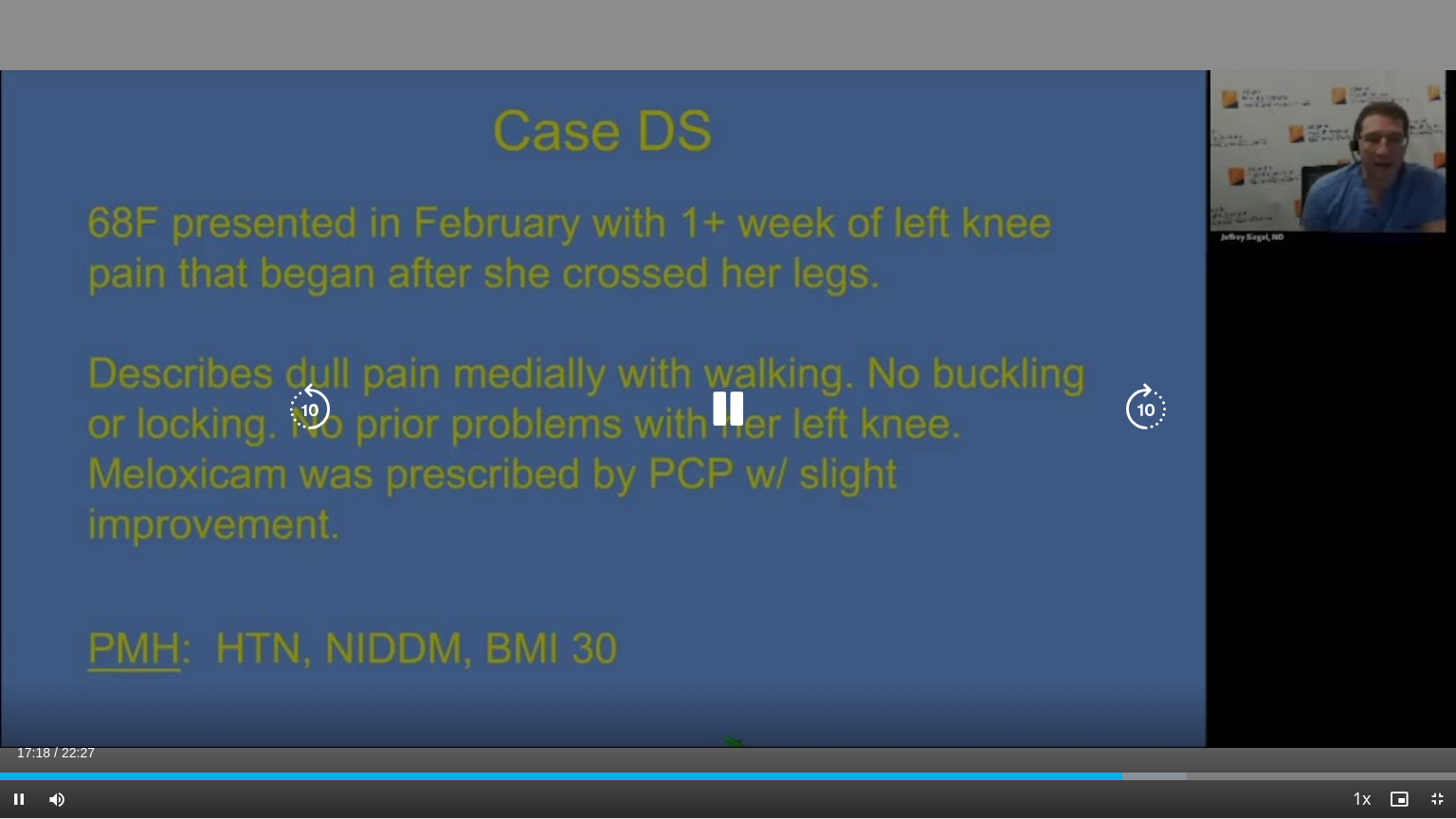 click at bounding box center [728, 410] 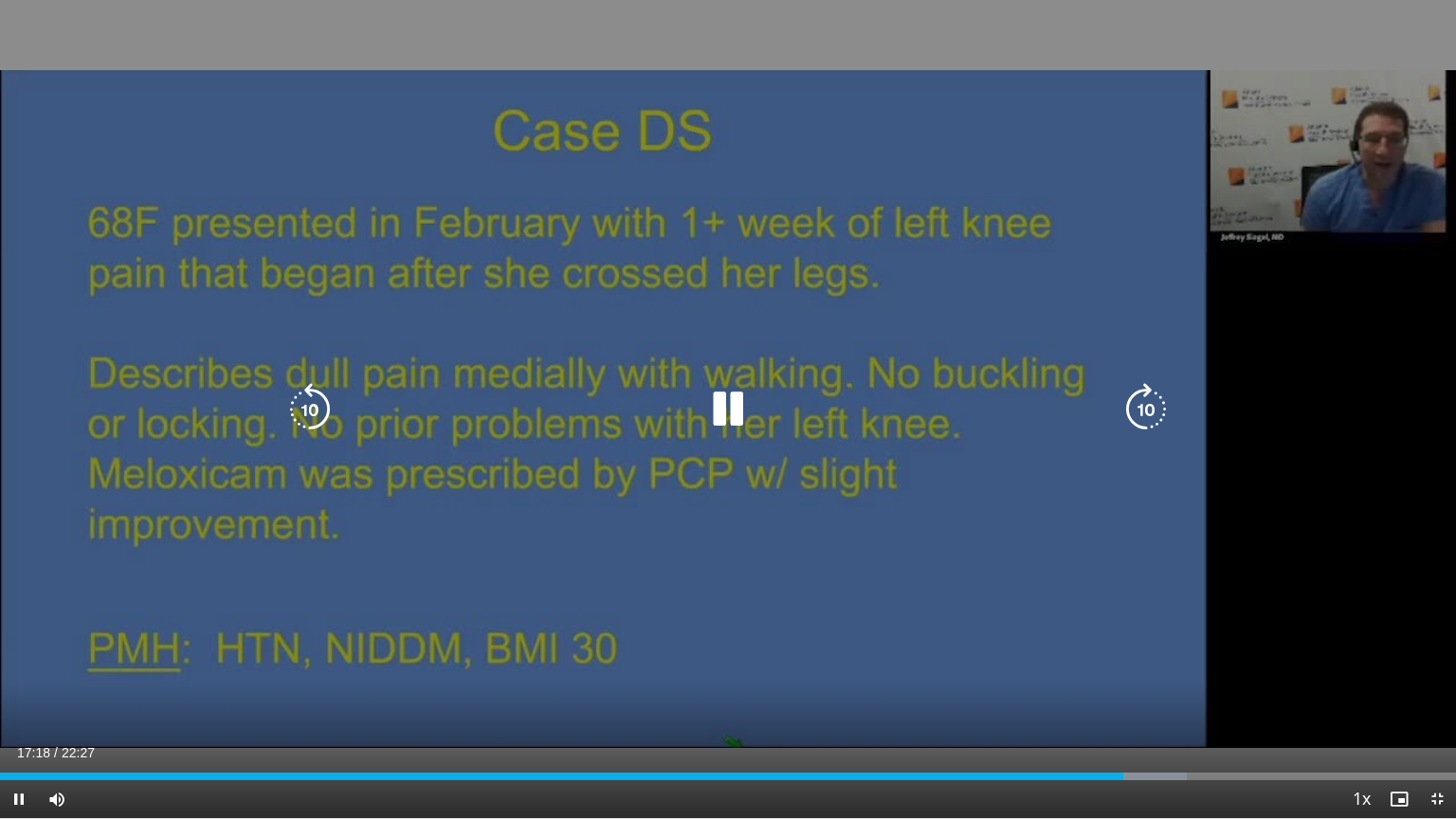 click at bounding box center [1146, 410] 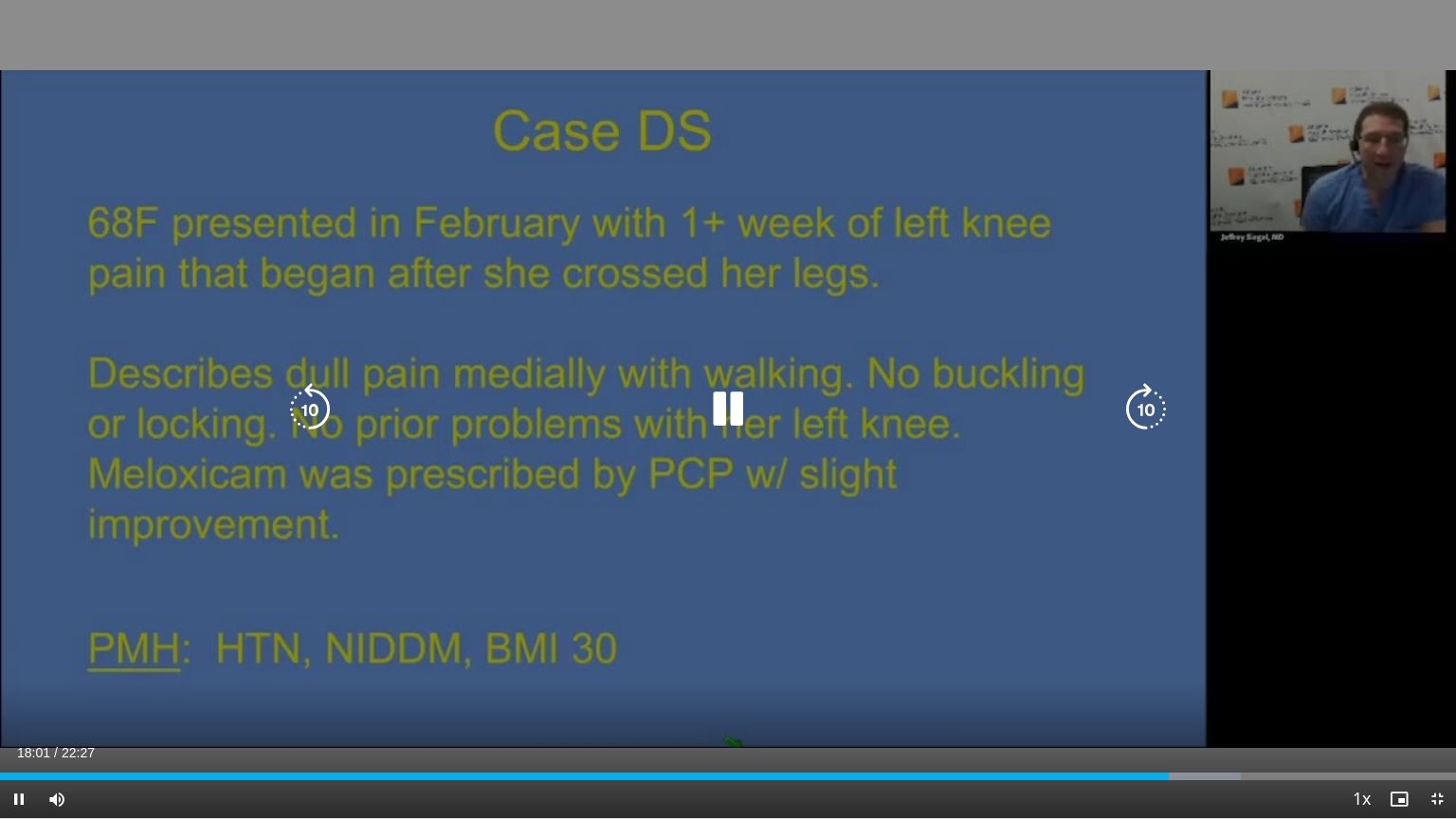 click at bounding box center [1146, 410] 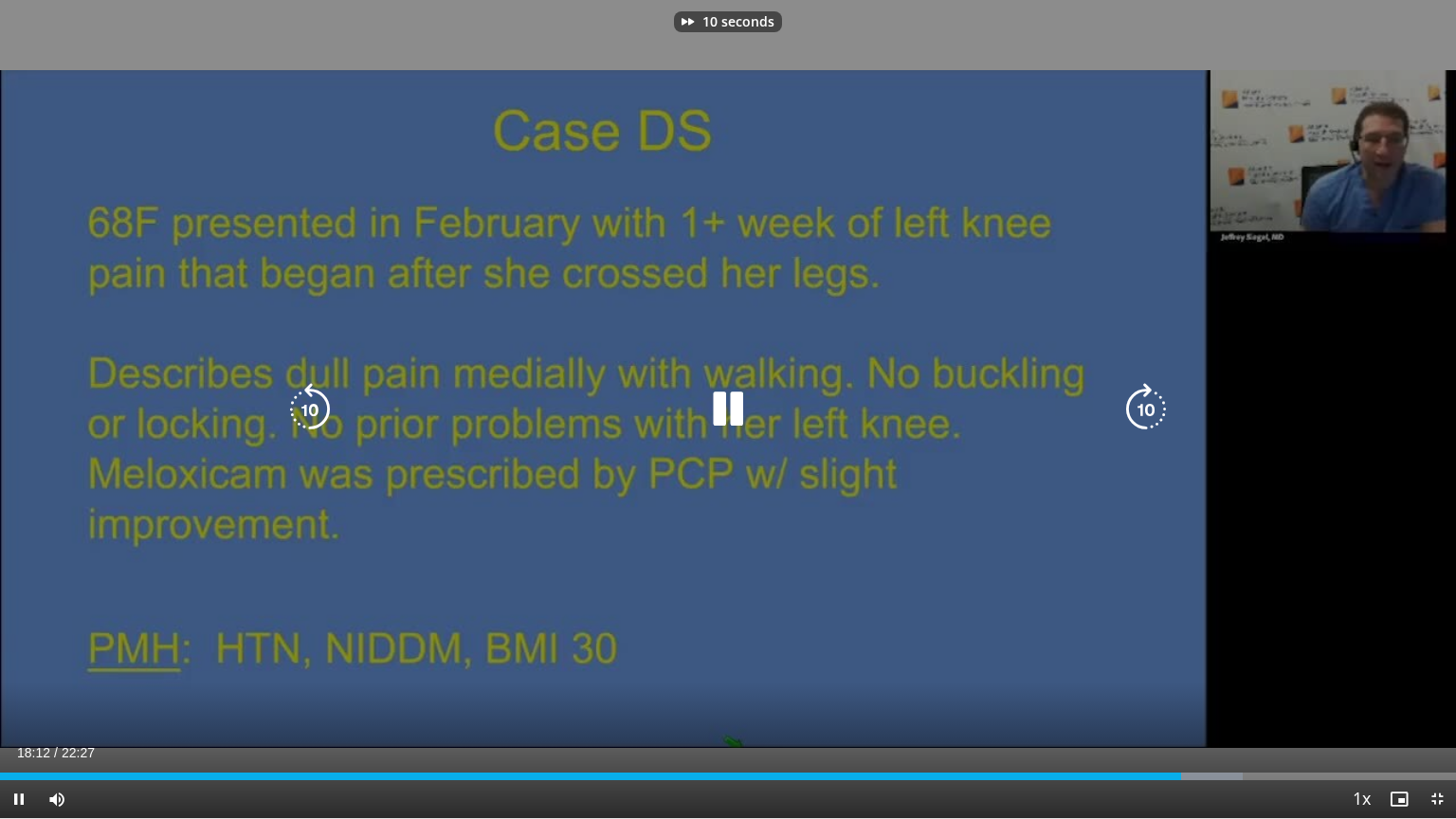 click at bounding box center (1146, 410) 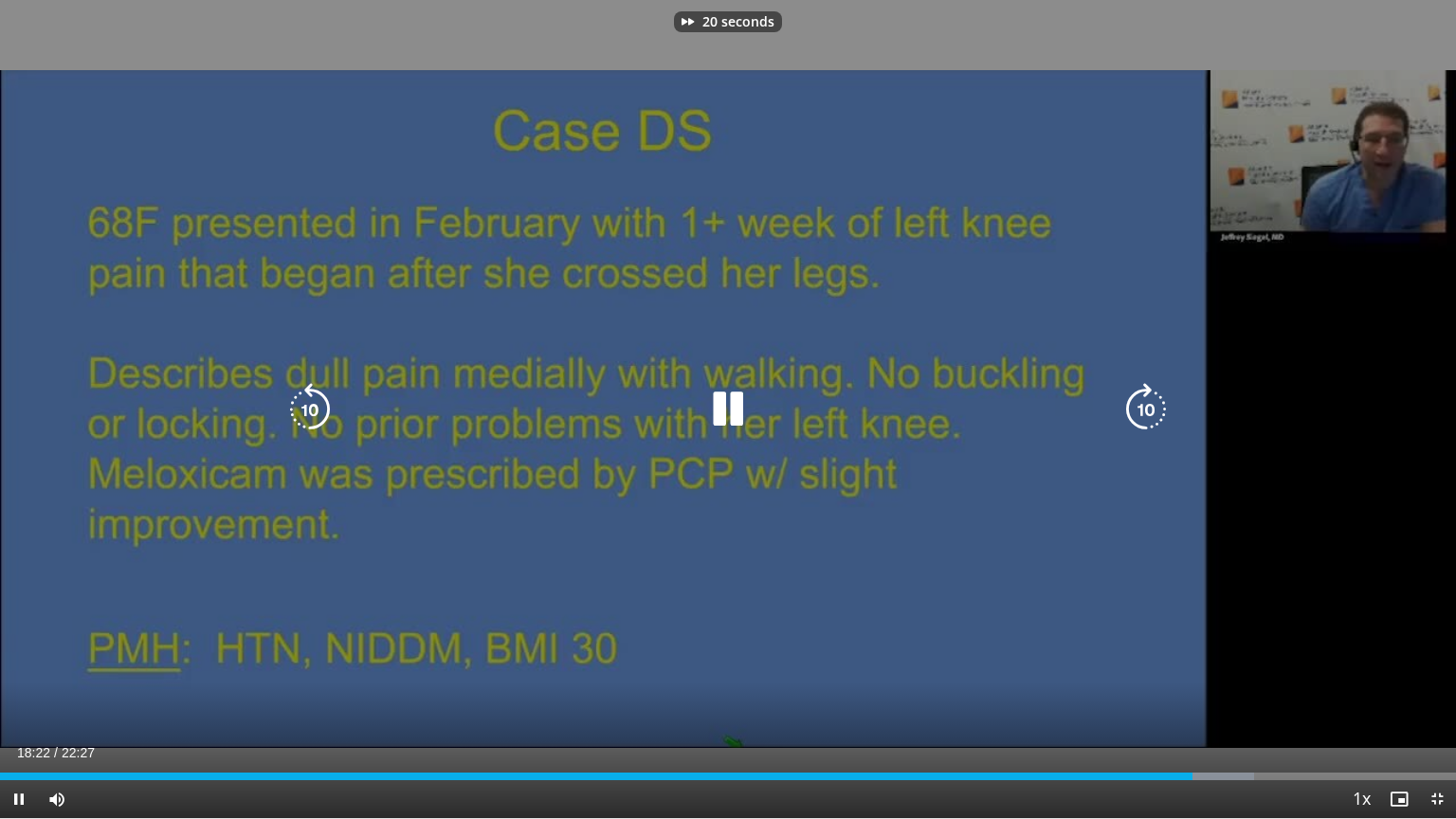 click at bounding box center (1146, 410) 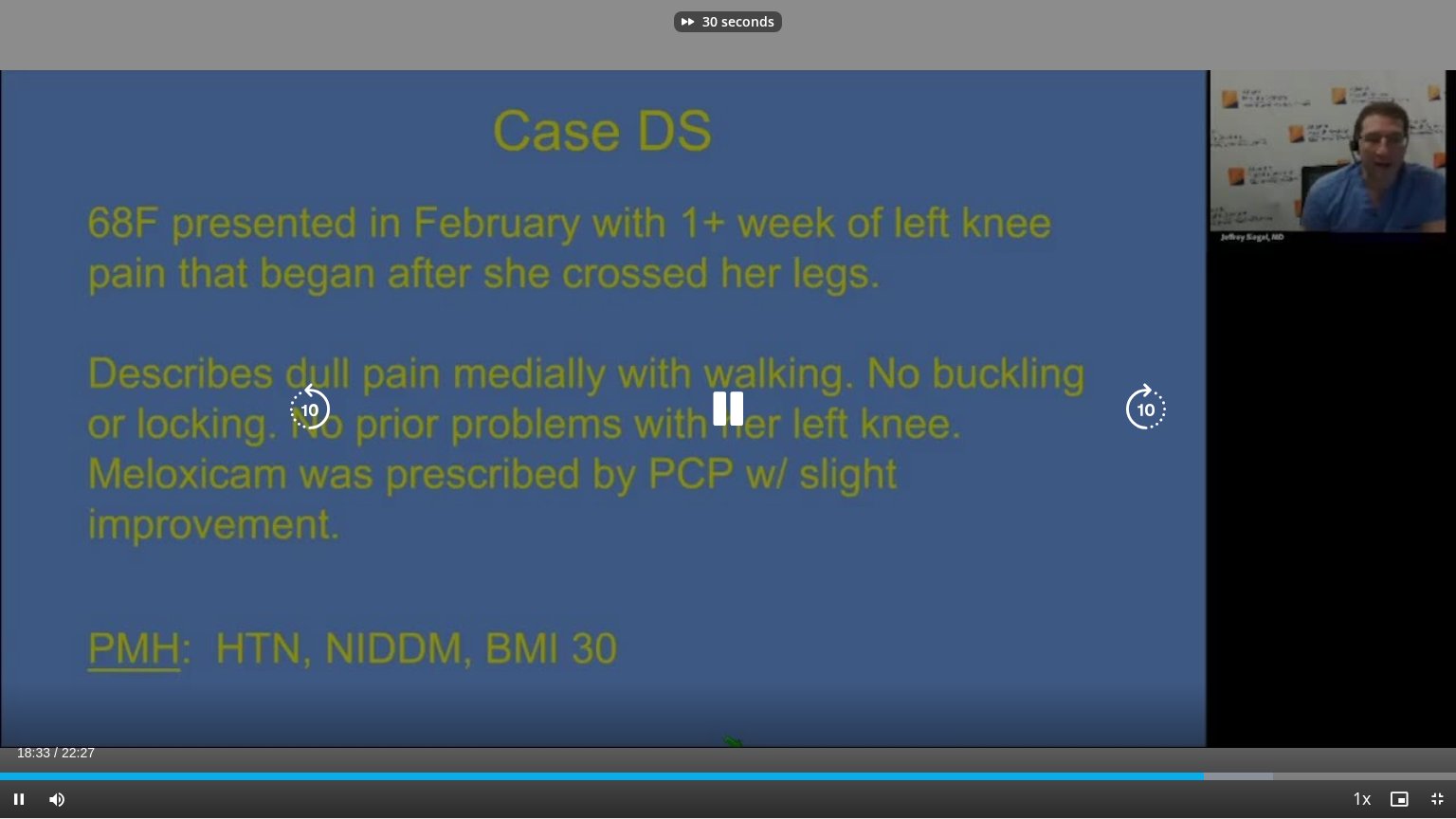 click at bounding box center [1146, 410] 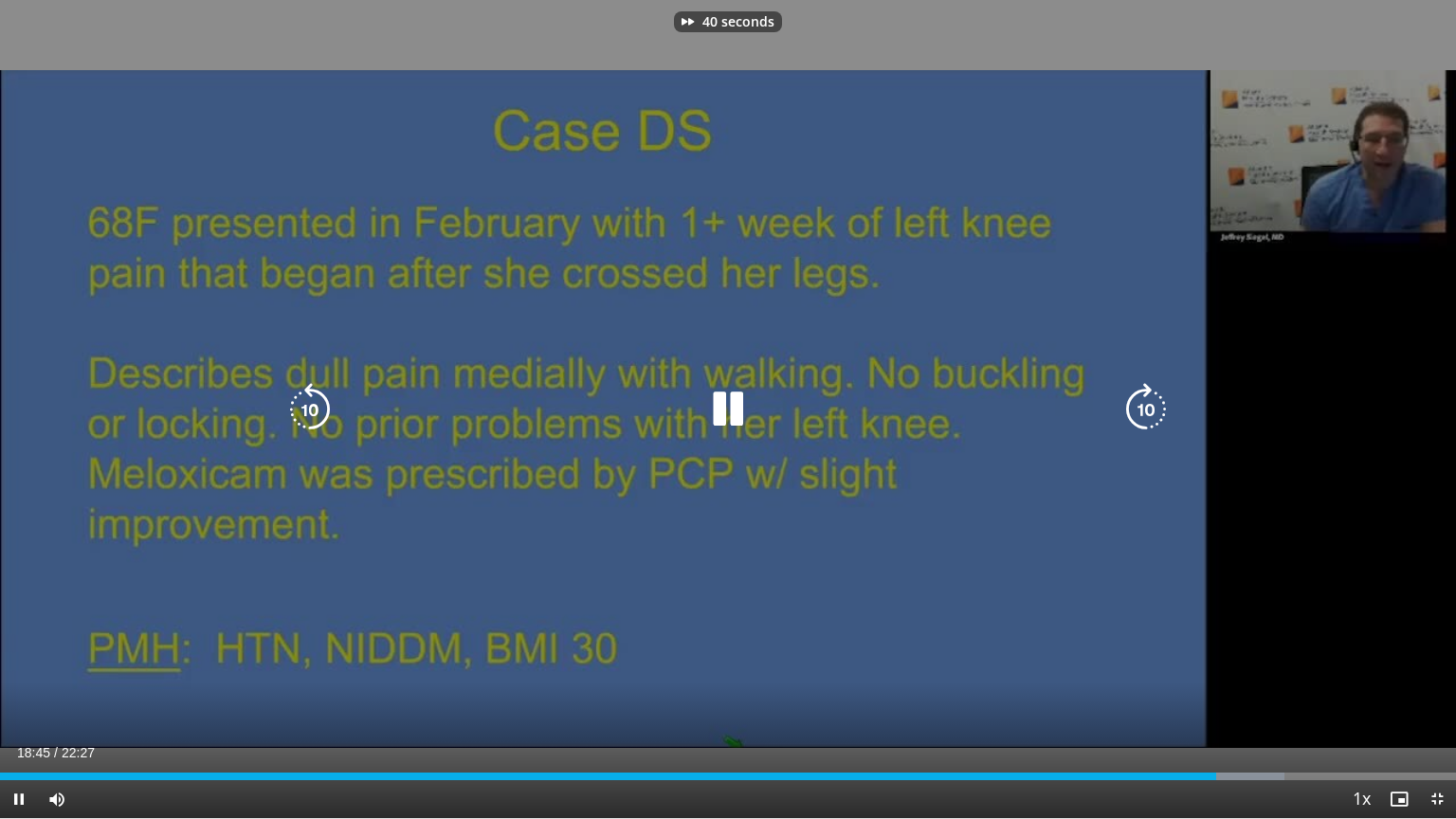click at bounding box center (1146, 410) 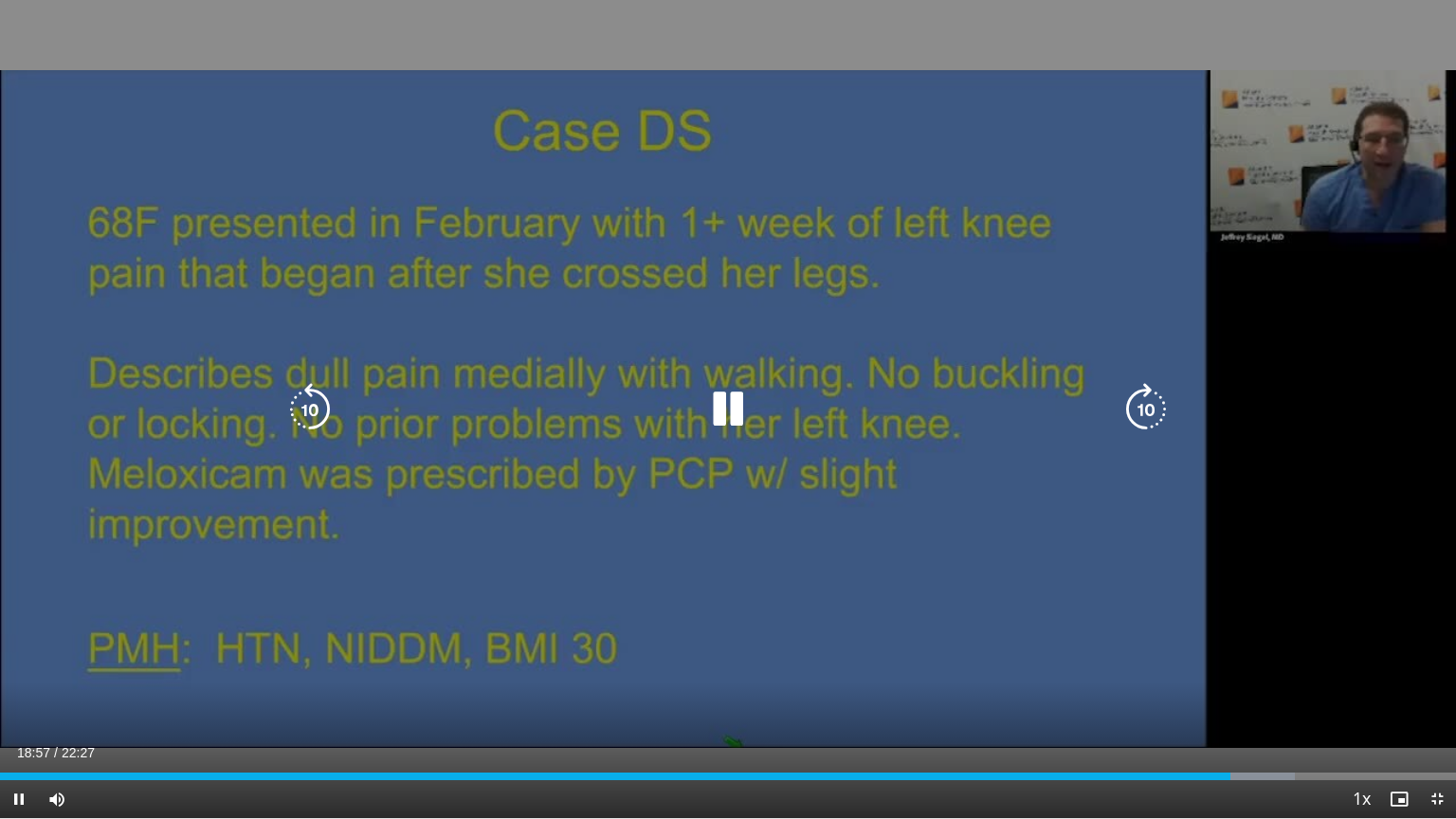 click at bounding box center [1146, 410] 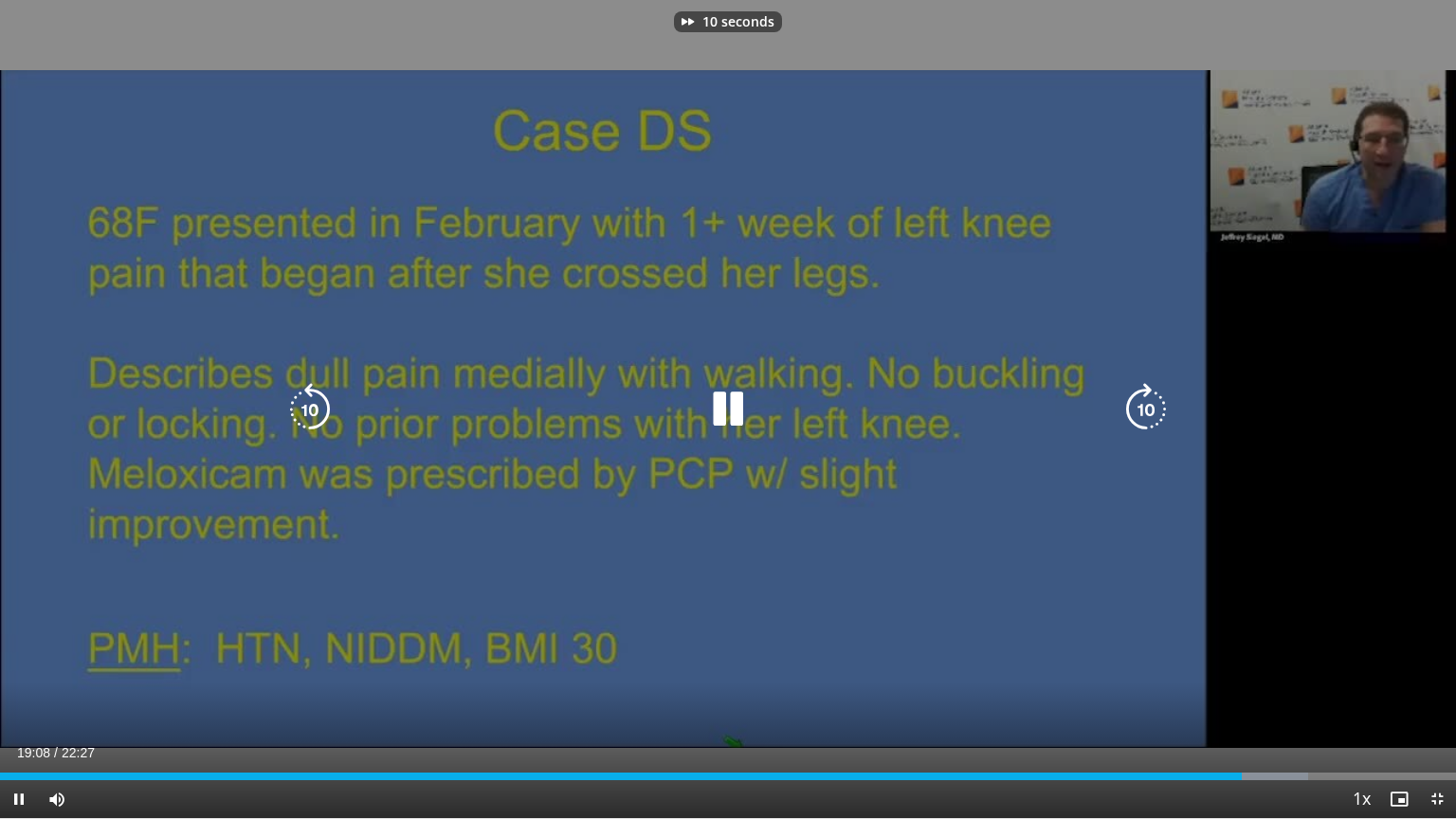 click at bounding box center [1146, 410] 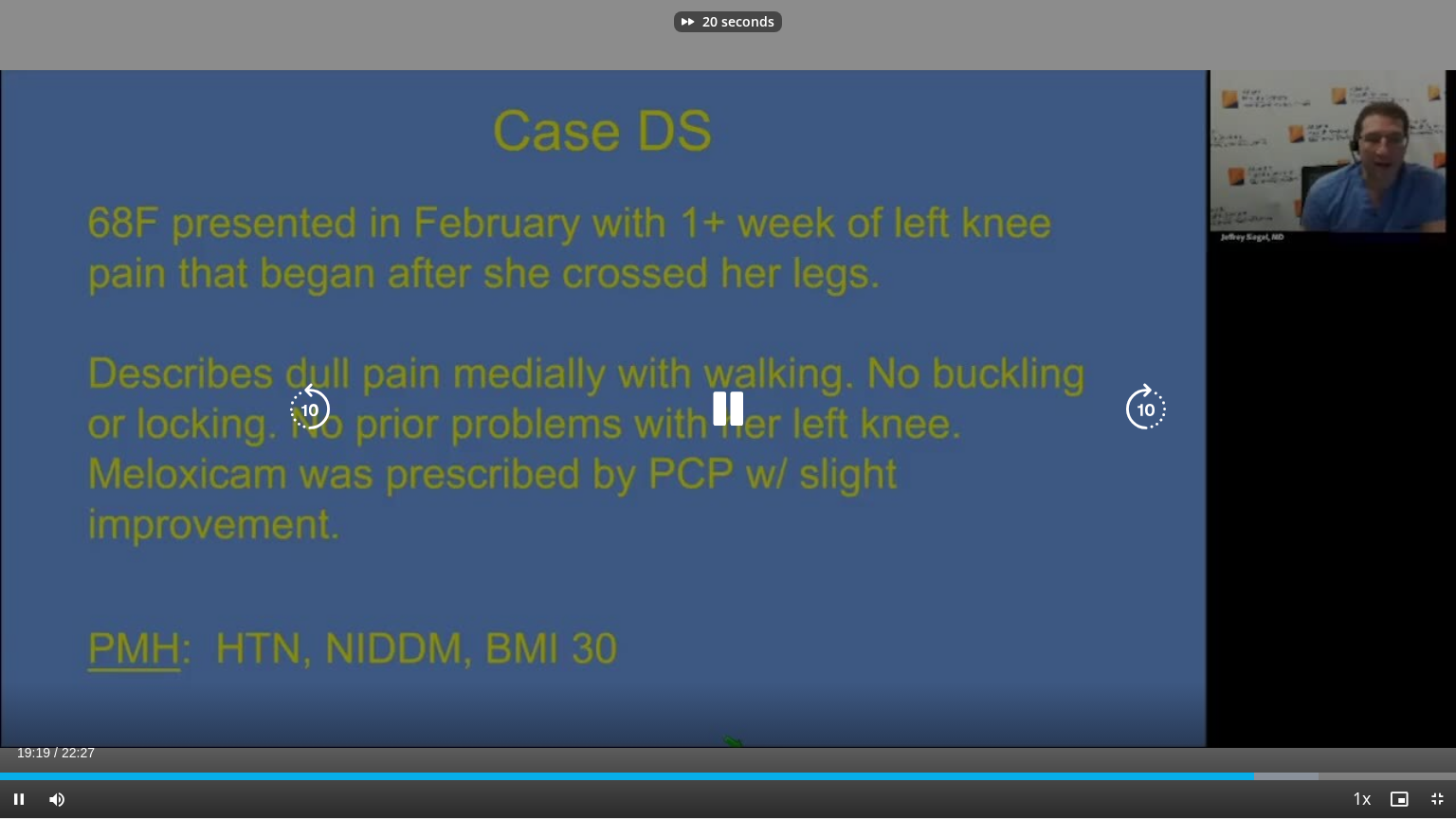 click at bounding box center [1146, 410] 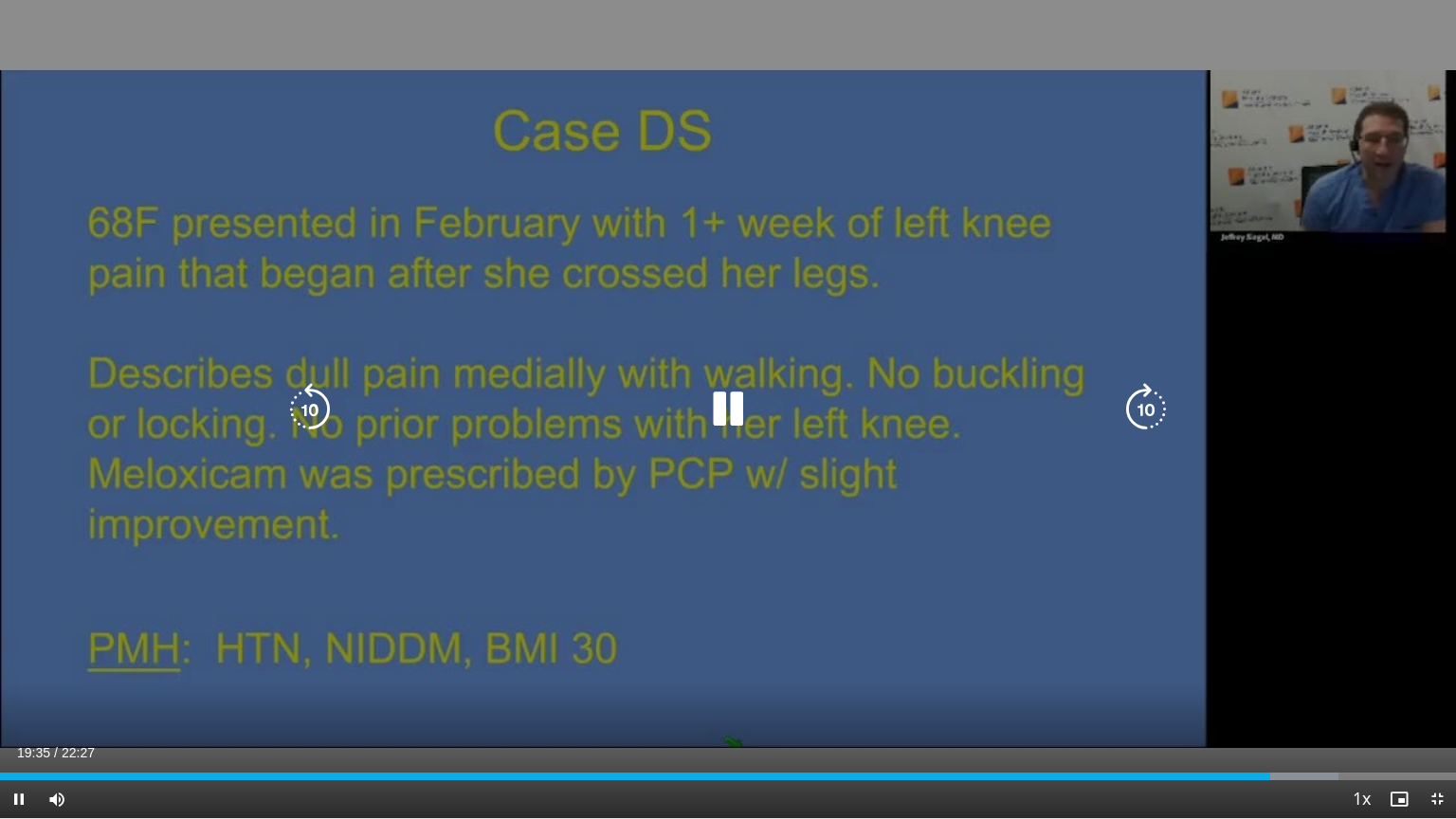 click at bounding box center [1146, 410] 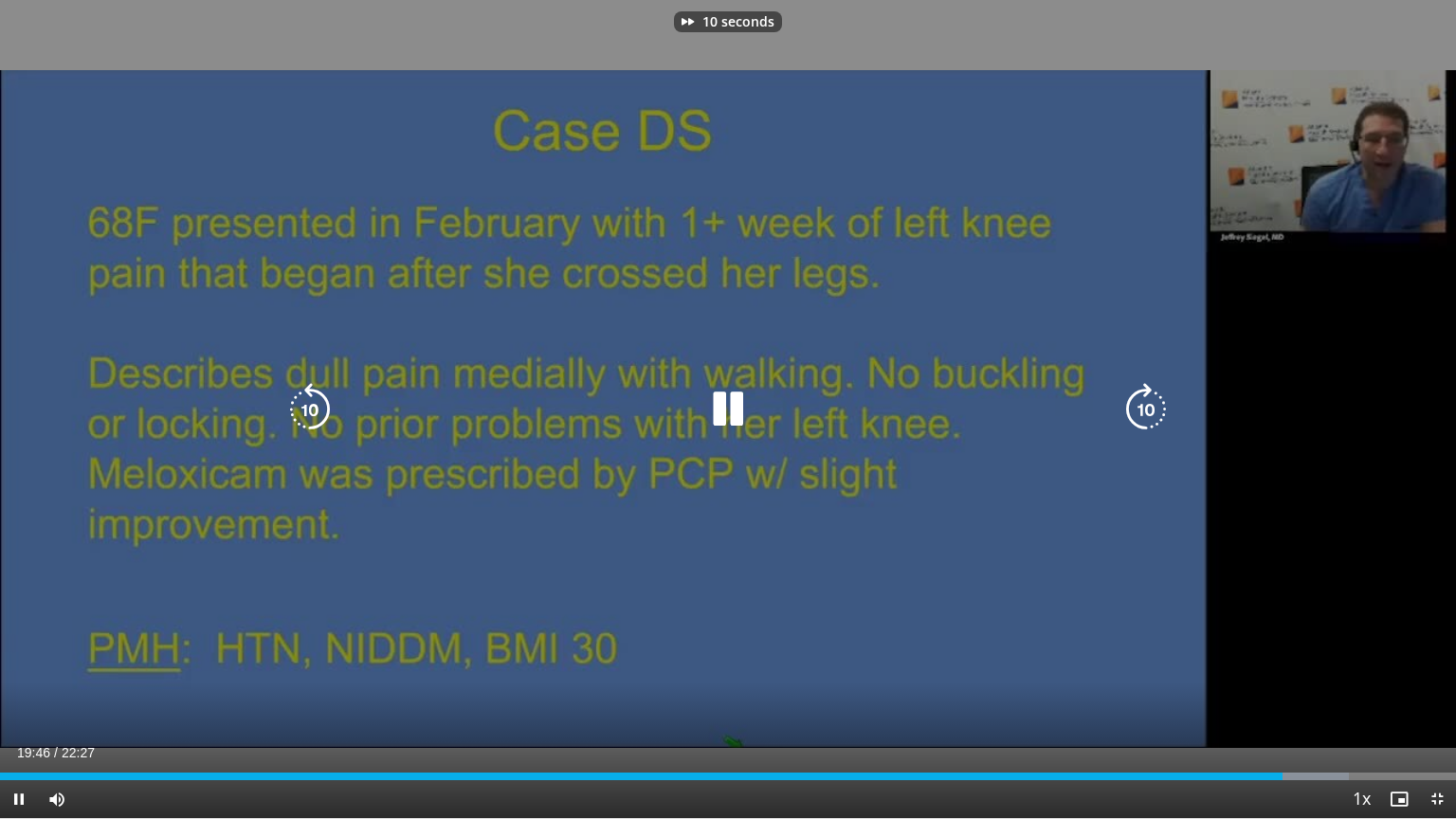 click at bounding box center (1146, 410) 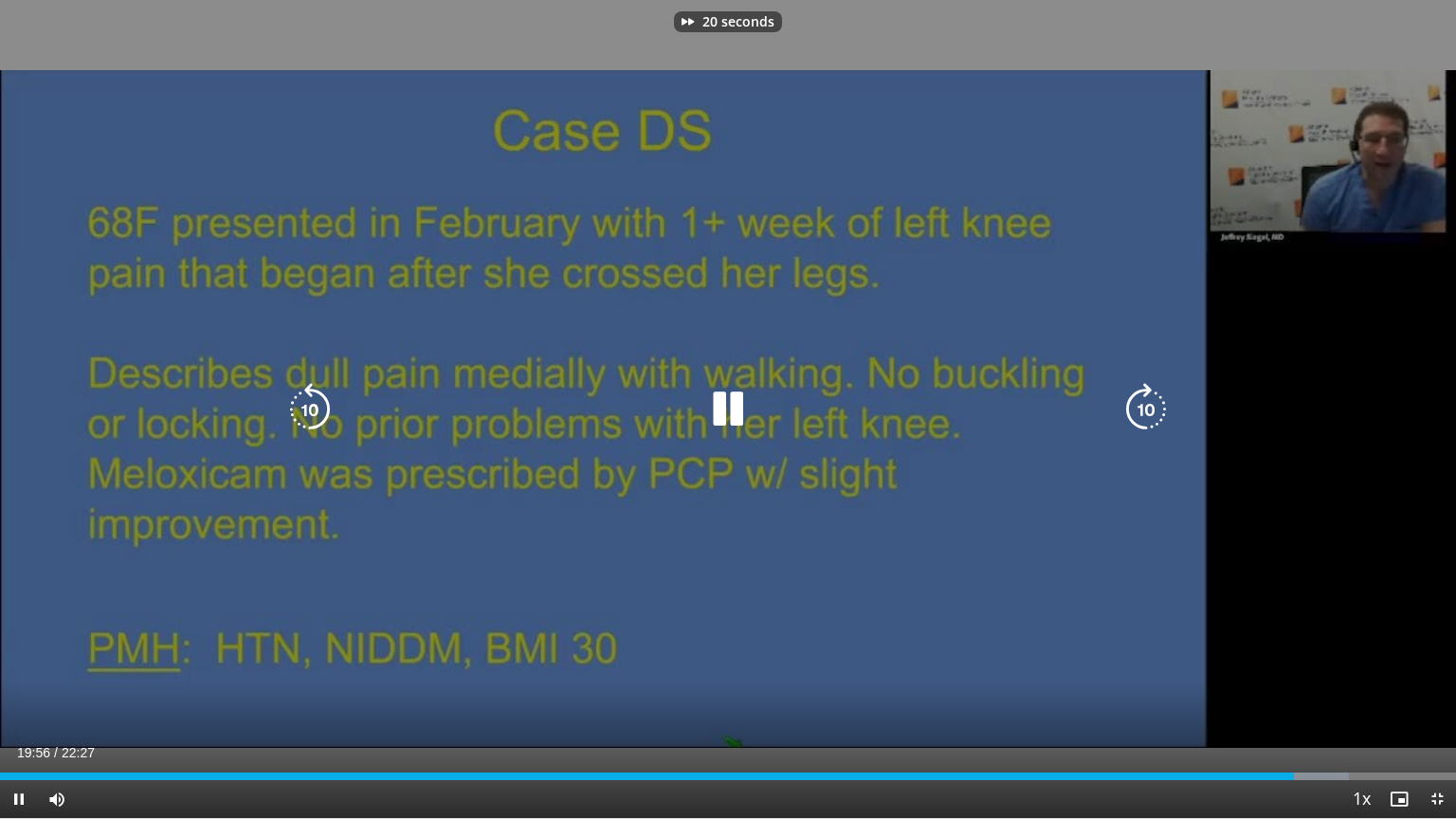 click at bounding box center (1146, 410) 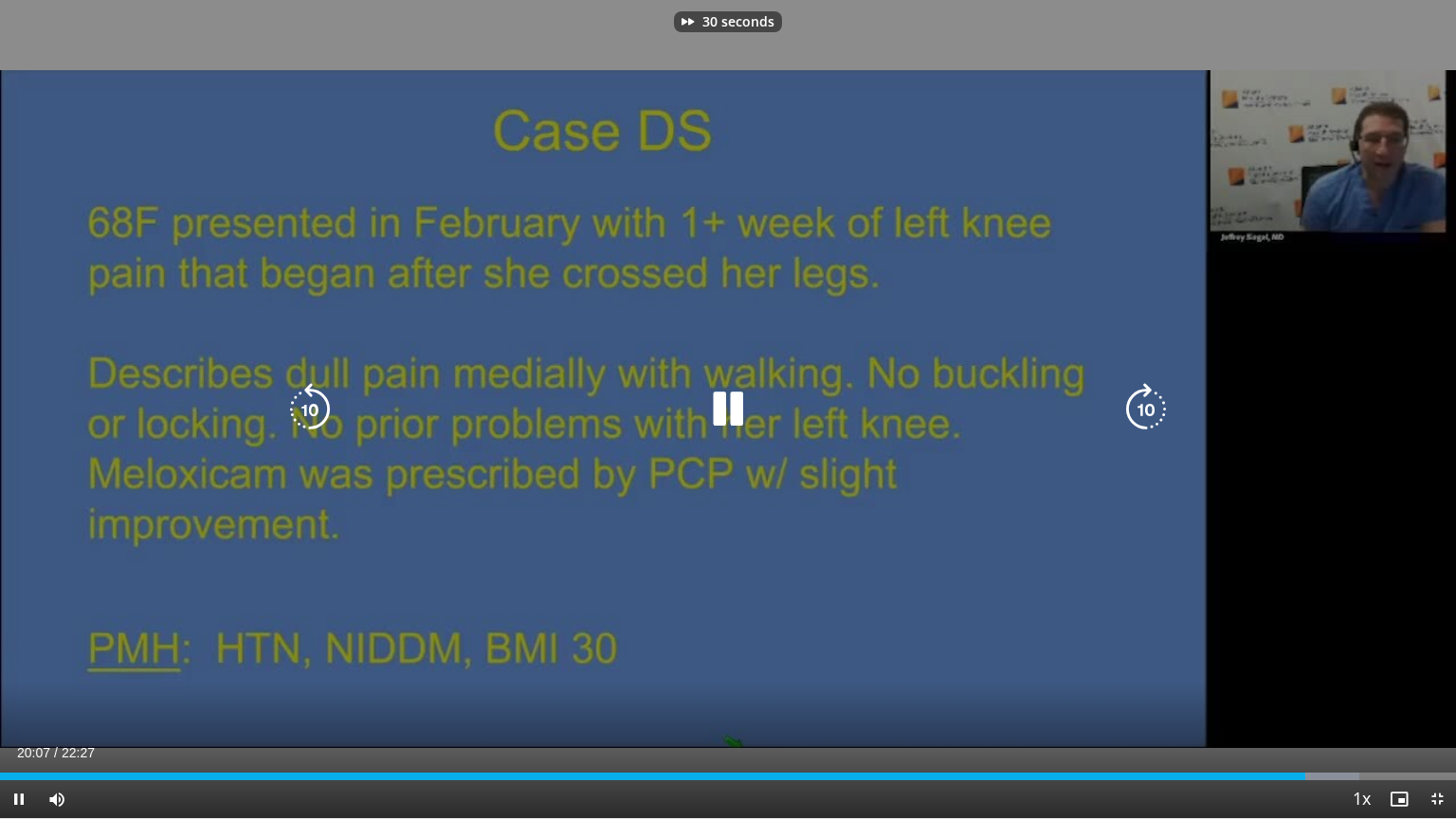 click at bounding box center [1146, 410] 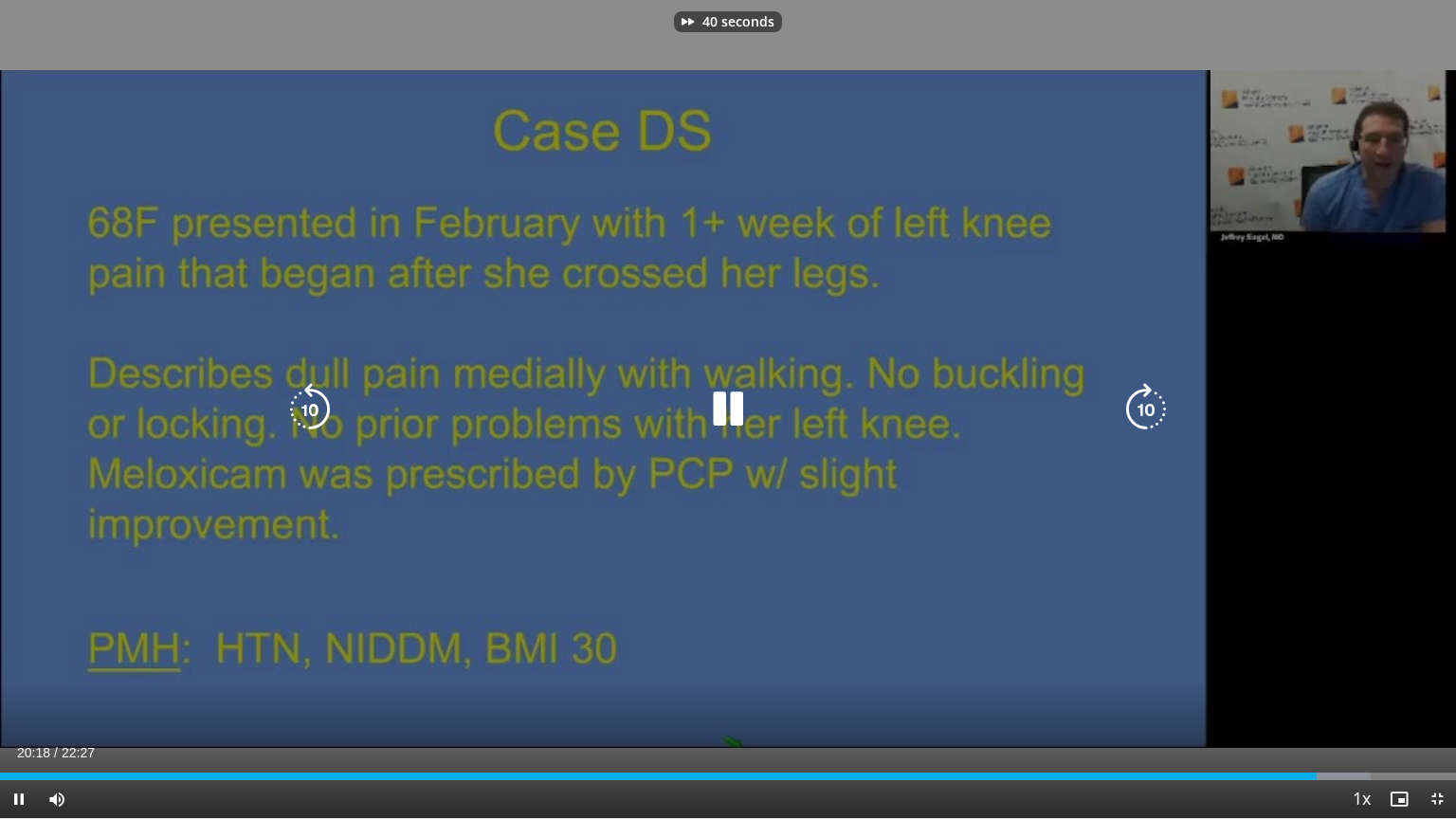 click at bounding box center (1146, 410) 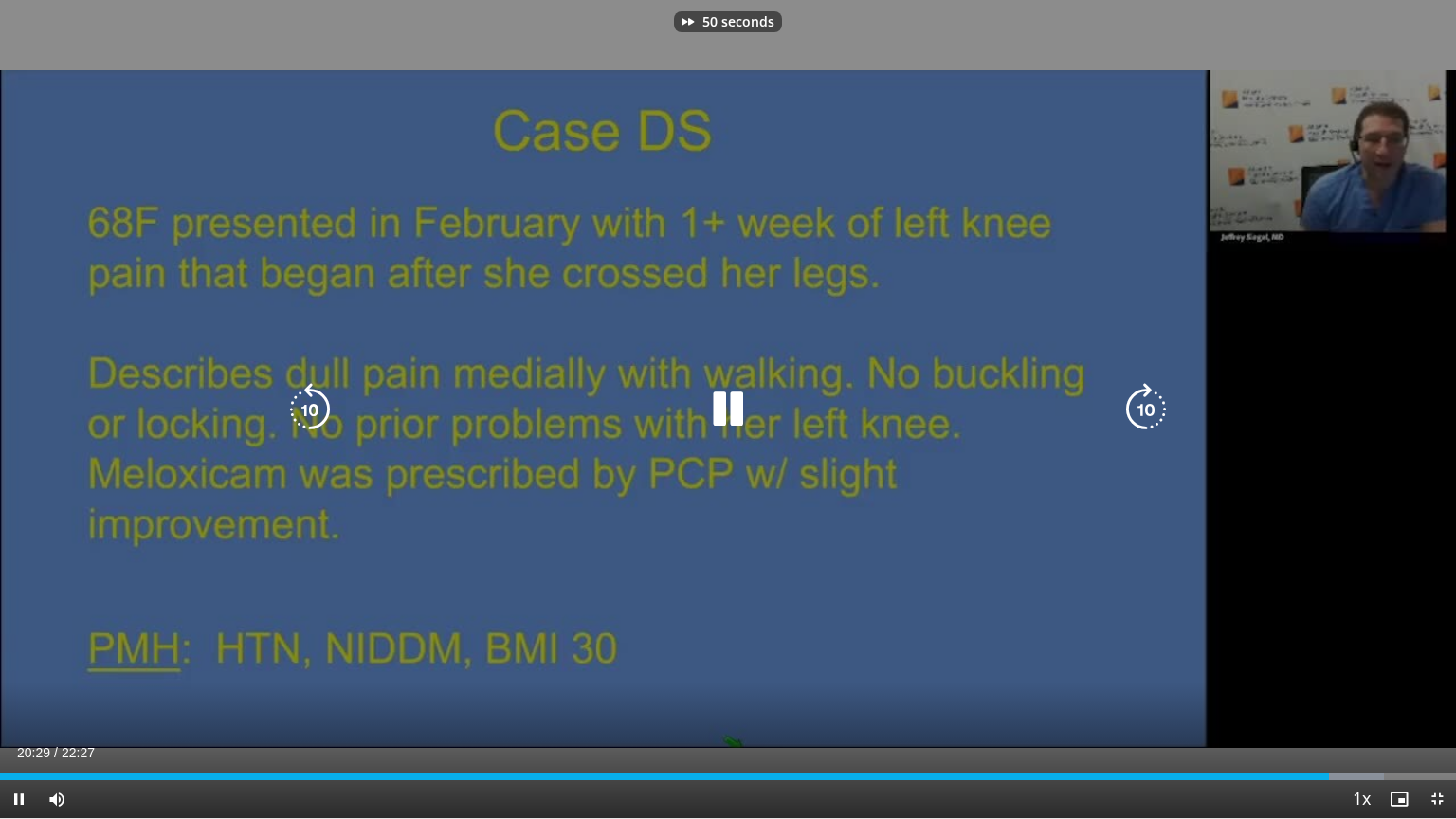 click at bounding box center [1146, 410] 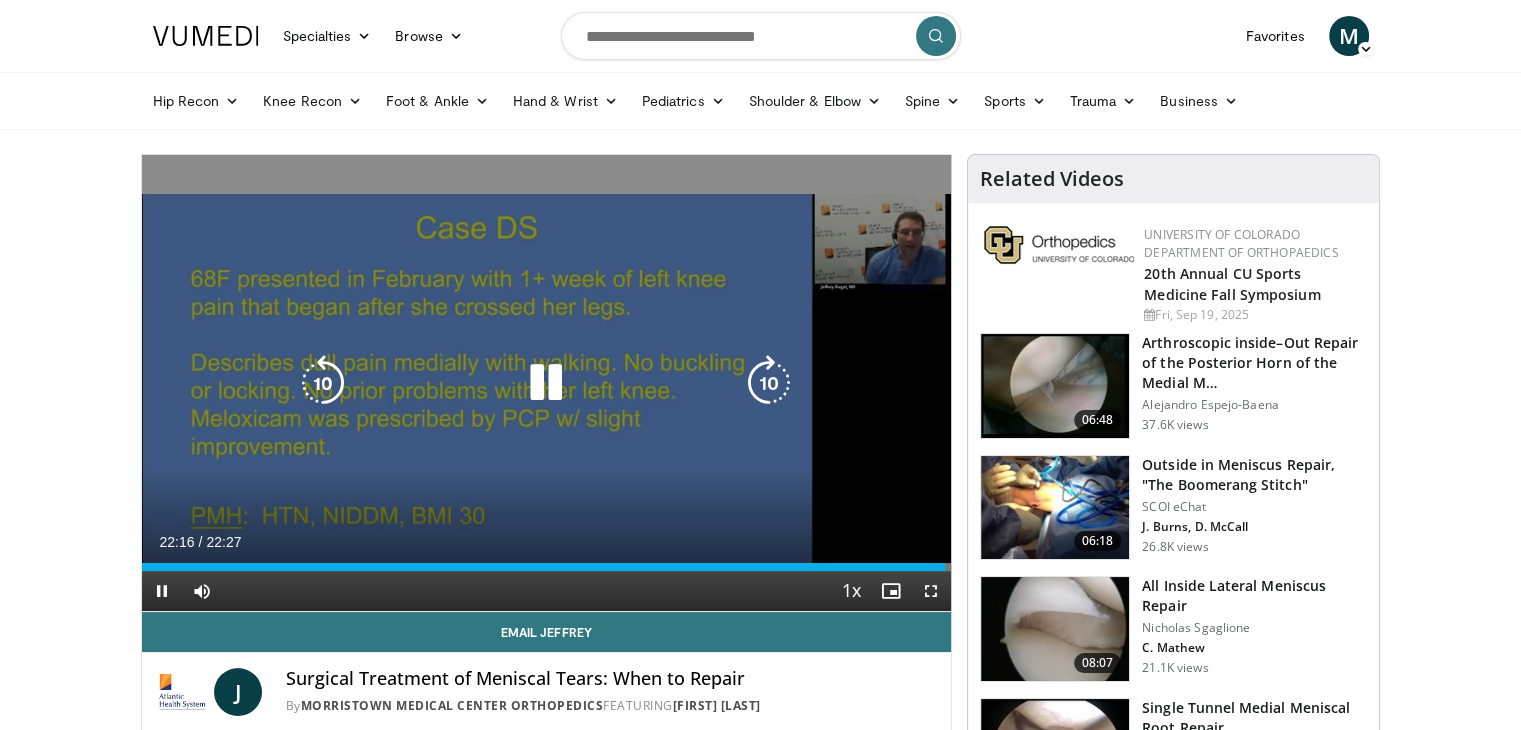click at bounding box center [546, 383] 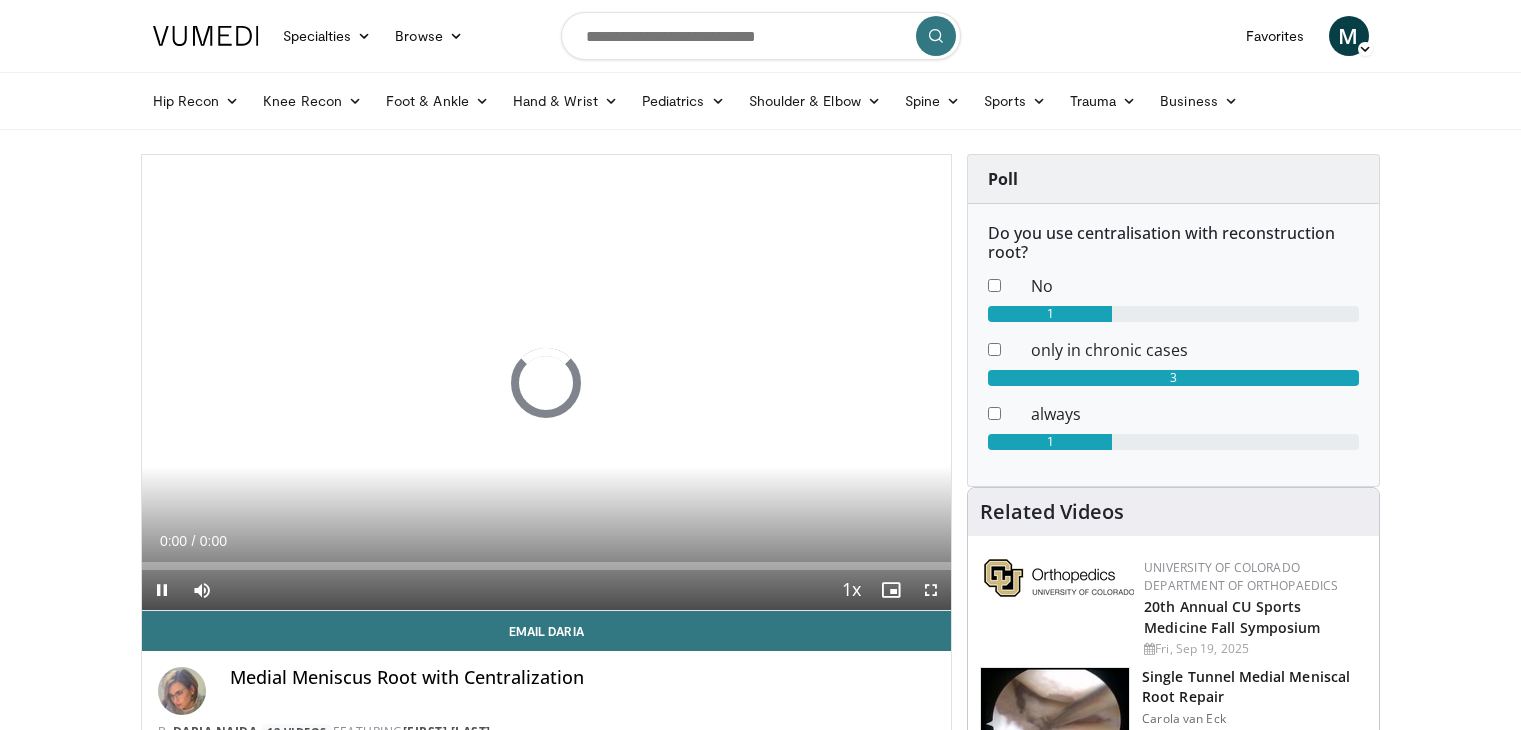 scroll, scrollTop: 0, scrollLeft: 0, axis: both 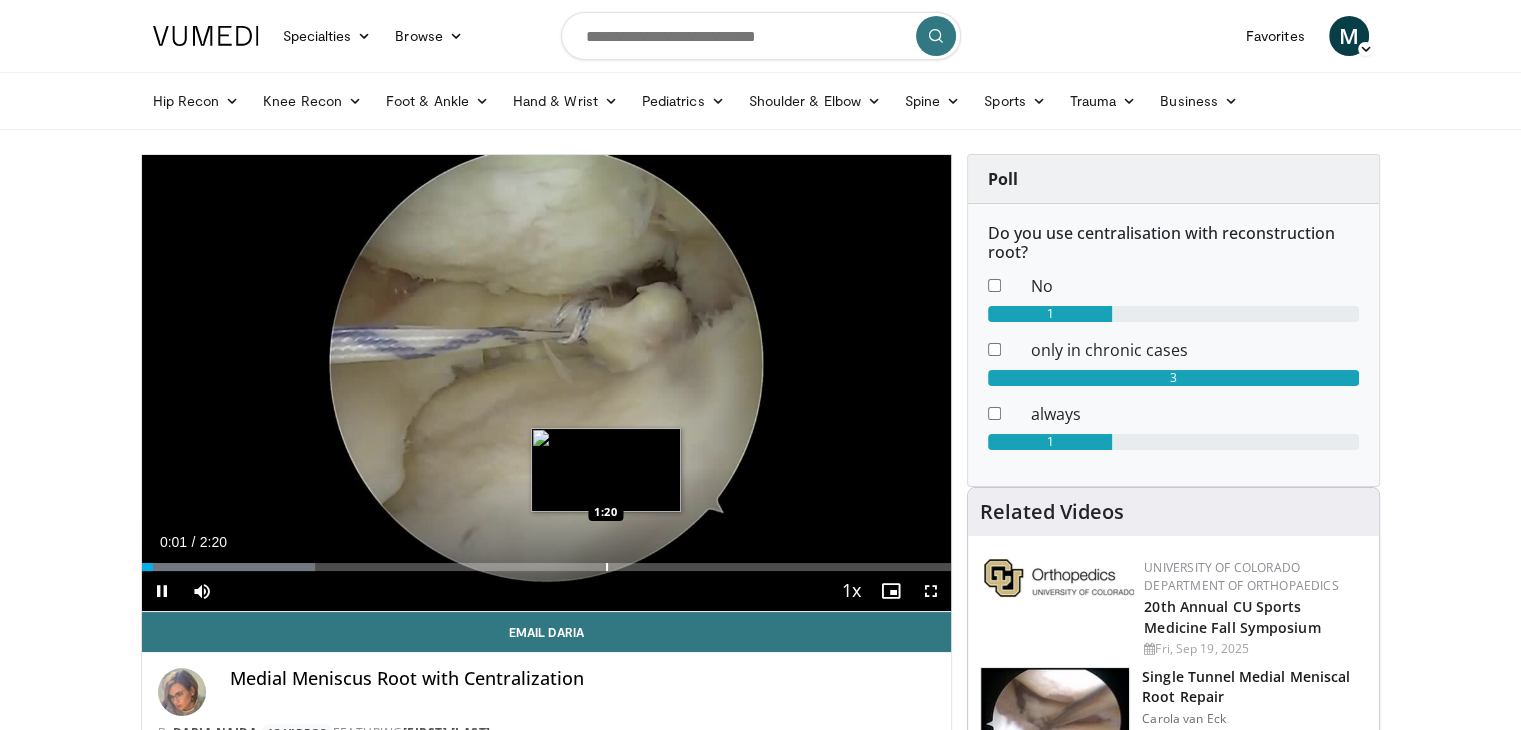 click on "Loaded :  21.42% 0:01 1:20" at bounding box center [547, 561] 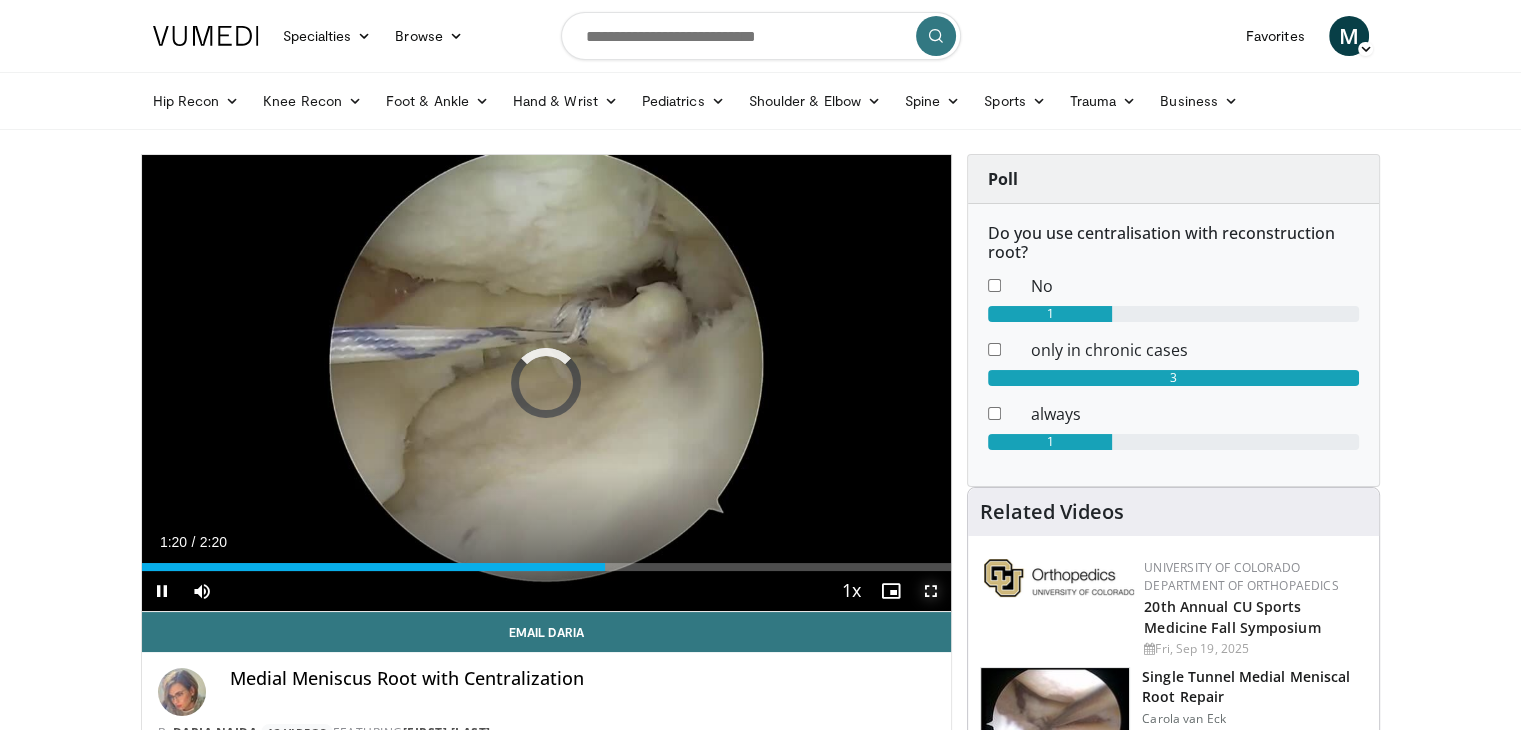 click at bounding box center [931, 591] 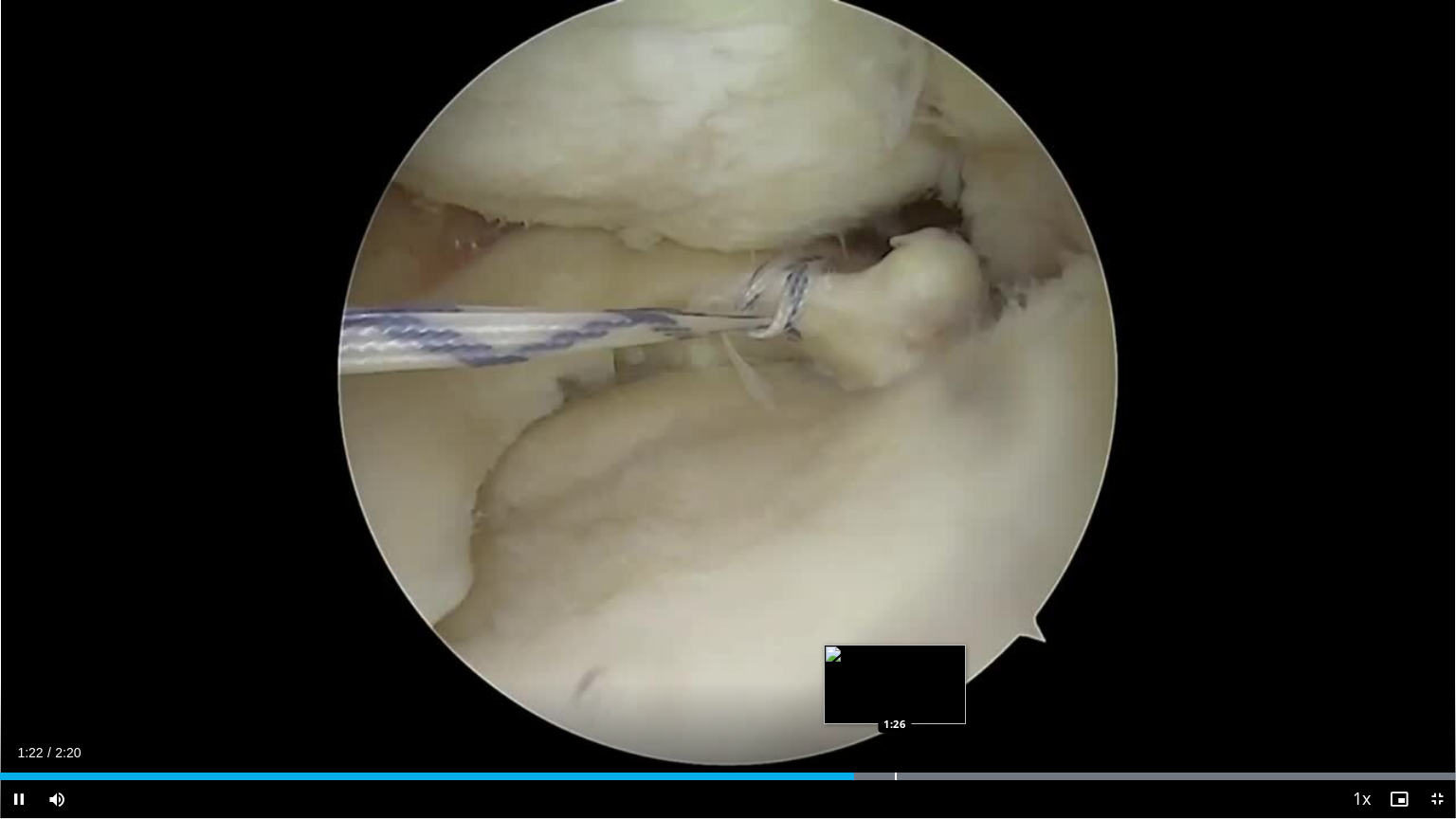 click at bounding box center (896, 776) 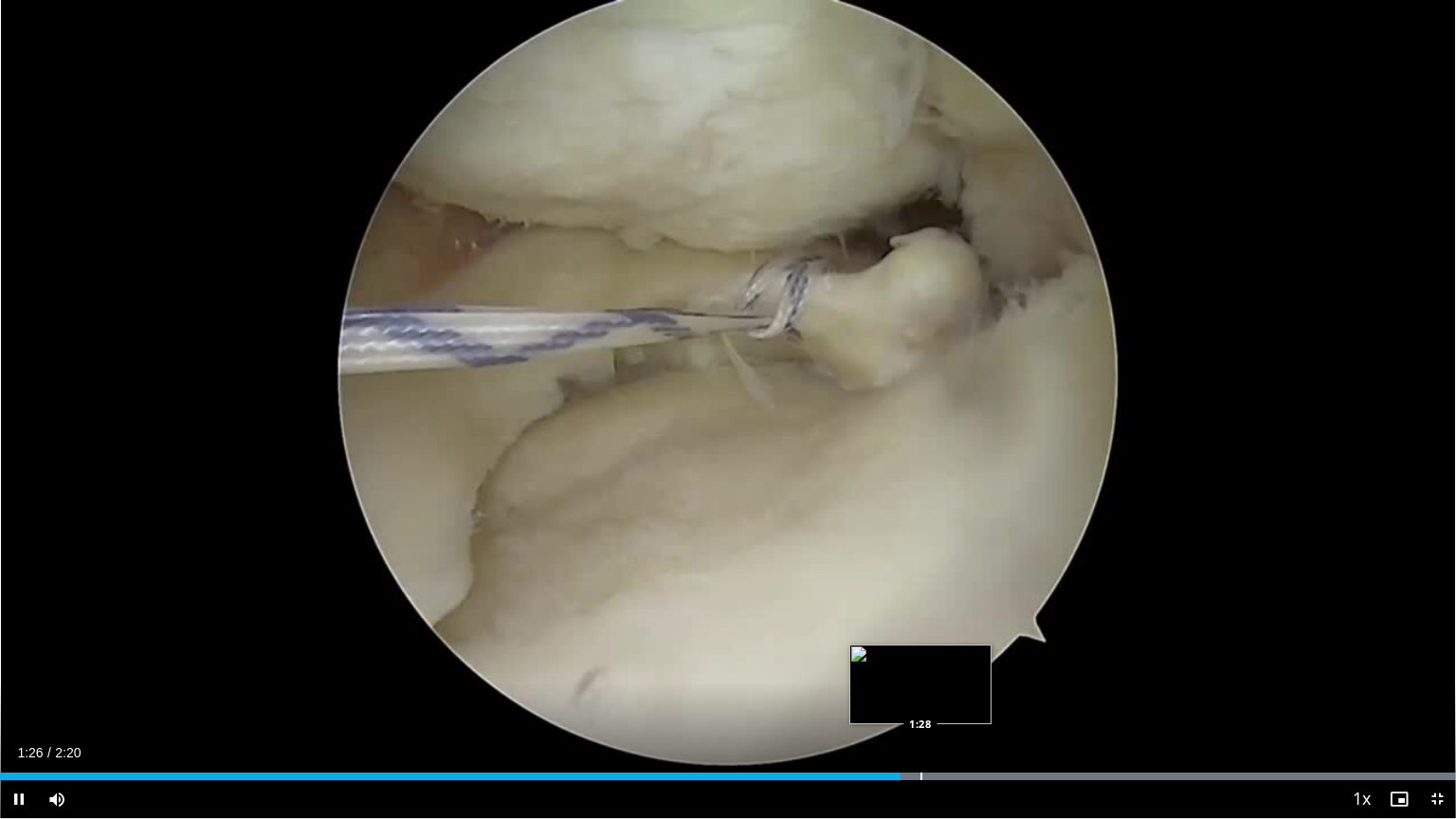 click at bounding box center [921, 776] 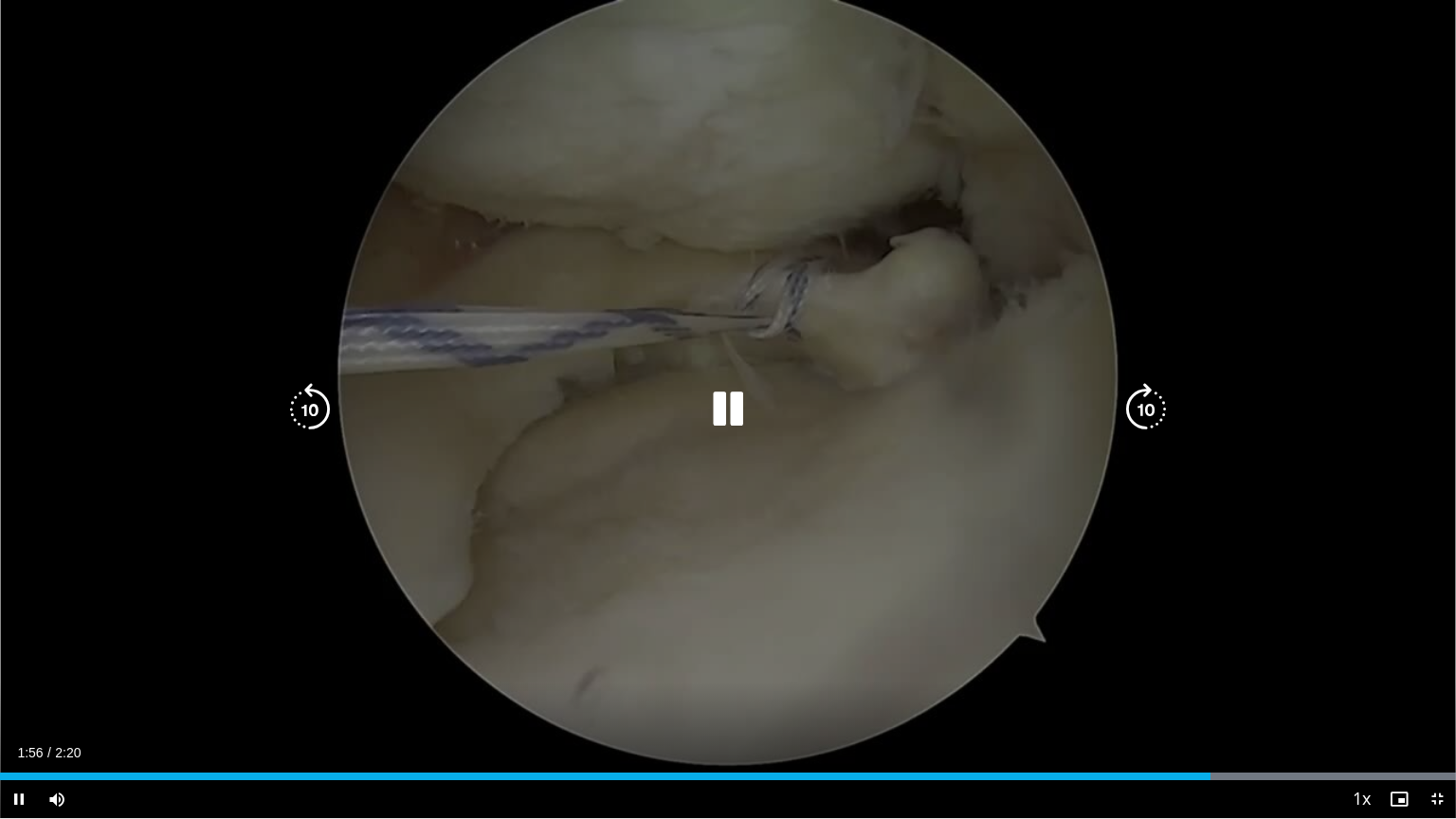 click at bounding box center [728, 410] 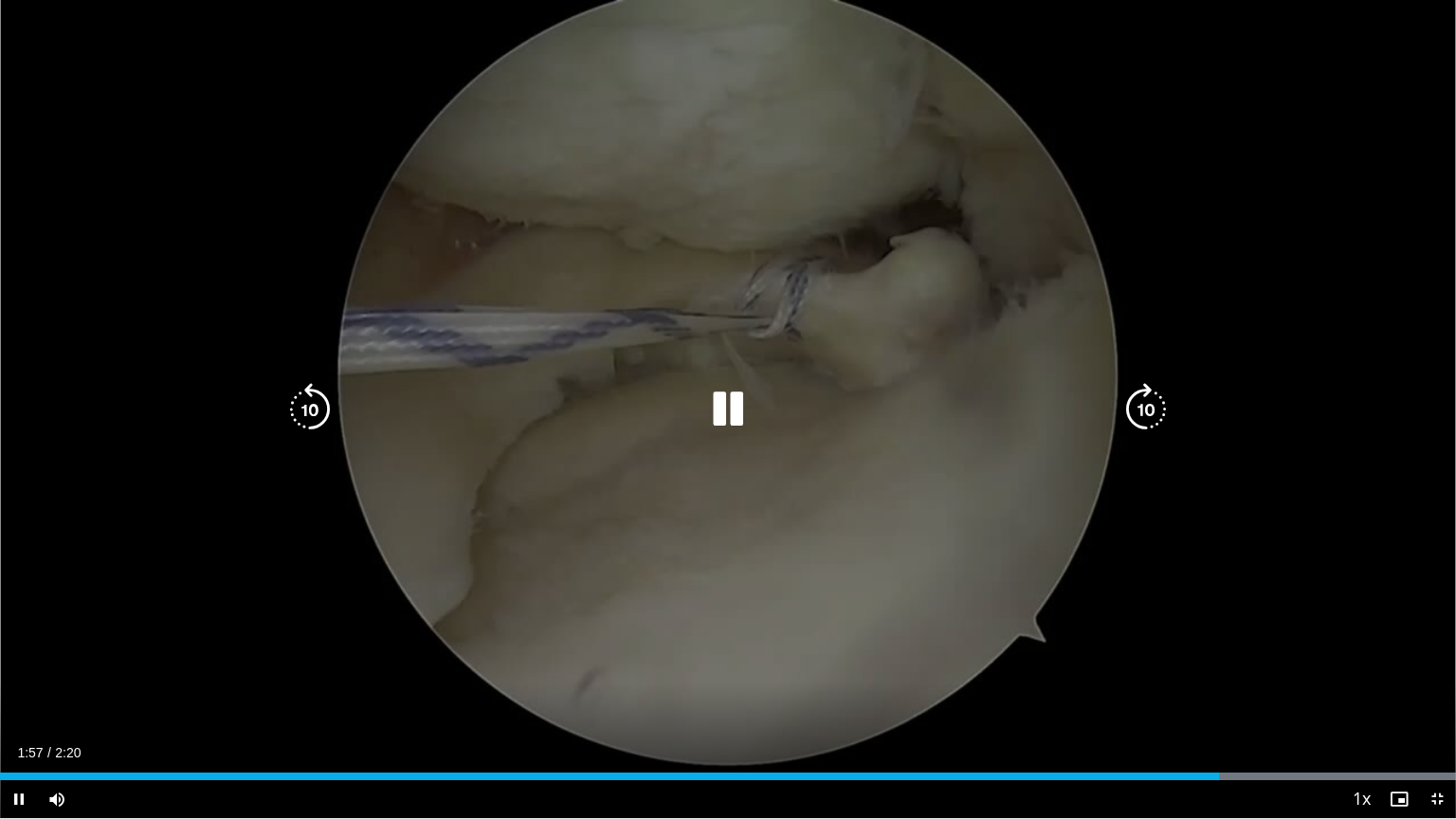 click at bounding box center [728, 410] 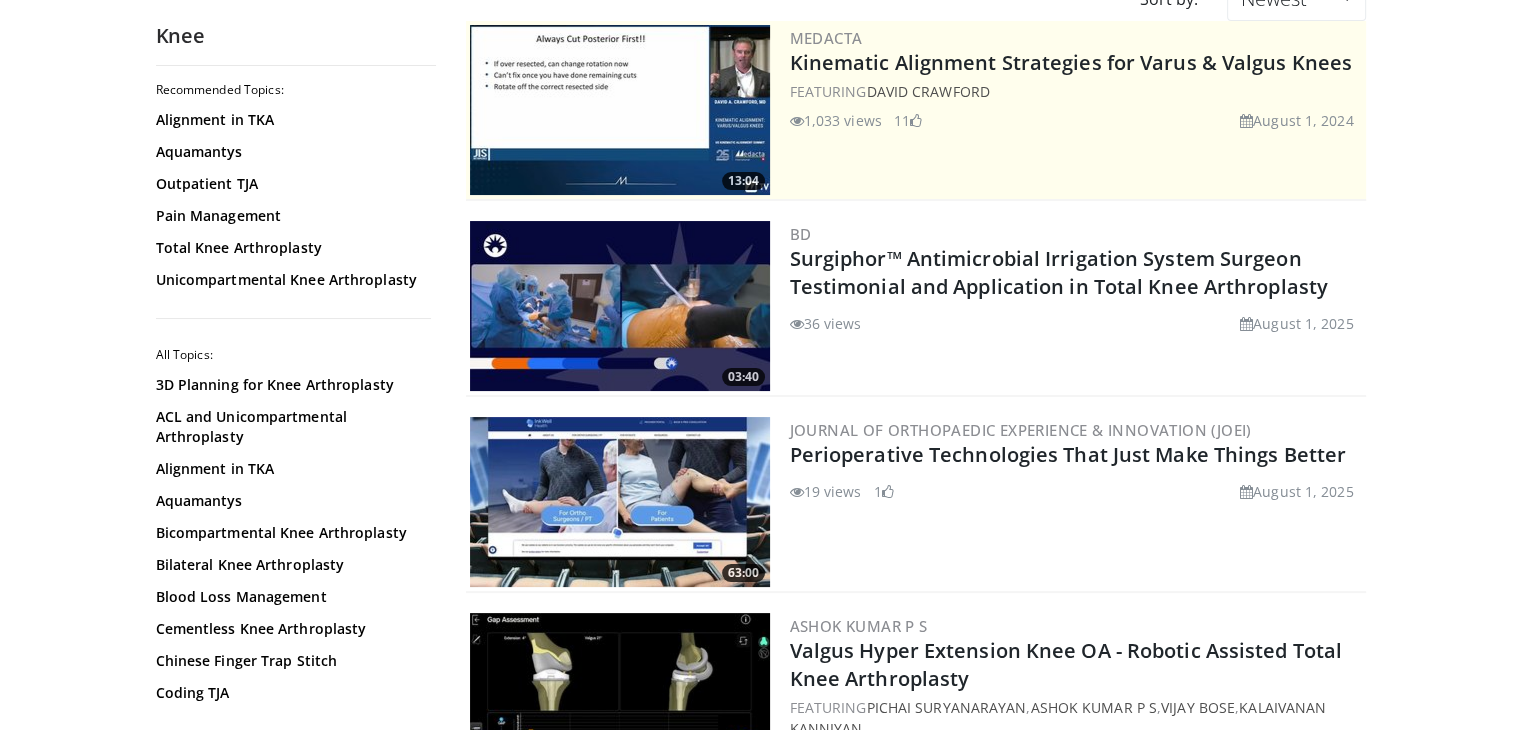 scroll, scrollTop: 236, scrollLeft: 0, axis: vertical 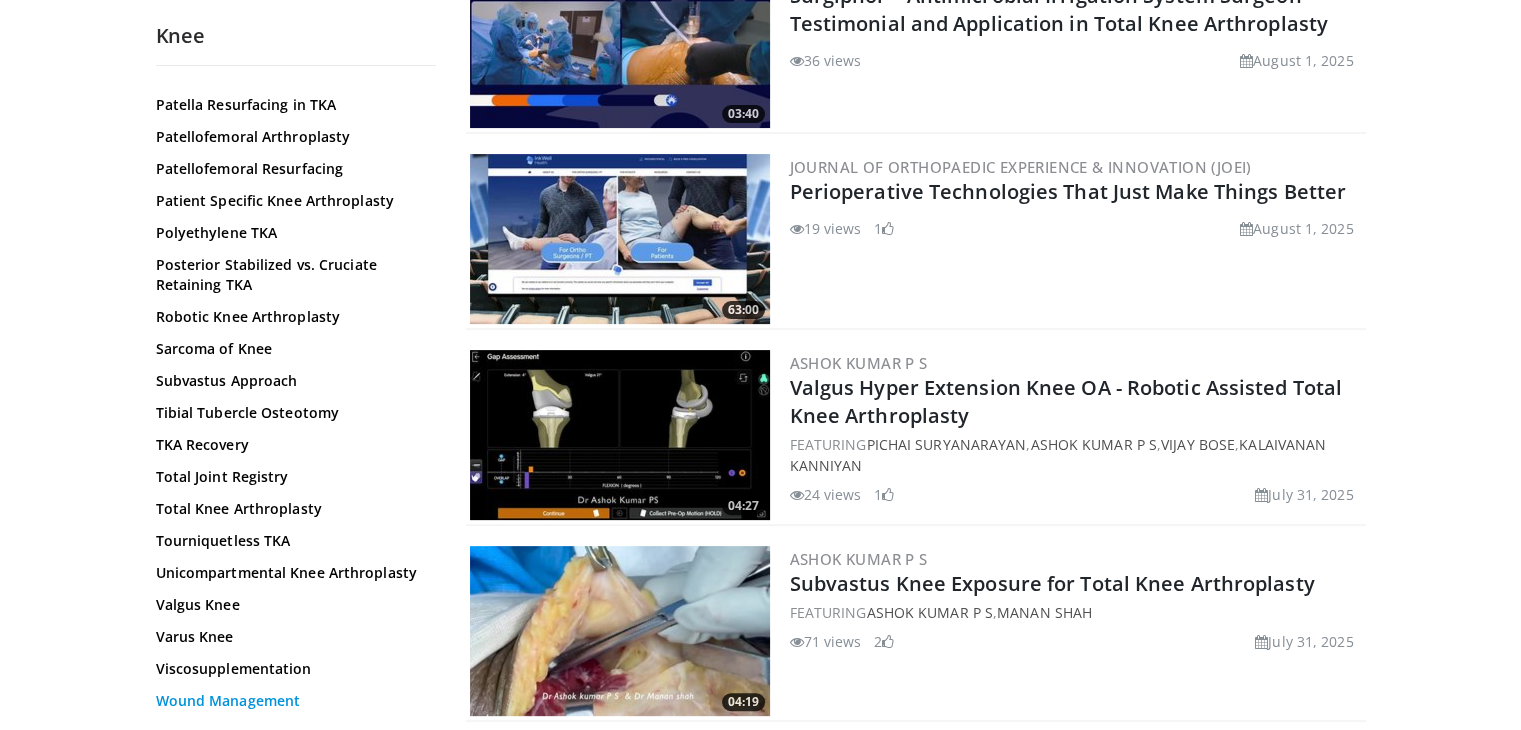 click on "Wound Management" at bounding box center (291, 701) 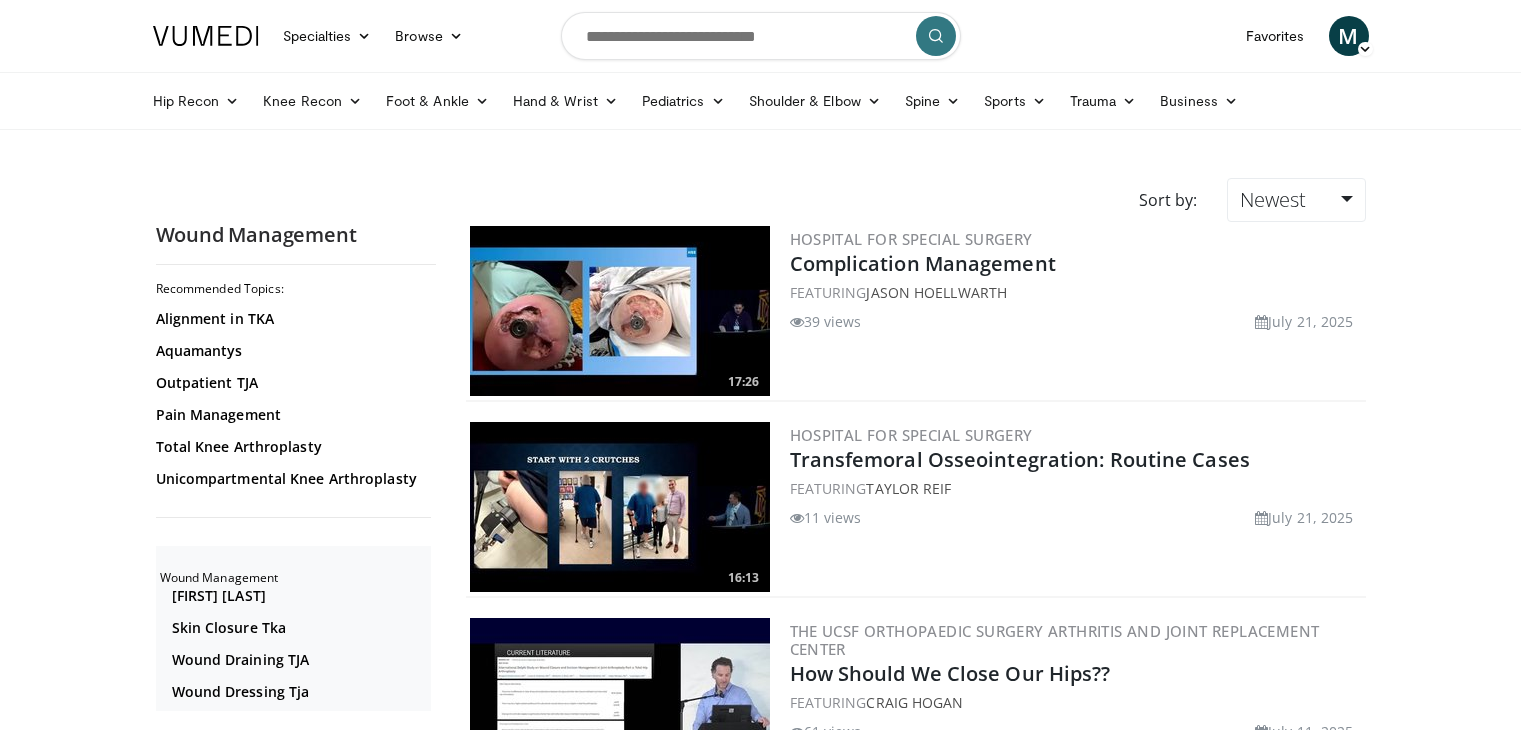 scroll, scrollTop: 0, scrollLeft: 0, axis: both 